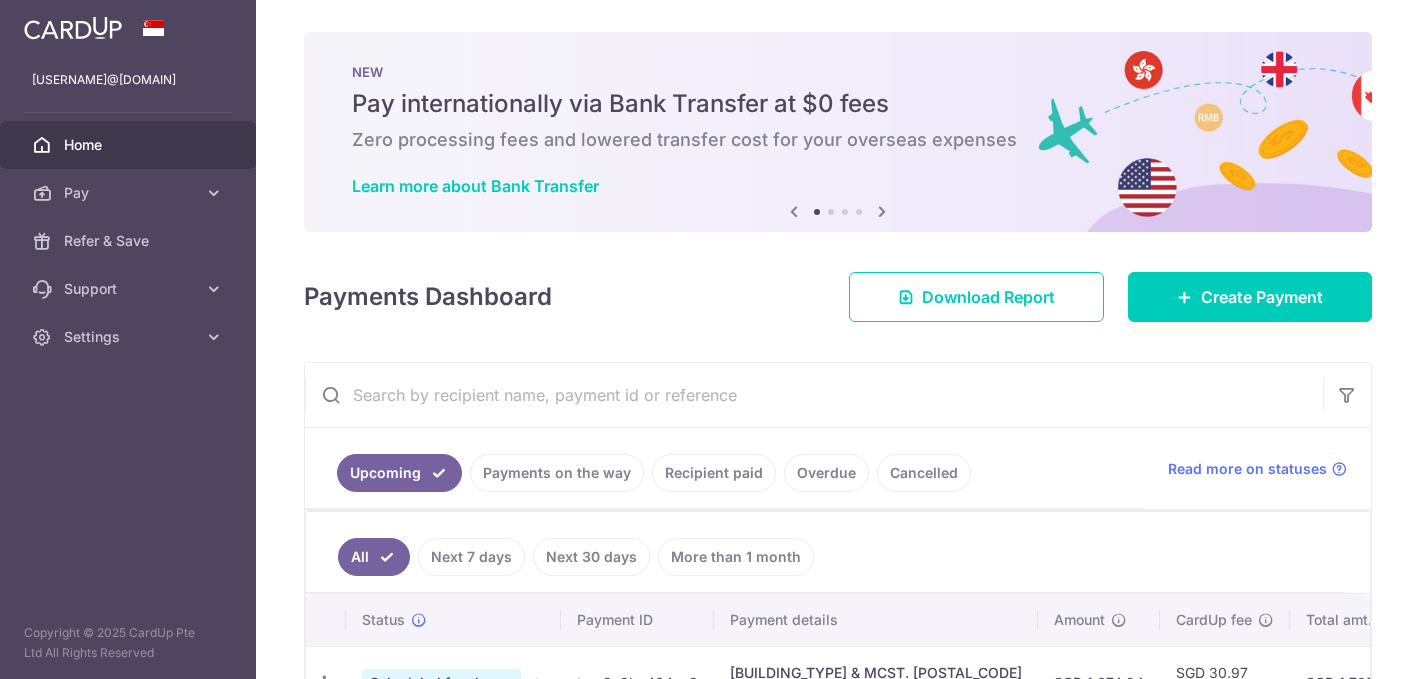 scroll, scrollTop: 0, scrollLeft: 0, axis: both 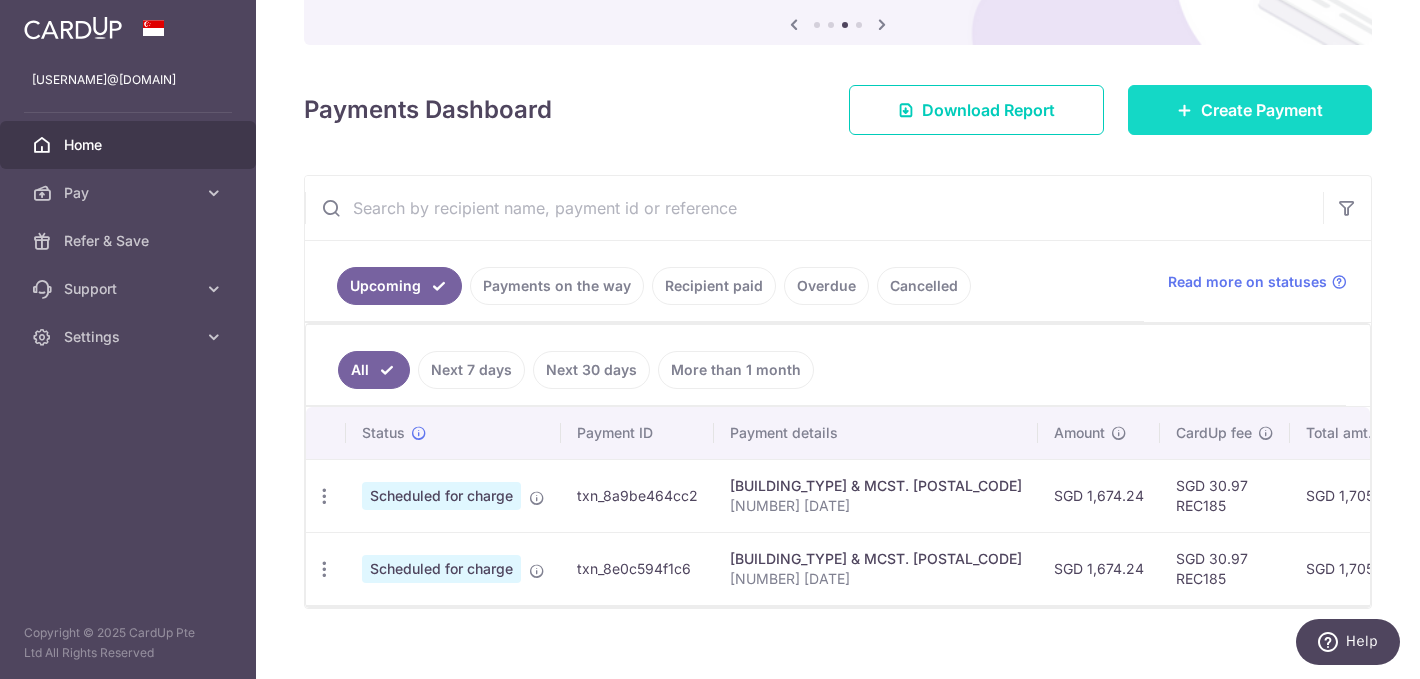 click on "Create Payment" at bounding box center [1262, 110] 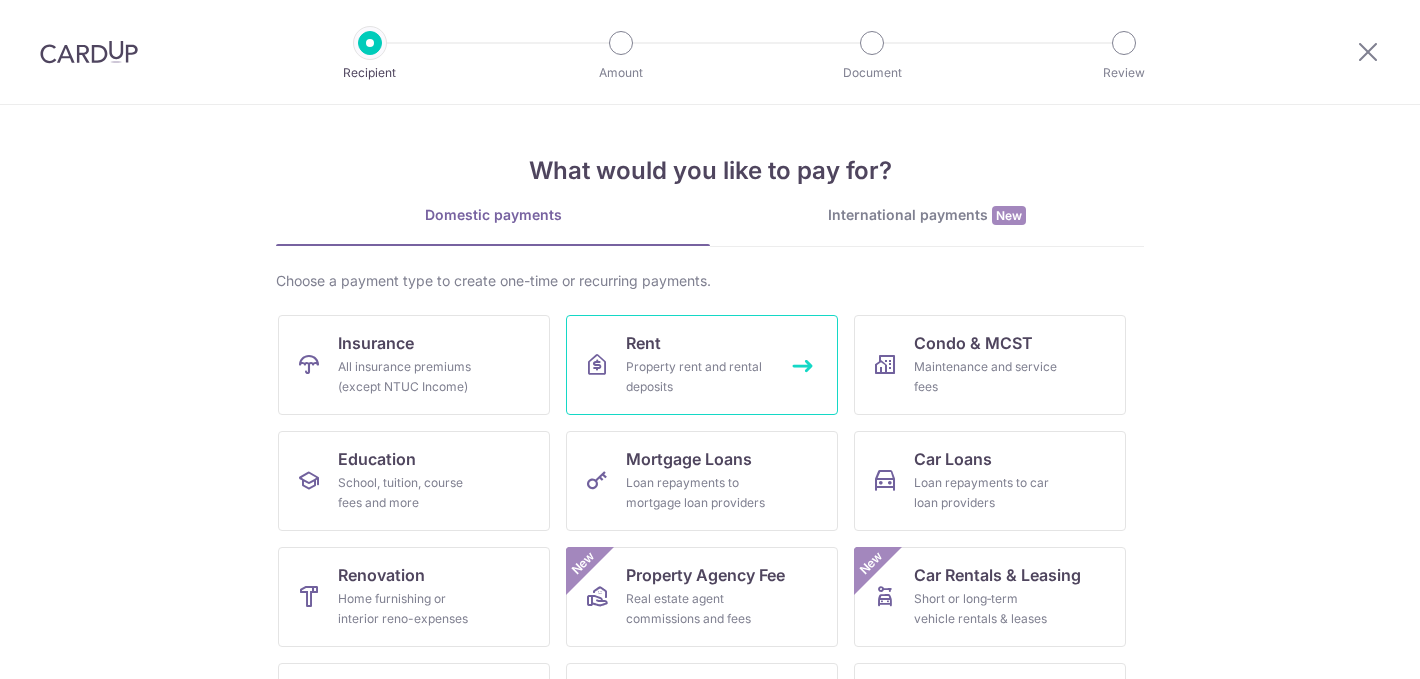 scroll, scrollTop: 0, scrollLeft: 0, axis: both 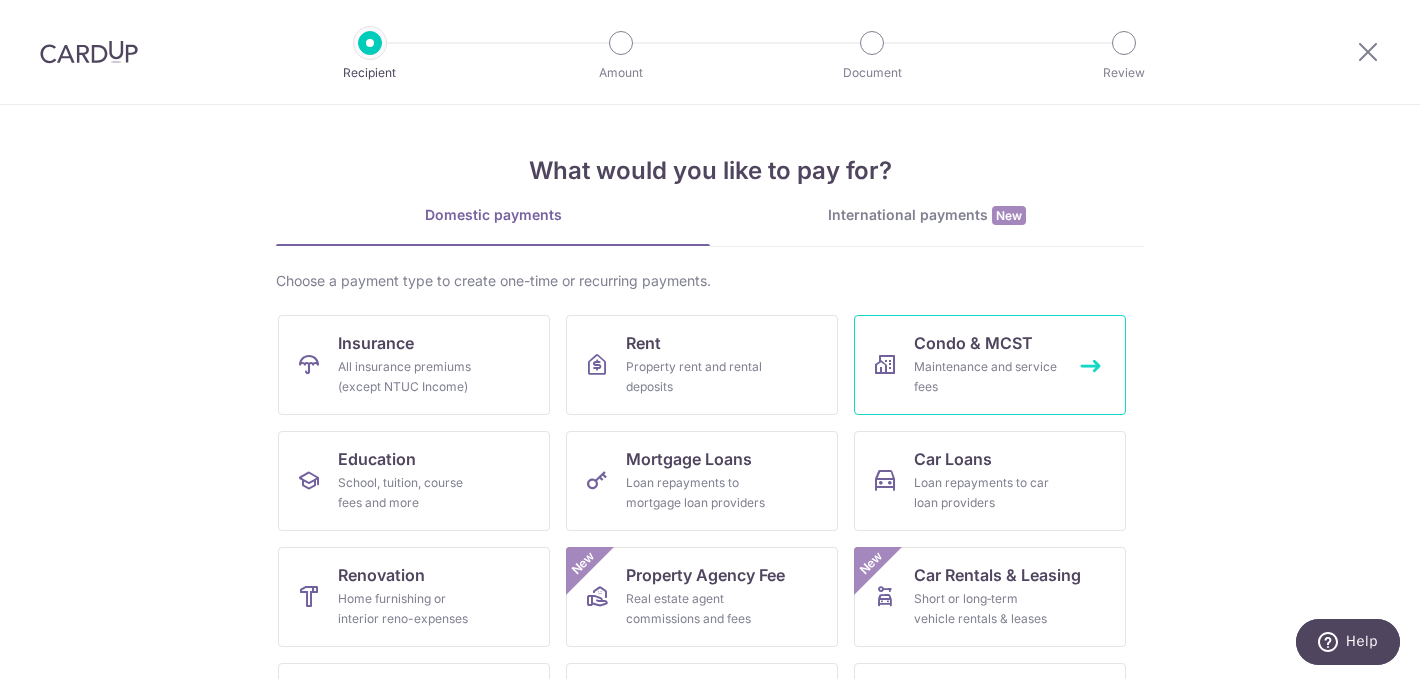 click on "Condo & MCST" at bounding box center (973, 343) 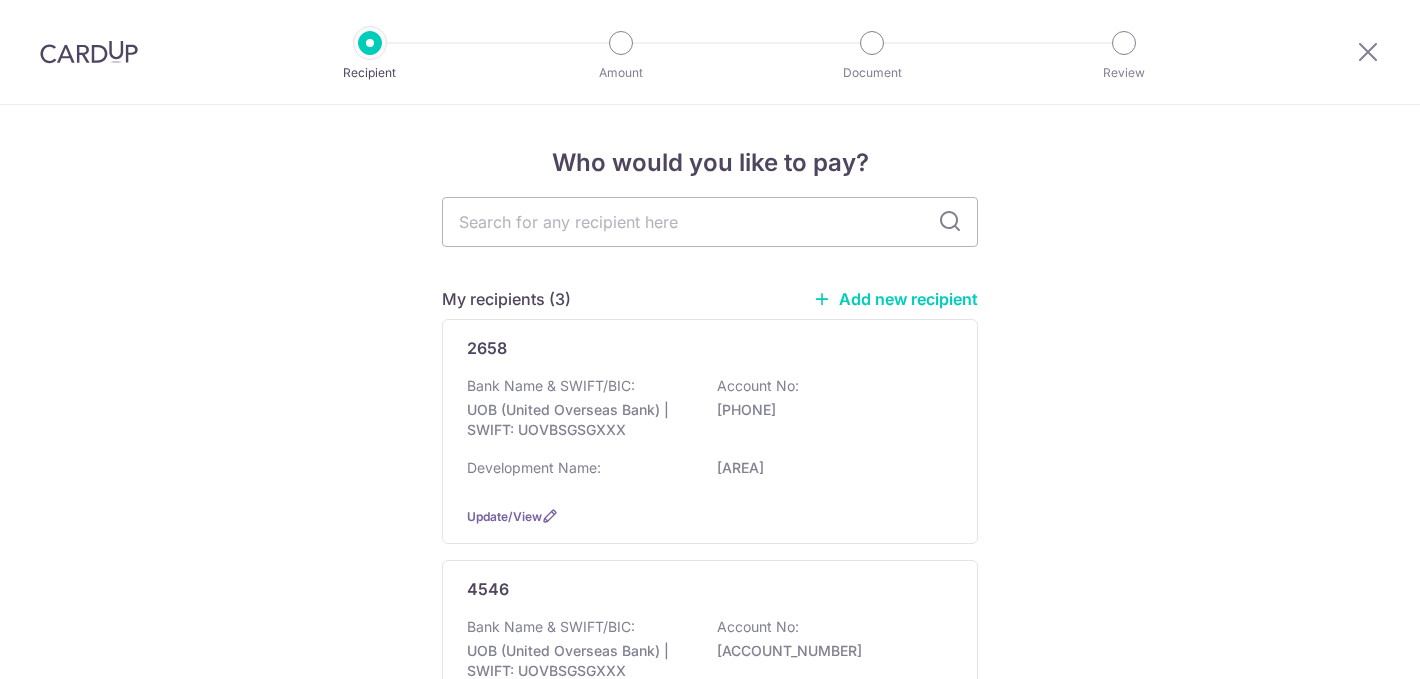 scroll, scrollTop: 0, scrollLeft: 0, axis: both 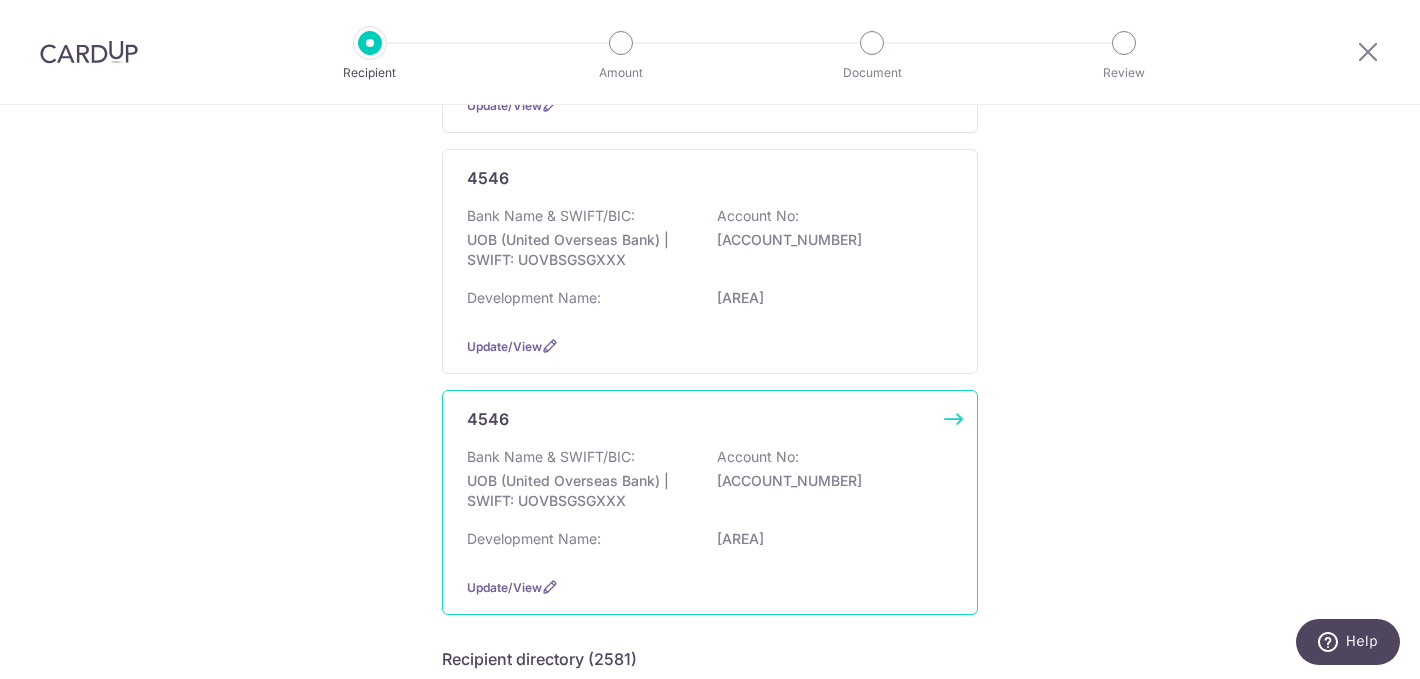 click on "4546
Bank Name & SWIFT/BIC:
UOB (United Overseas Bank) | SWIFT: UOVBSGSGXXX
Account No:
4513095966
Development Name:
Cairnhill Nine
Update/View" at bounding box center [710, 502] 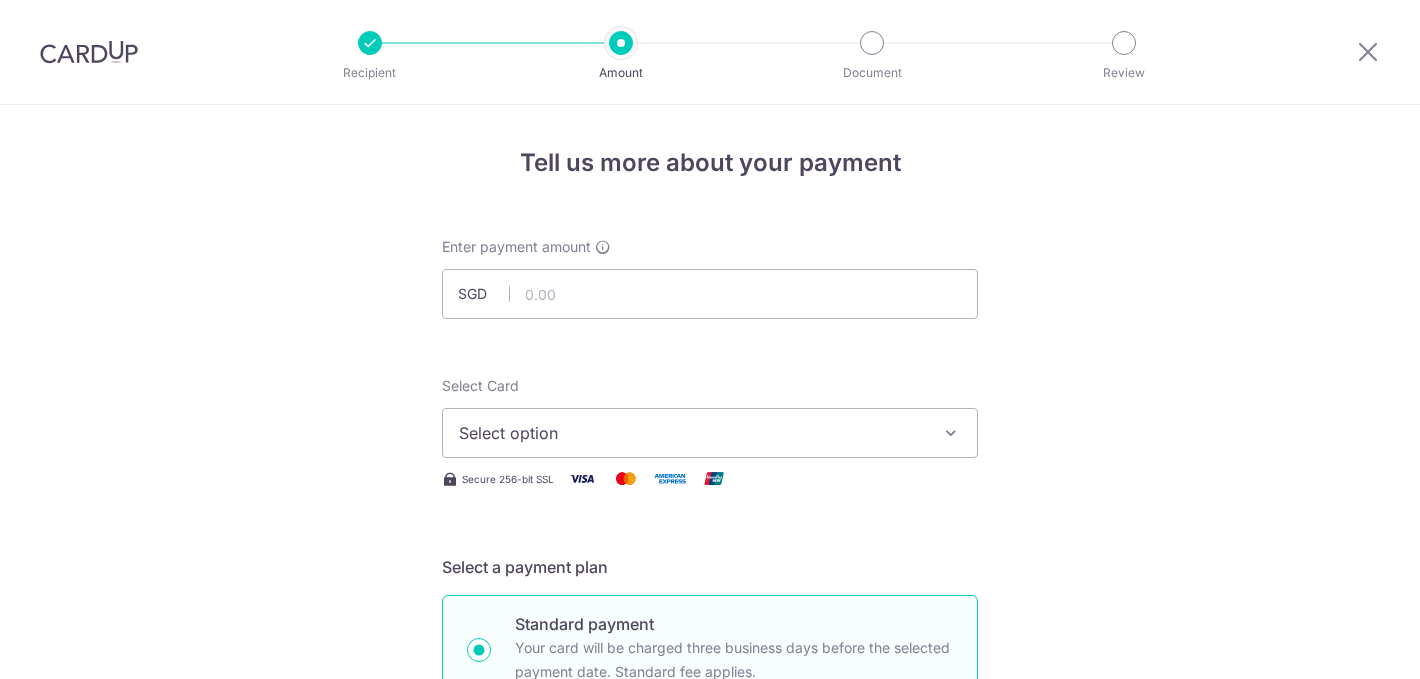 scroll, scrollTop: 0, scrollLeft: 0, axis: both 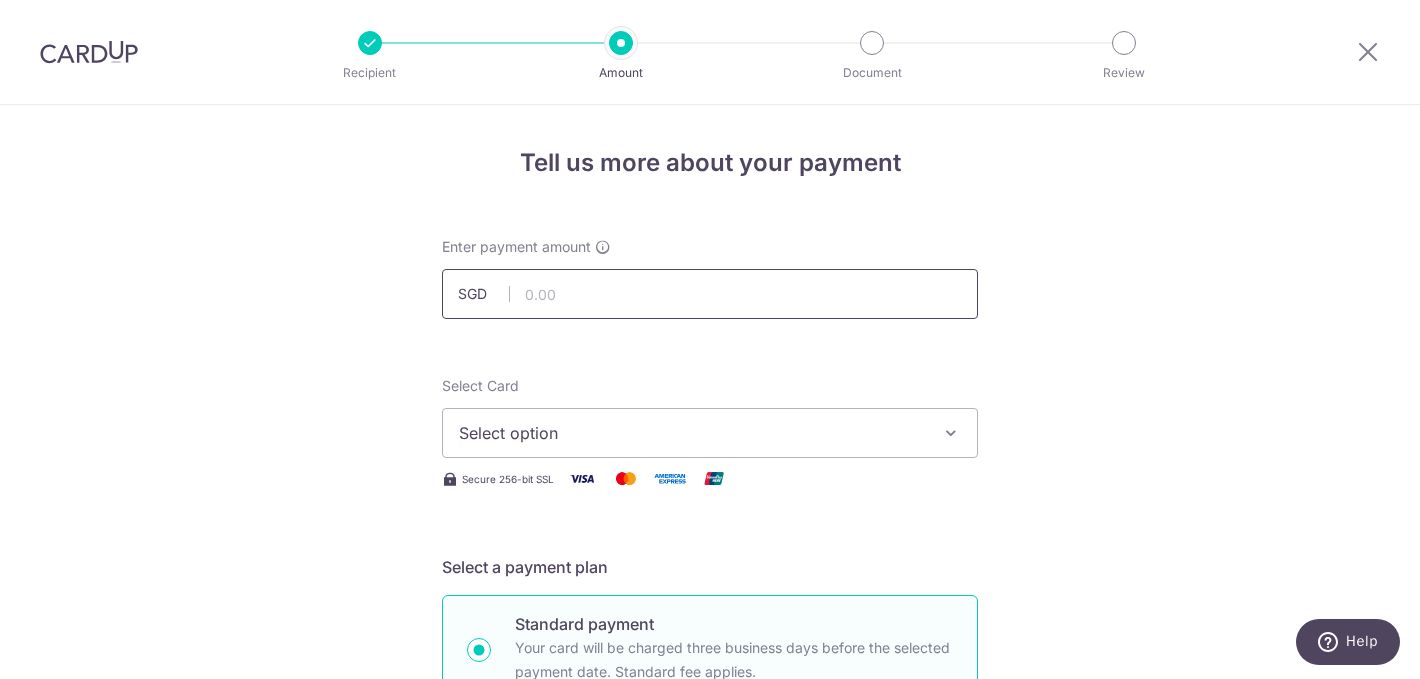 click at bounding box center [710, 294] 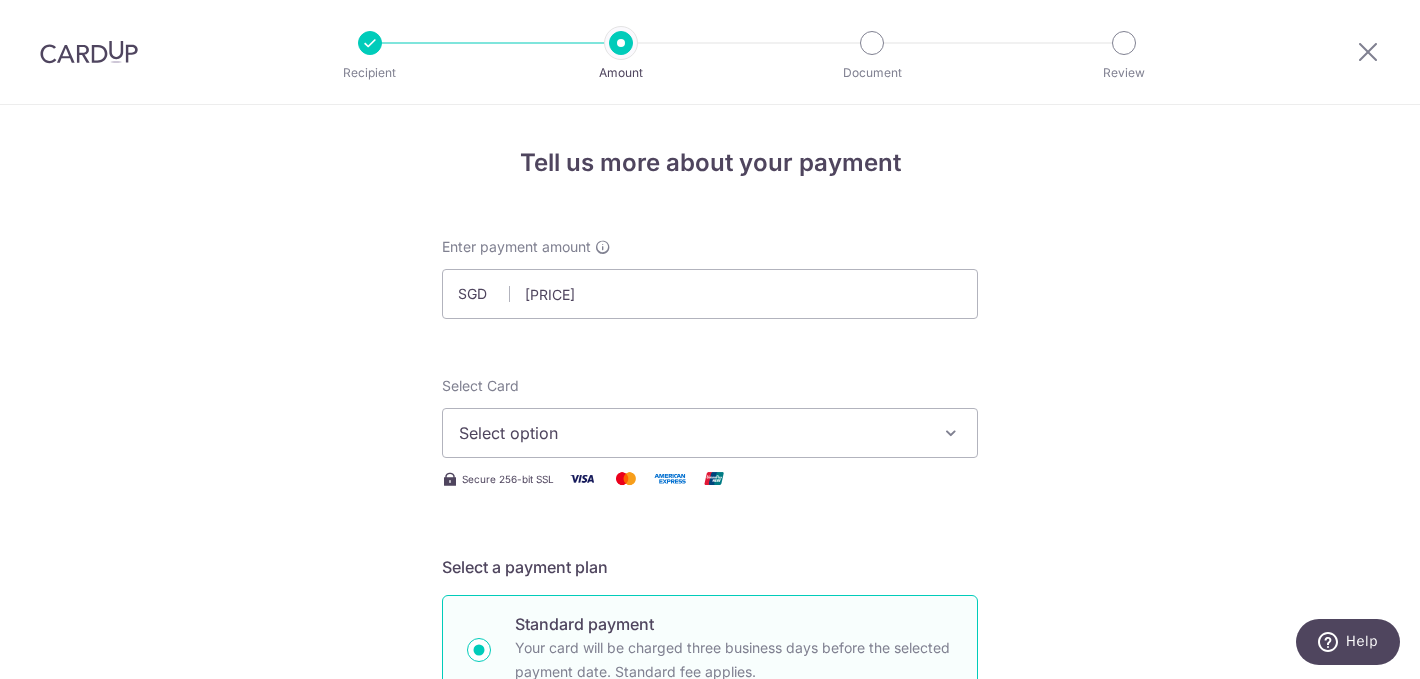 type on "[PRICE]" 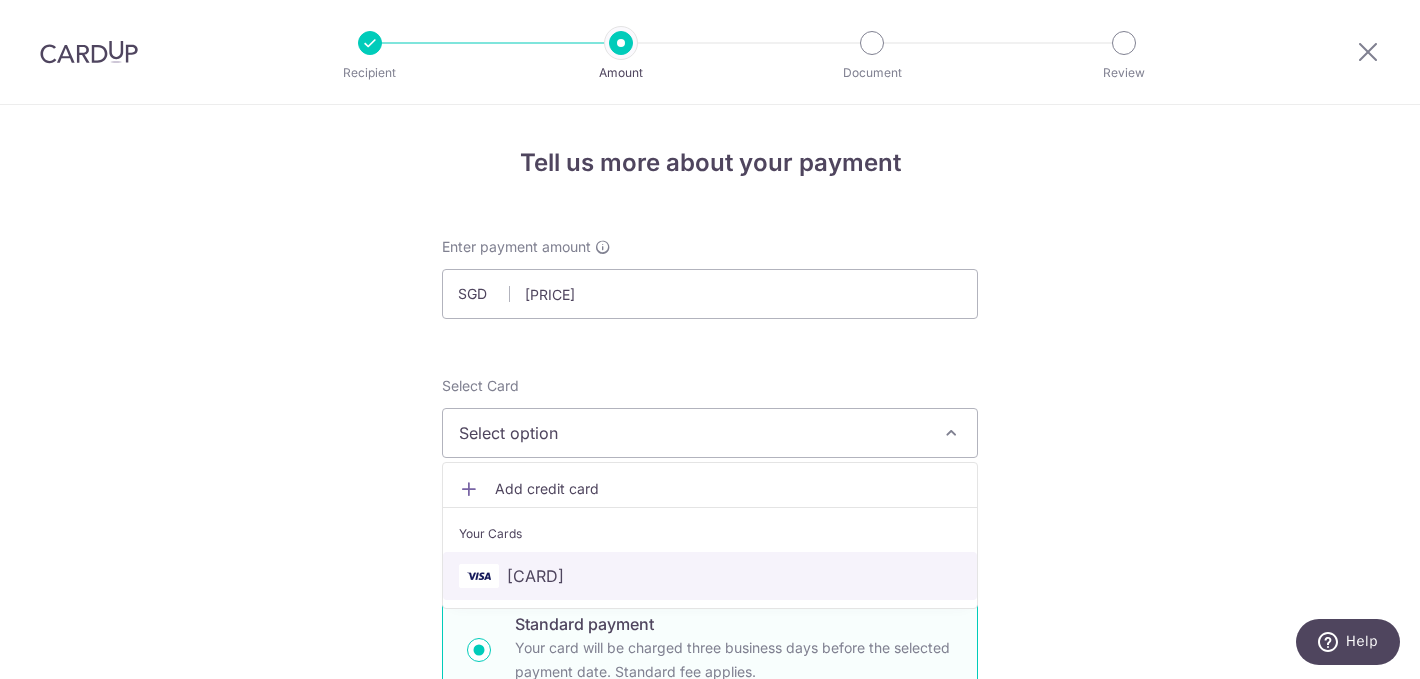 click on "**** [LAST_FOUR_DIGITS]" at bounding box center (710, 576) 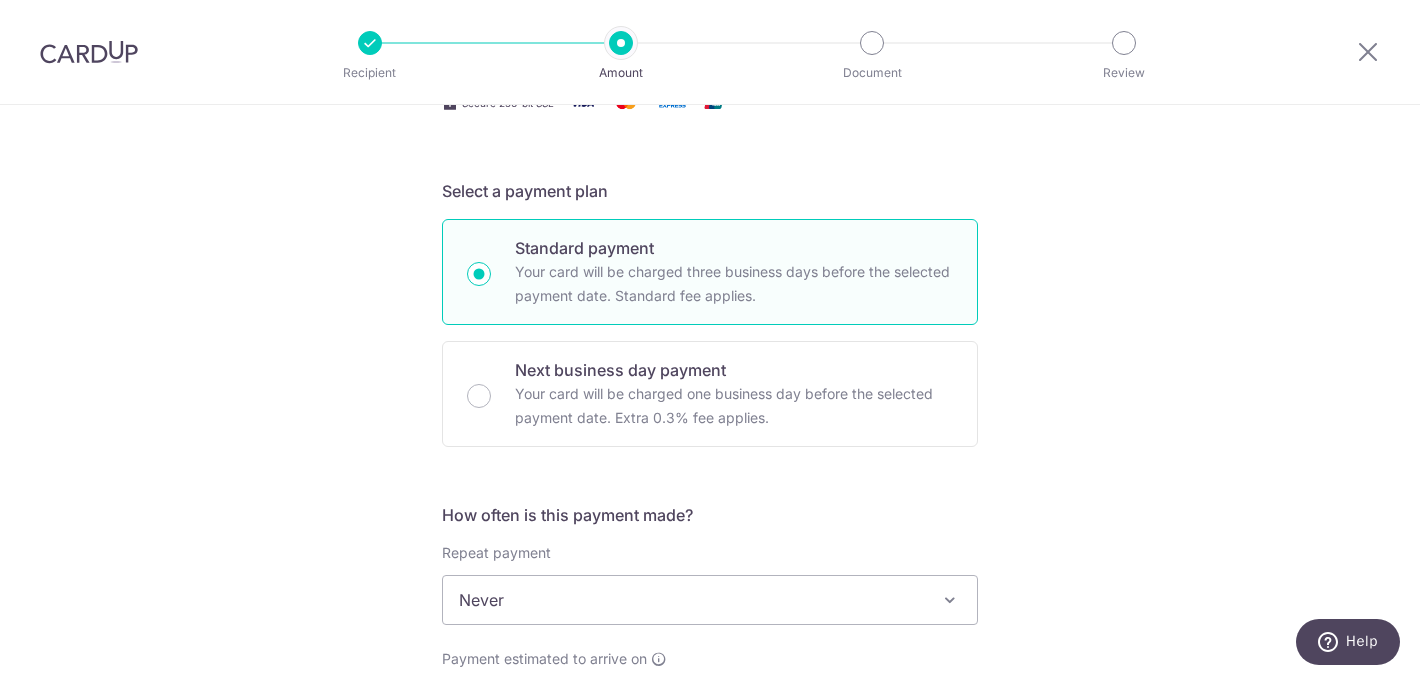 scroll, scrollTop: 565, scrollLeft: 0, axis: vertical 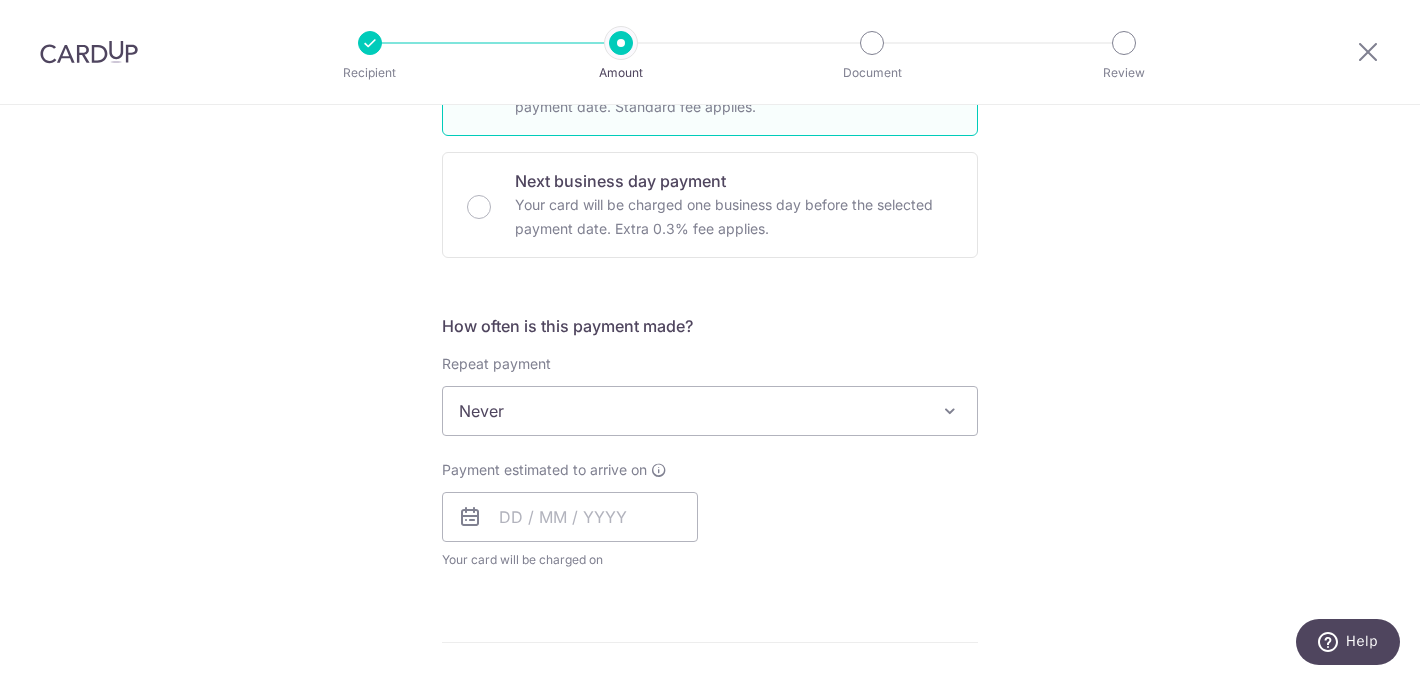 click on "Never" at bounding box center (710, 411) 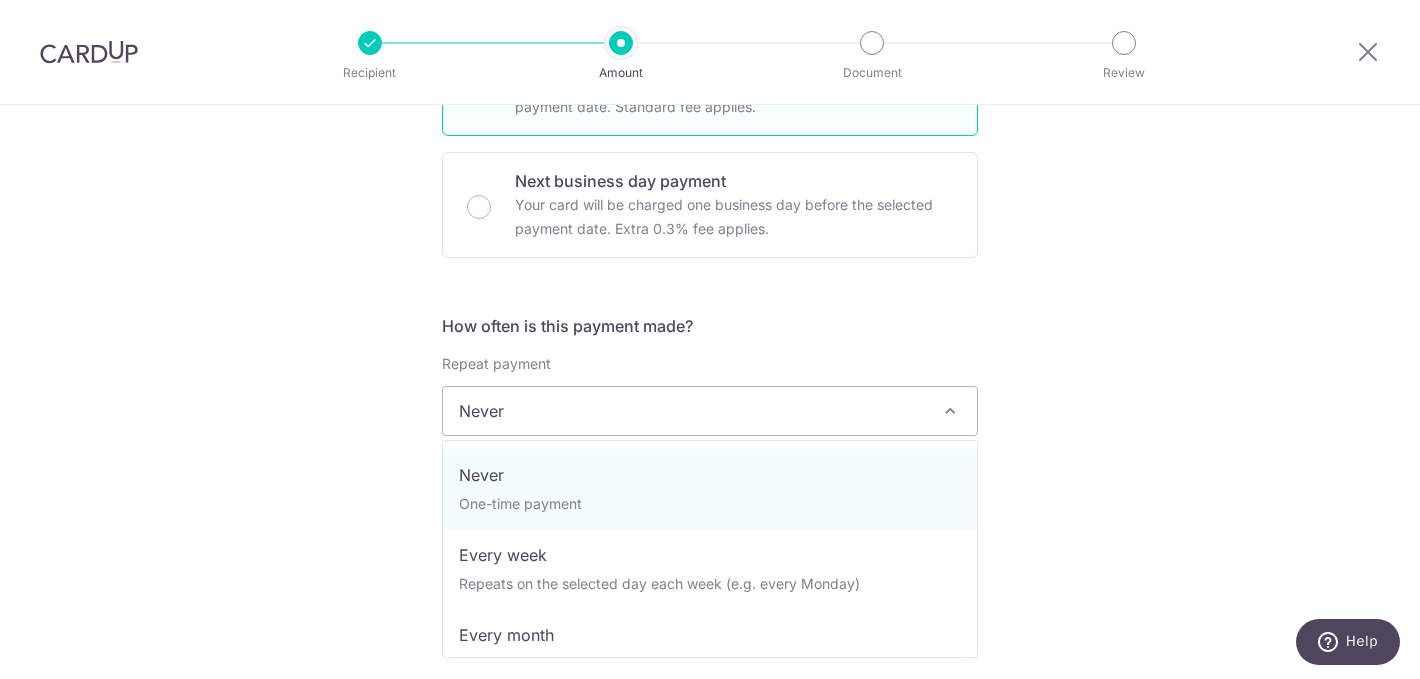 click on "Tell us more about your payment
Enter payment amount
SGD
1,665.98
1665.98
Select Card
**** 7490
Add credit card
Your Cards
**** 7490
Secure 256-bit SSL
Text
New card details
Card
Secure 256-bit SSL" at bounding box center (710, 444) 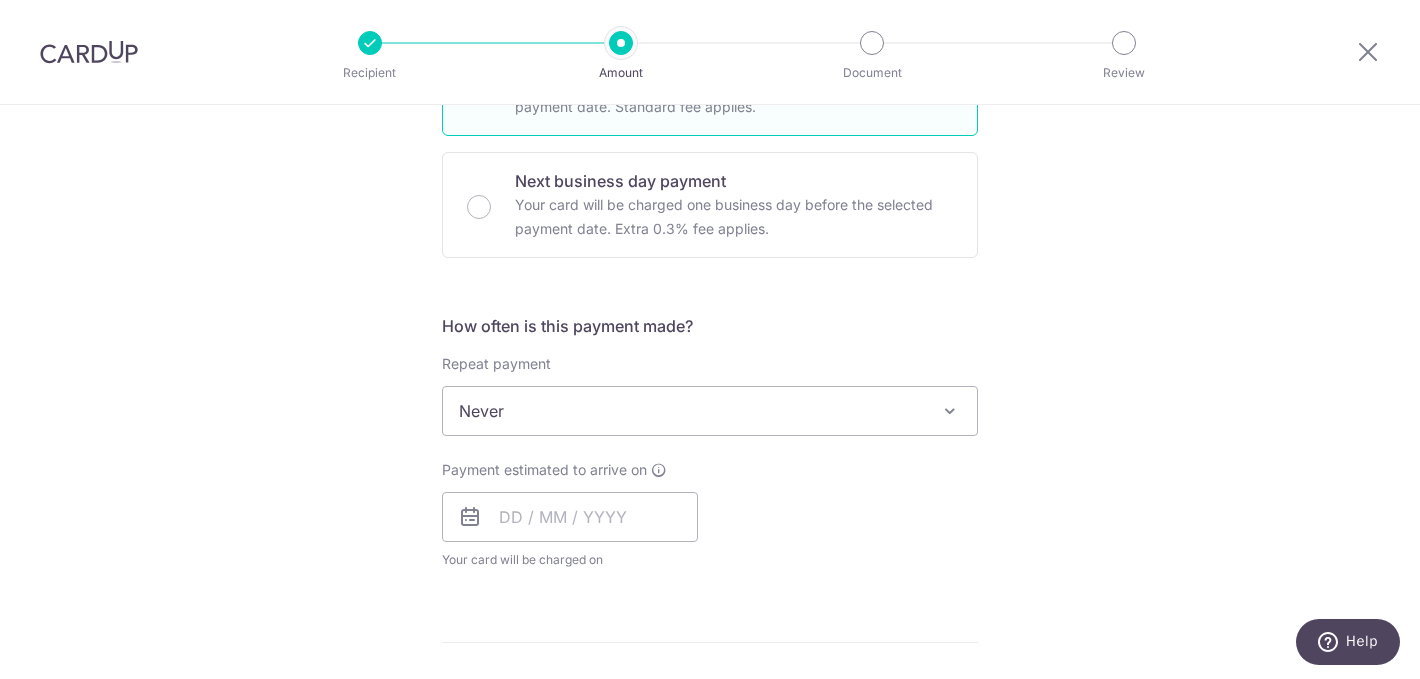 click on "Never" at bounding box center (710, 411) 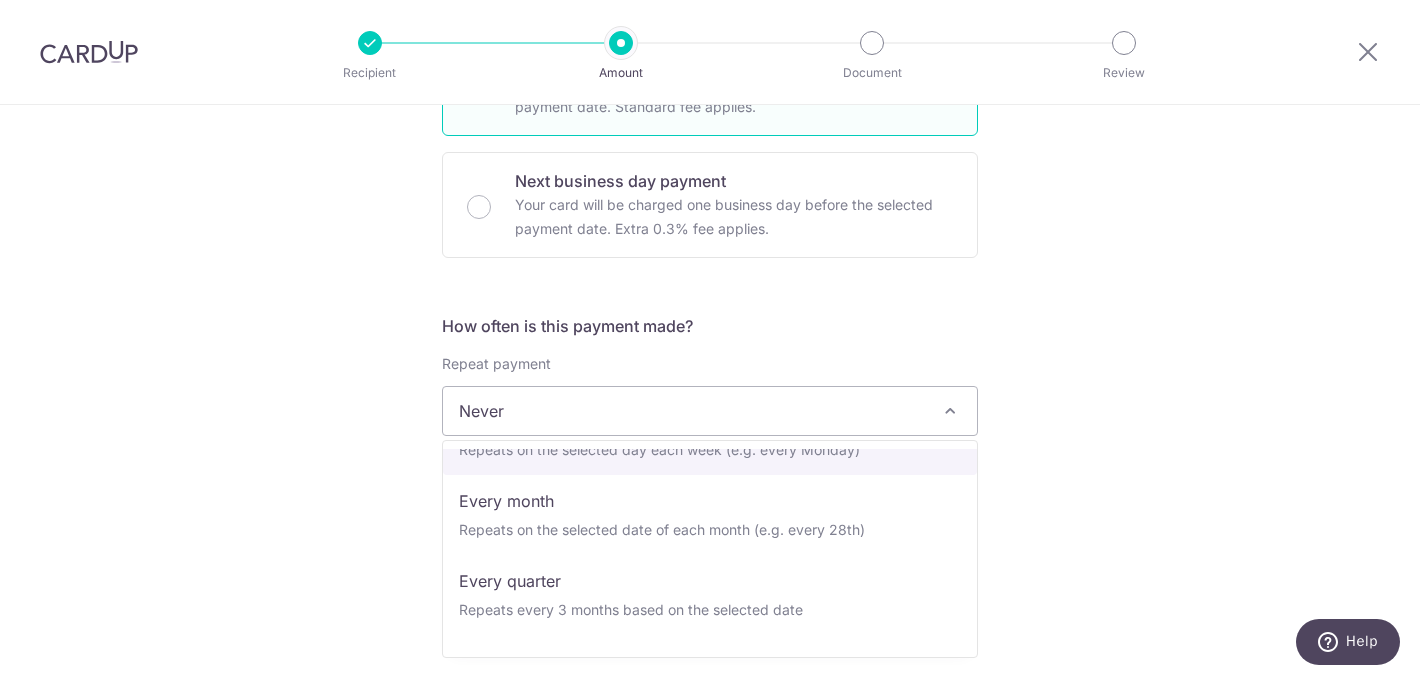 scroll, scrollTop: 177, scrollLeft: 0, axis: vertical 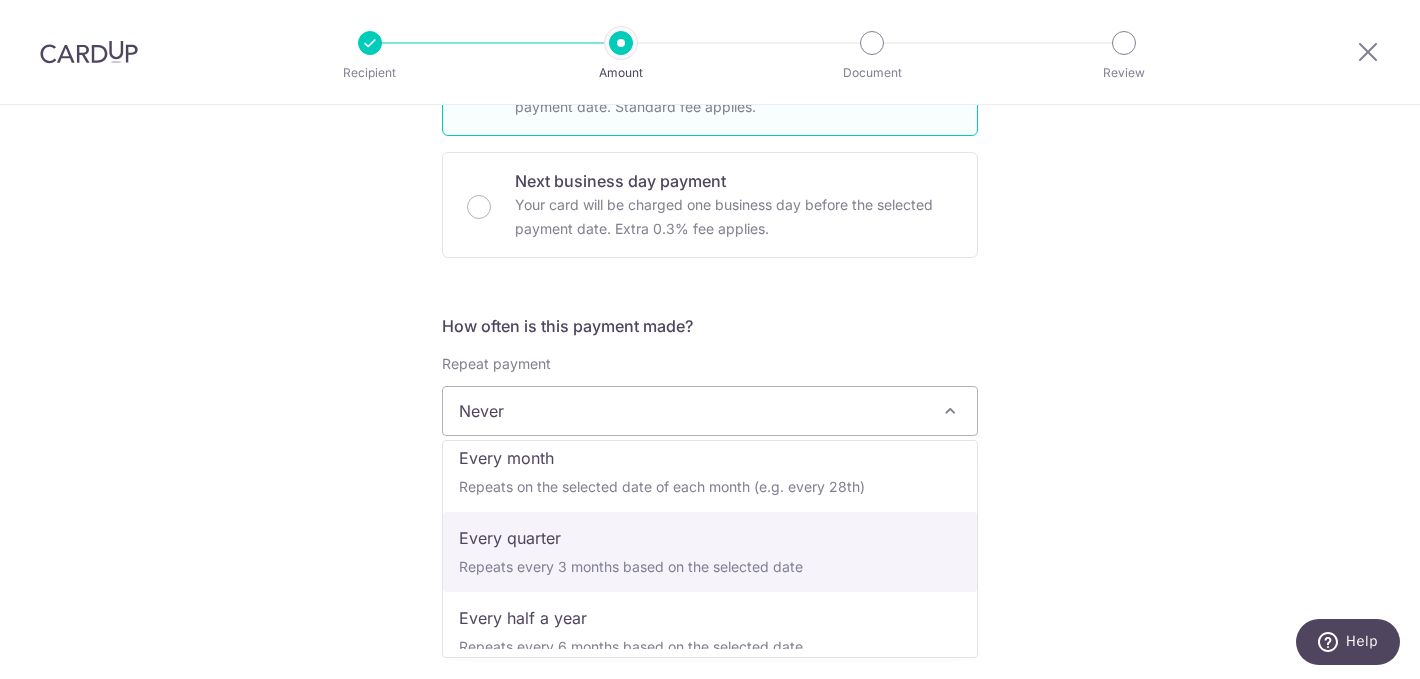 select on "4" 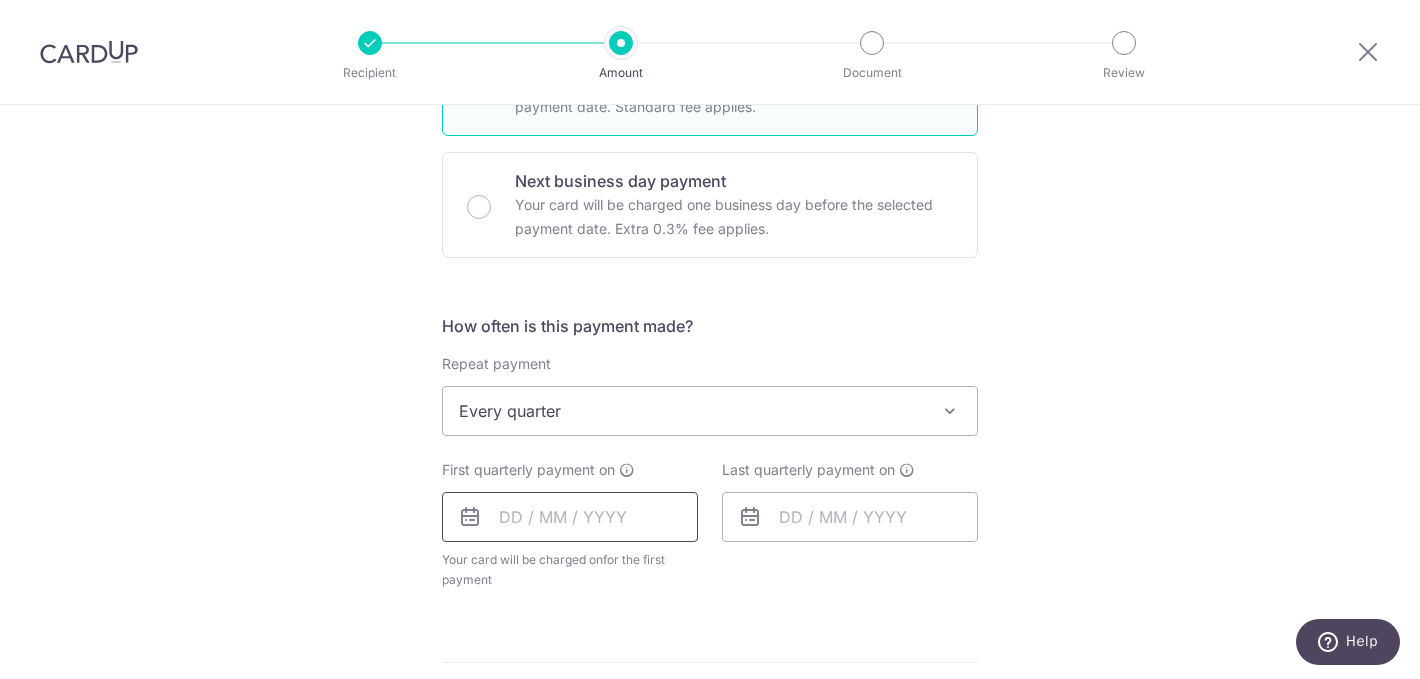 click at bounding box center [570, 517] 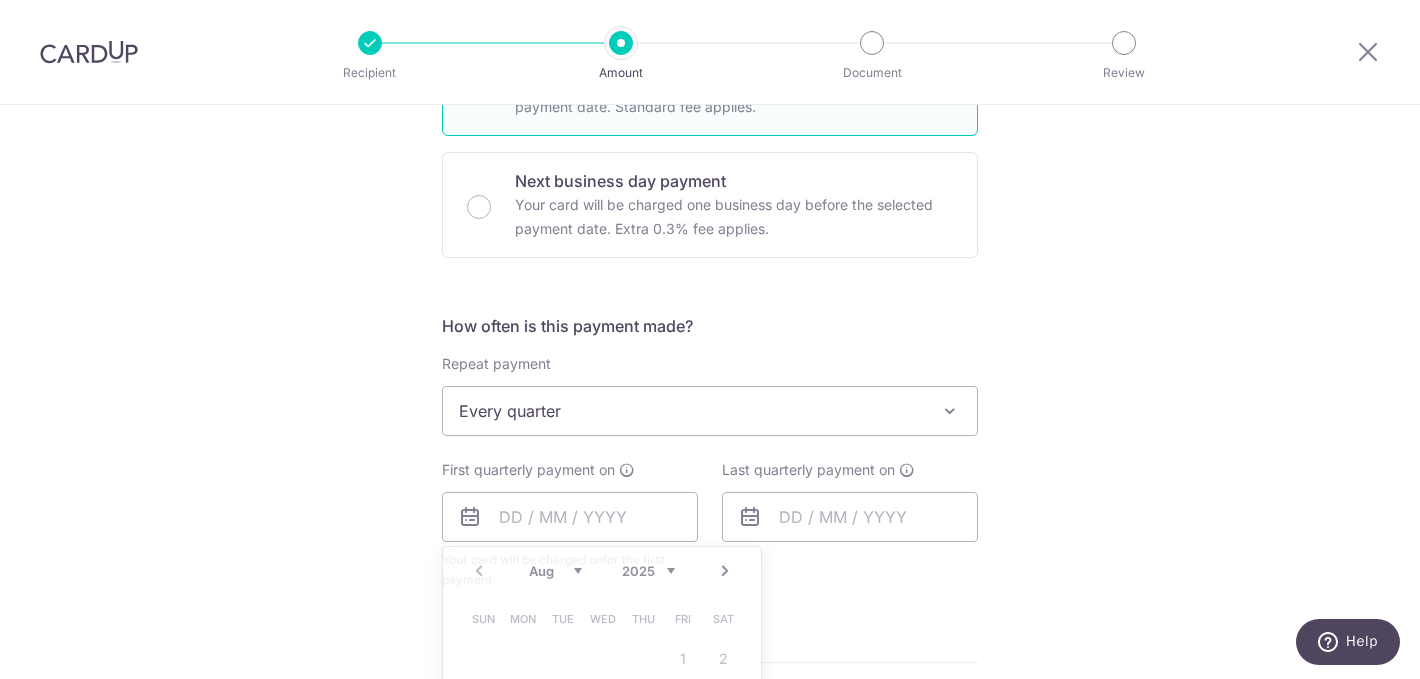 click on "Last quarterly payment on" at bounding box center [850, 525] 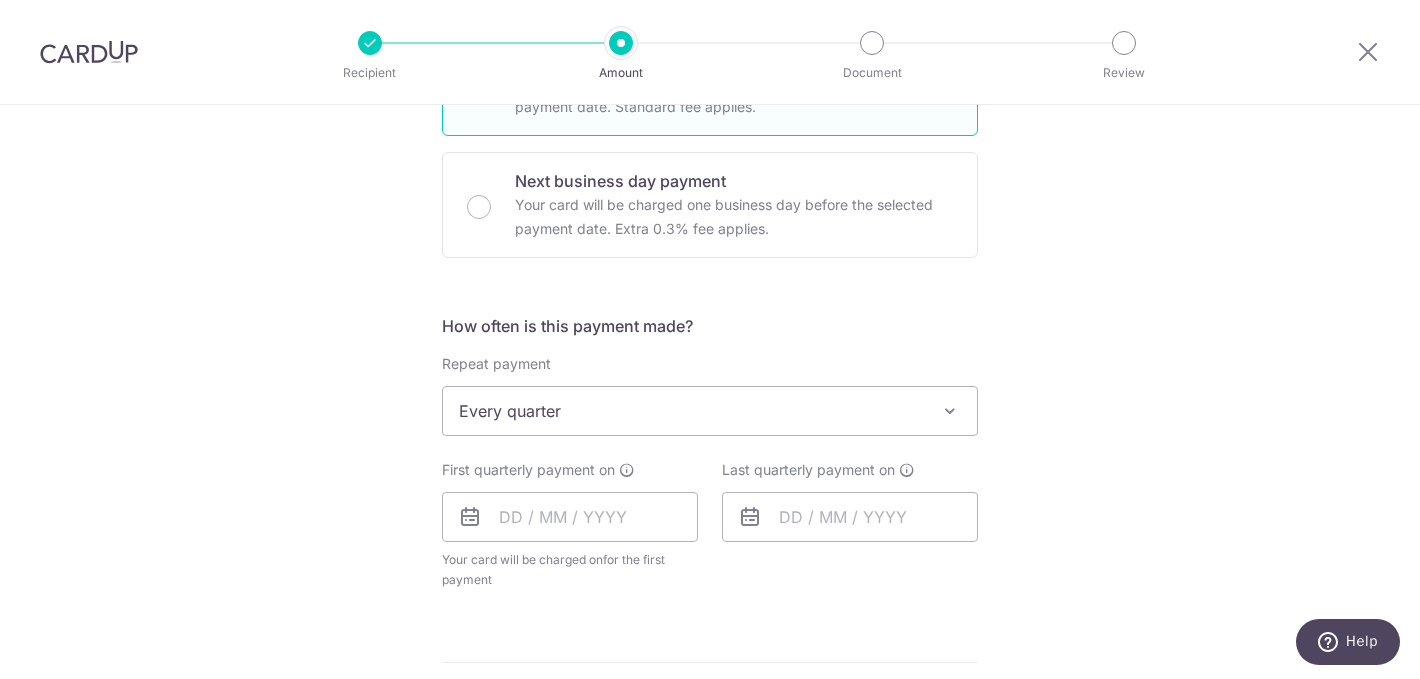 scroll, scrollTop: 770, scrollLeft: 0, axis: vertical 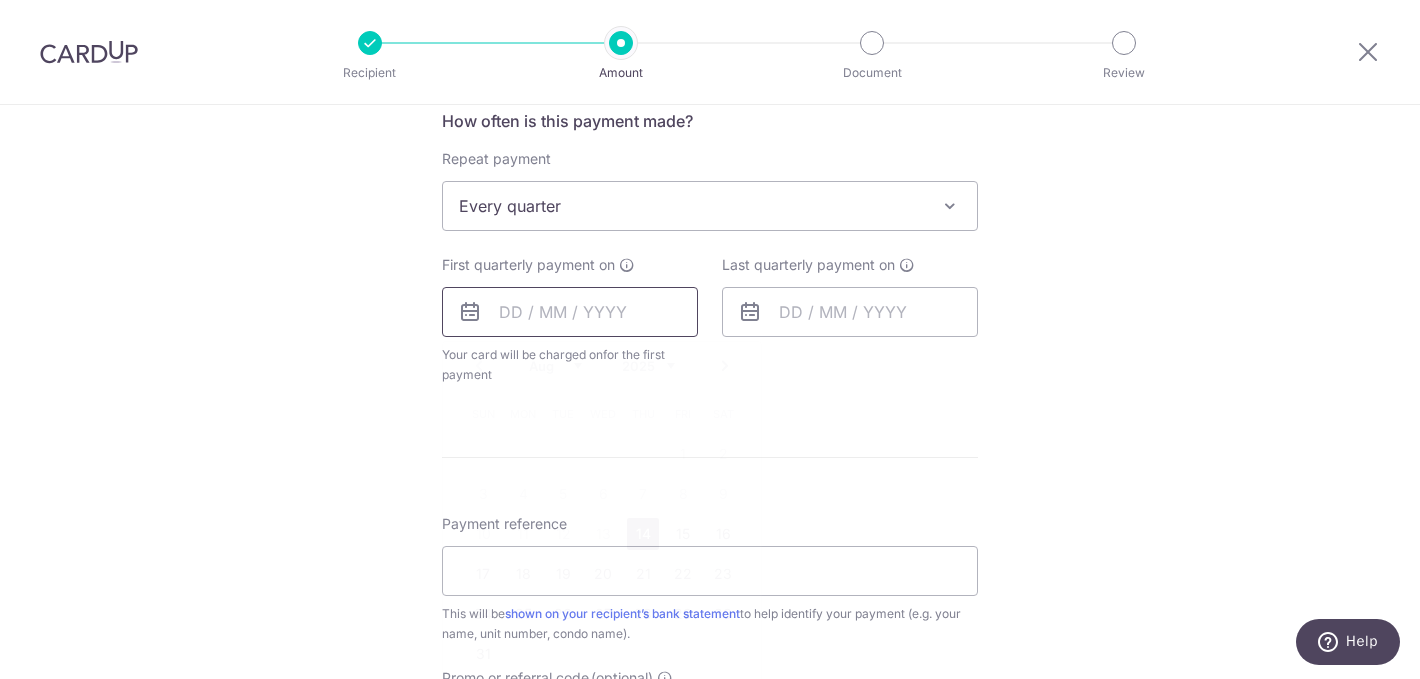 click at bounding box center [570, 312] 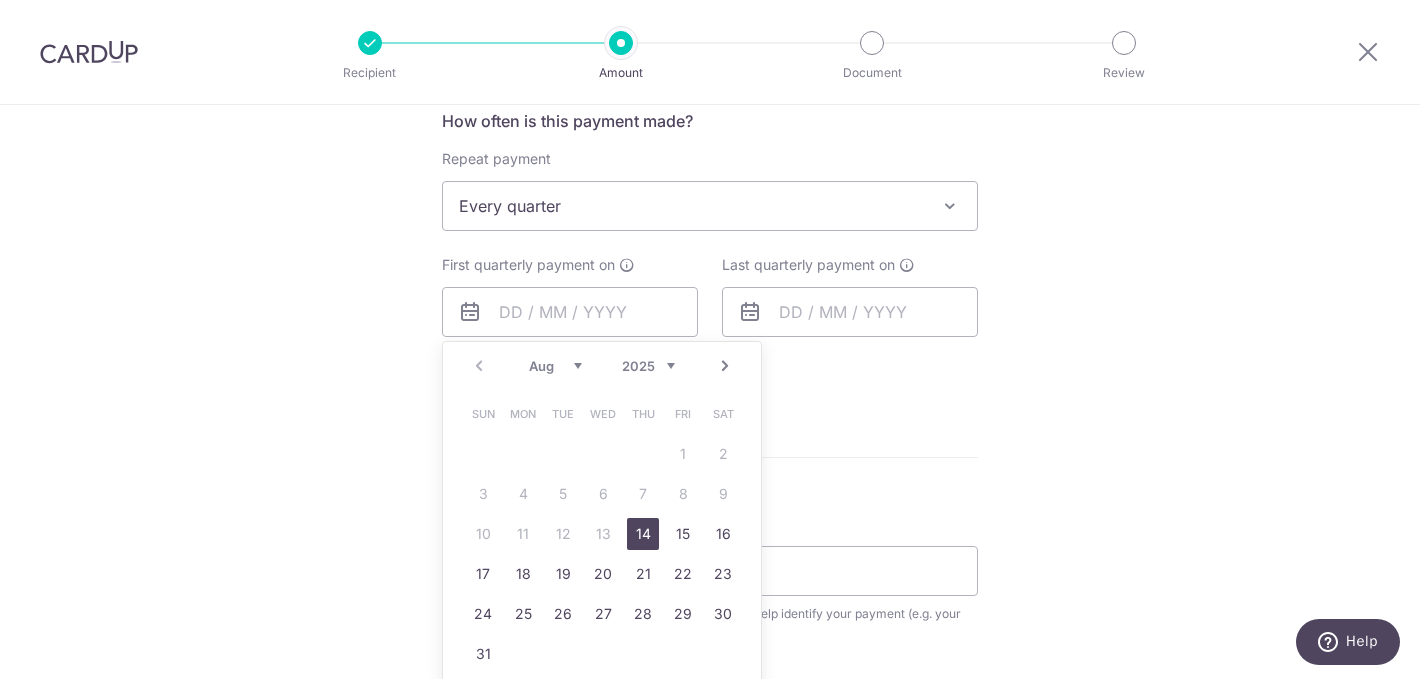 click on "14" at bounding box center [643, 534] 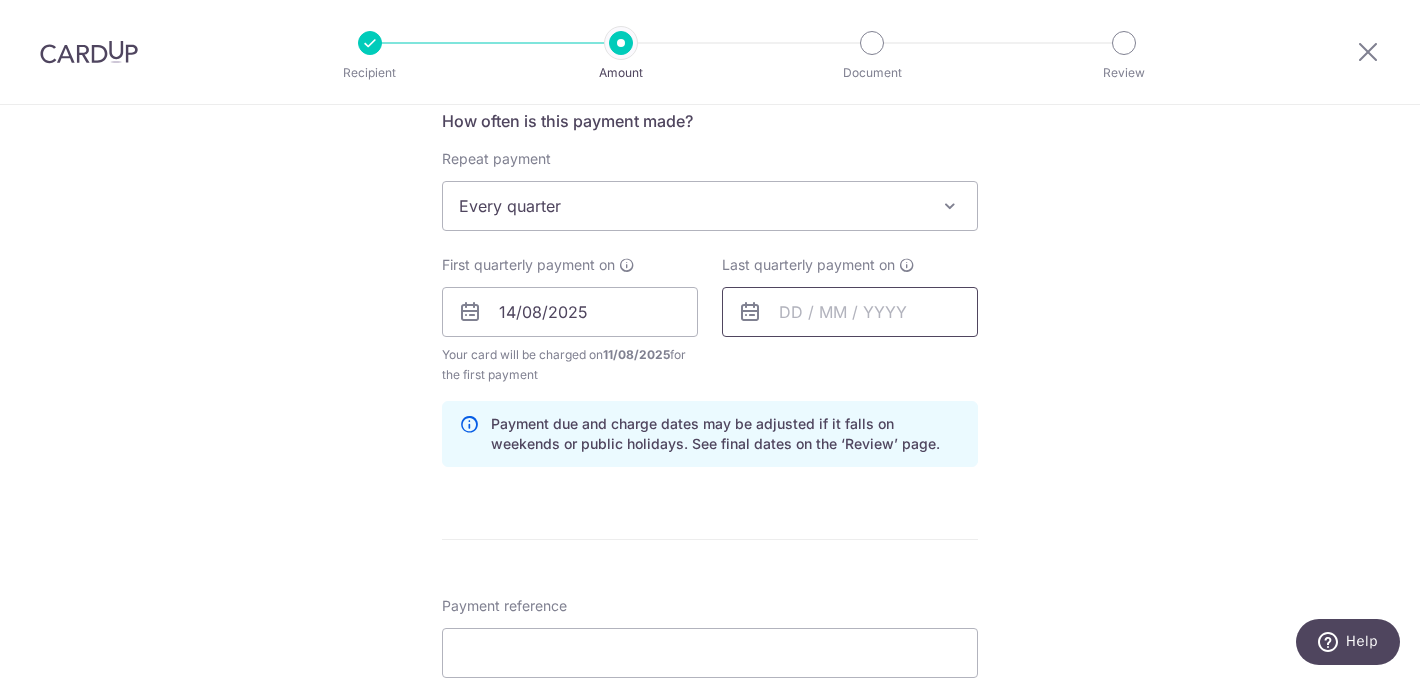 click at bounding box center [850, 312] 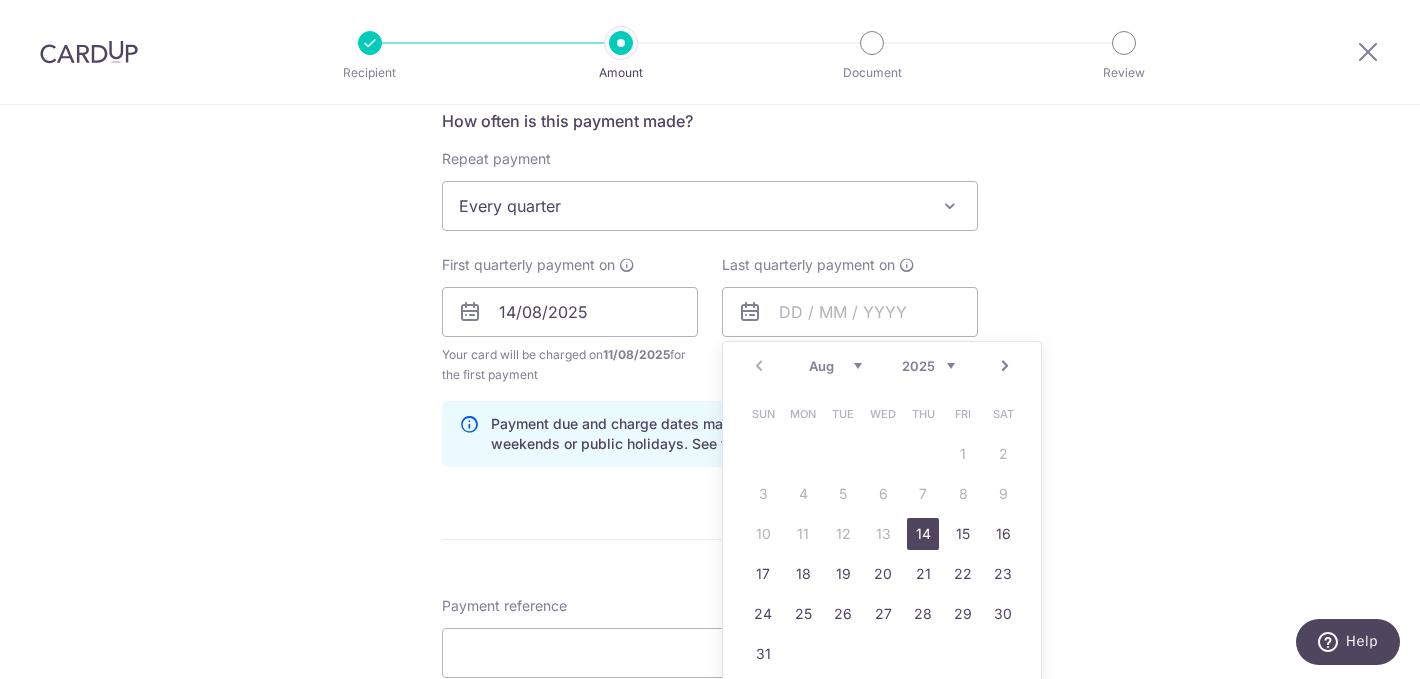 click on "Next" at bounding box center (1005, 366) 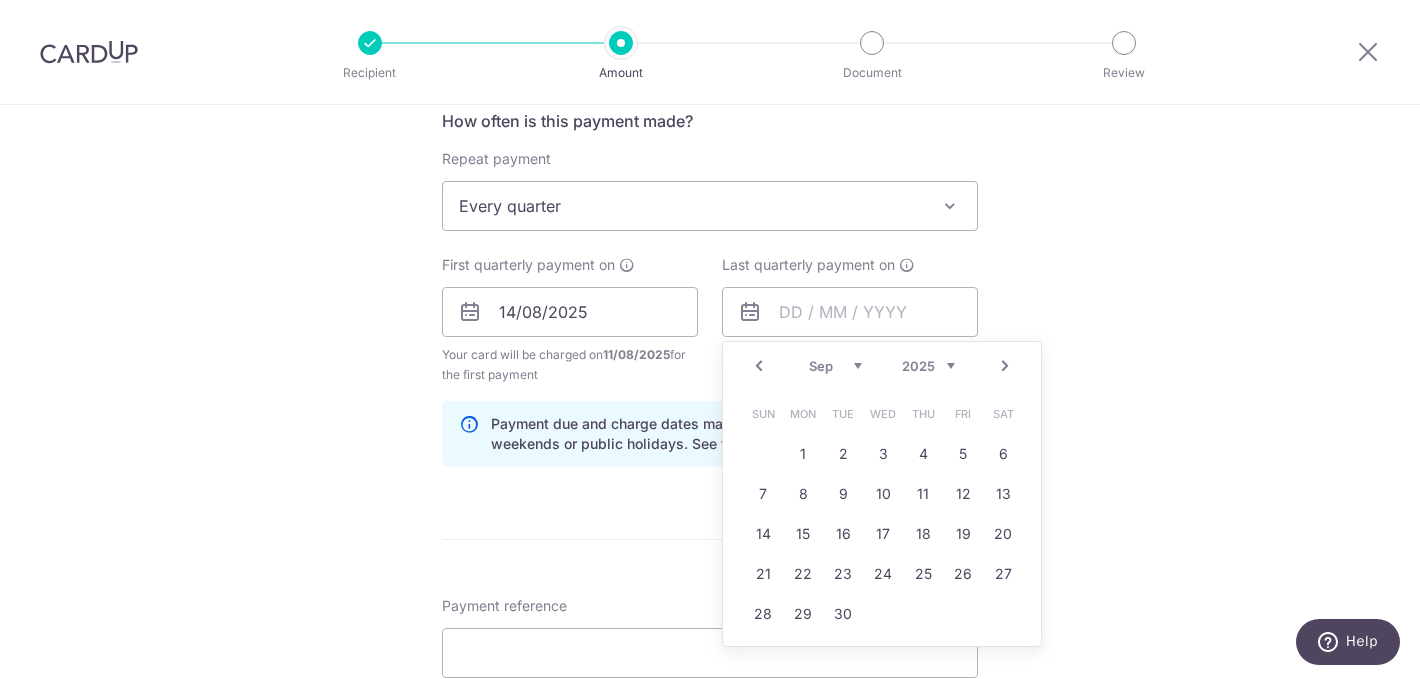 click on "Next" at bounding box center [1005, 366] 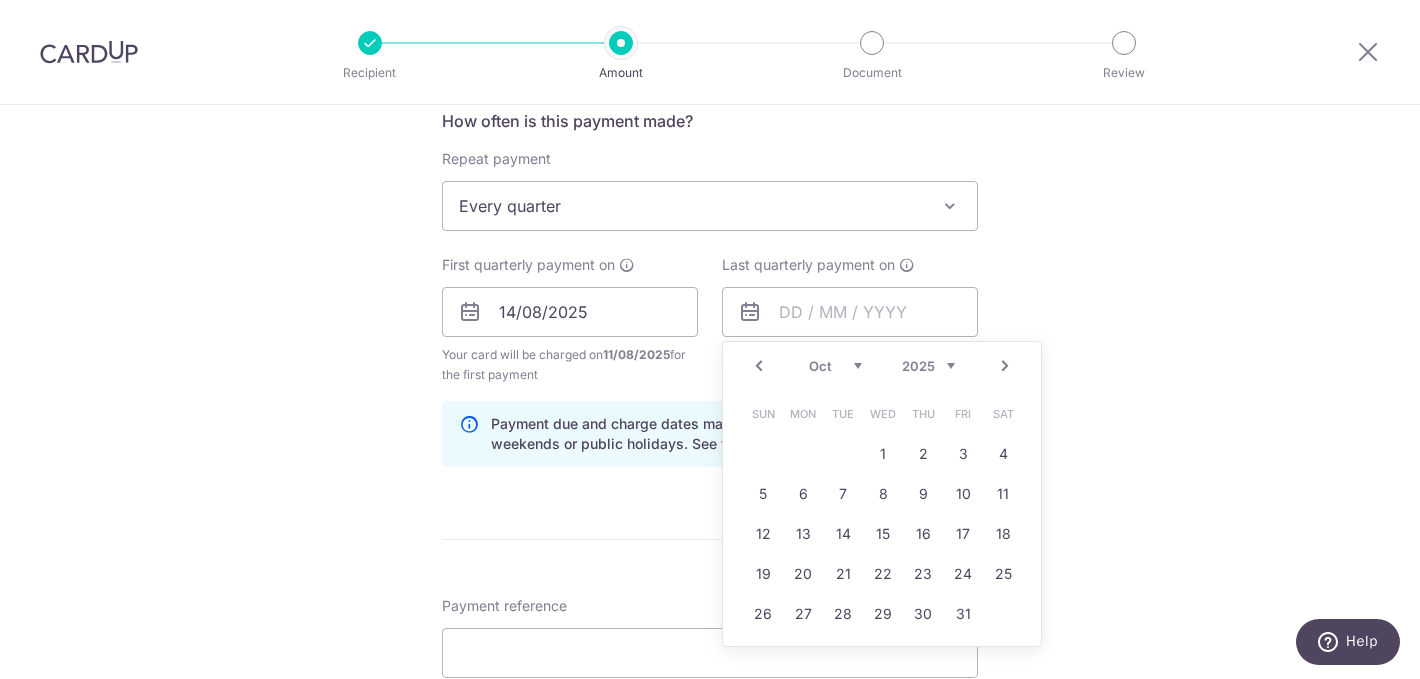 click on "Next" at bounding box center [1005, 366] 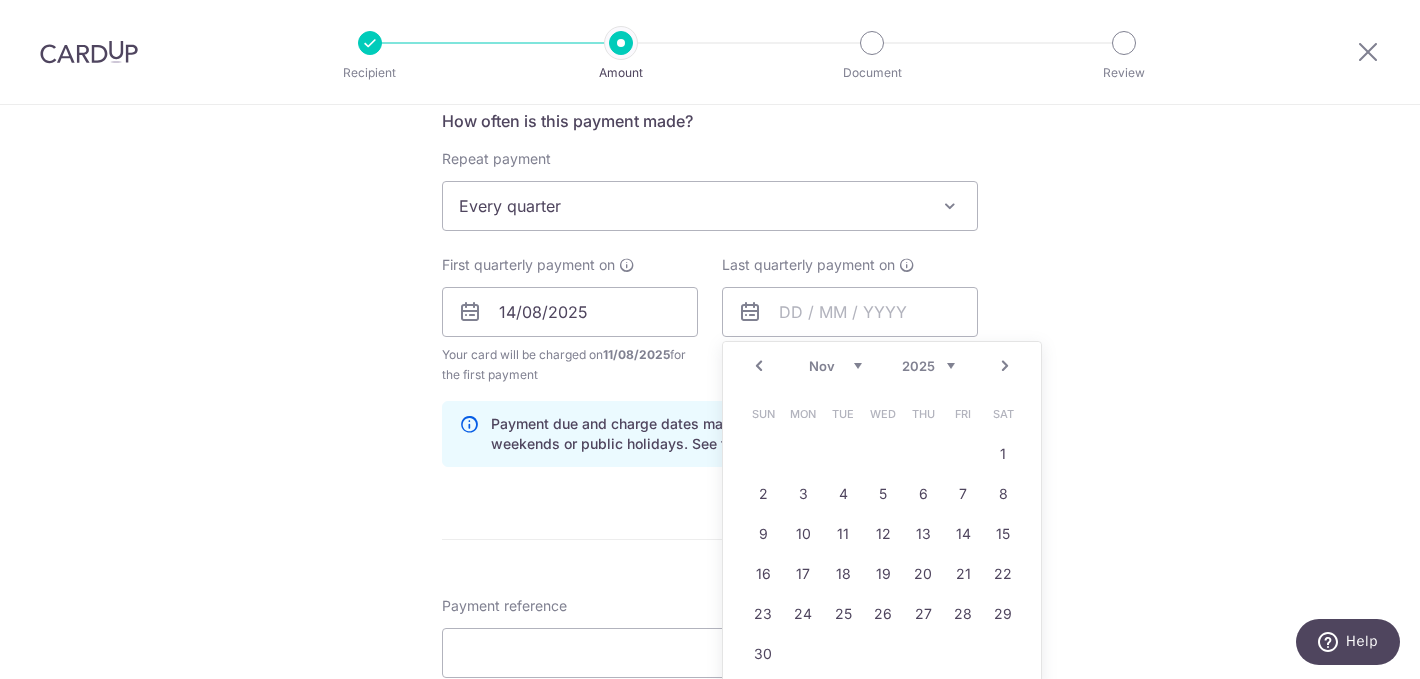 click on "Next" at bounding box center (1005, 366) 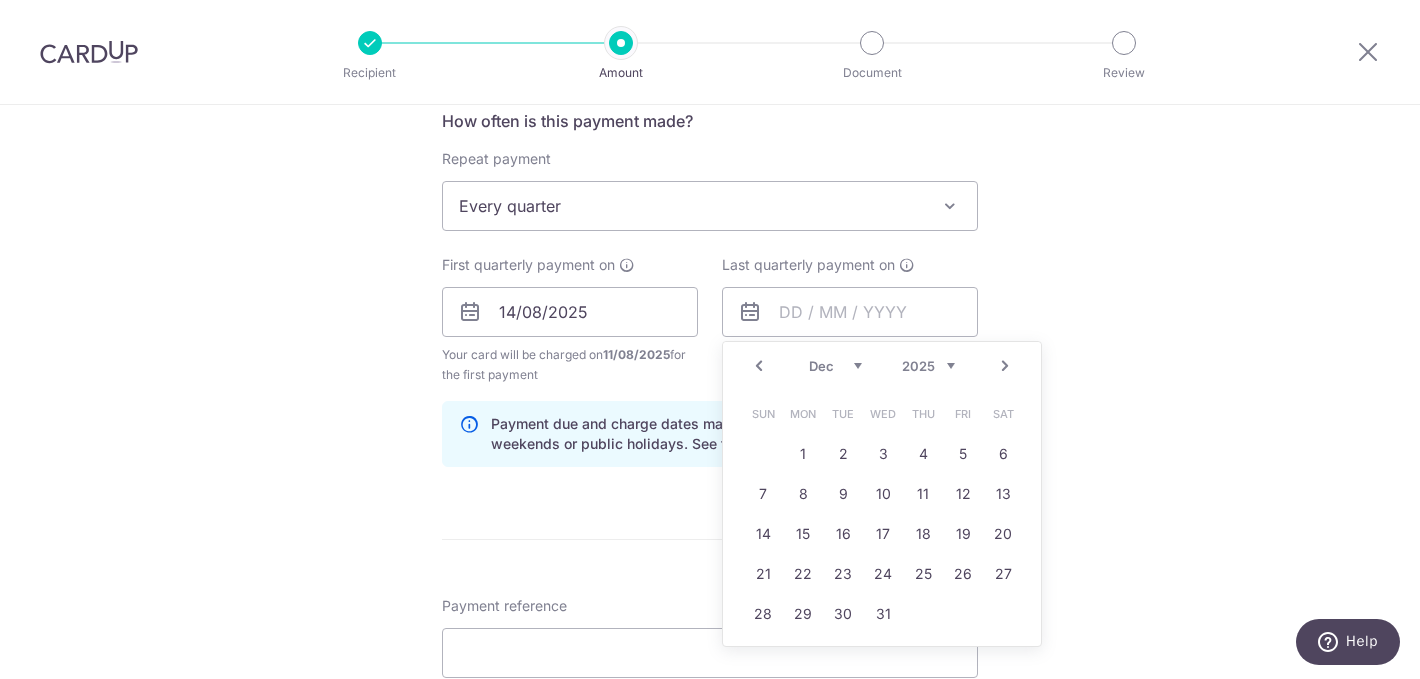 click on "Next" at bounding box center [1005, 366] 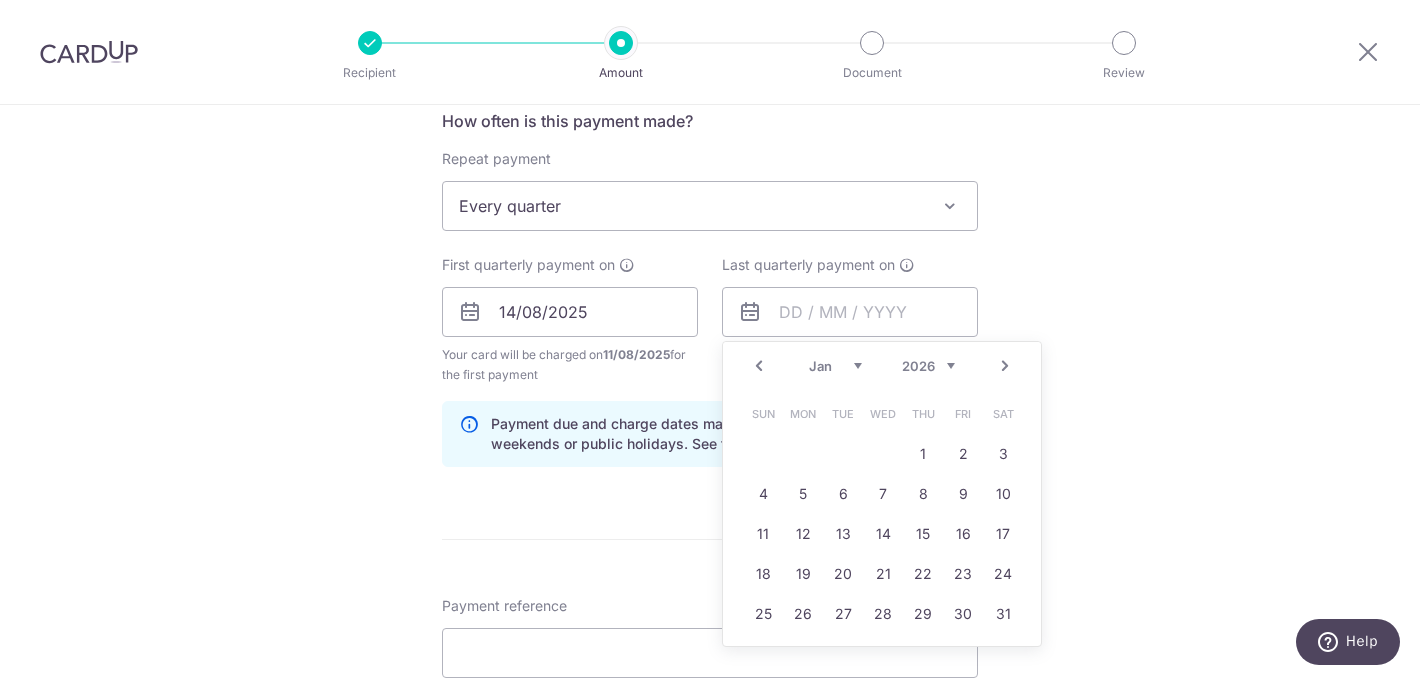 click on "Next" at bounding box center (1005, 366) 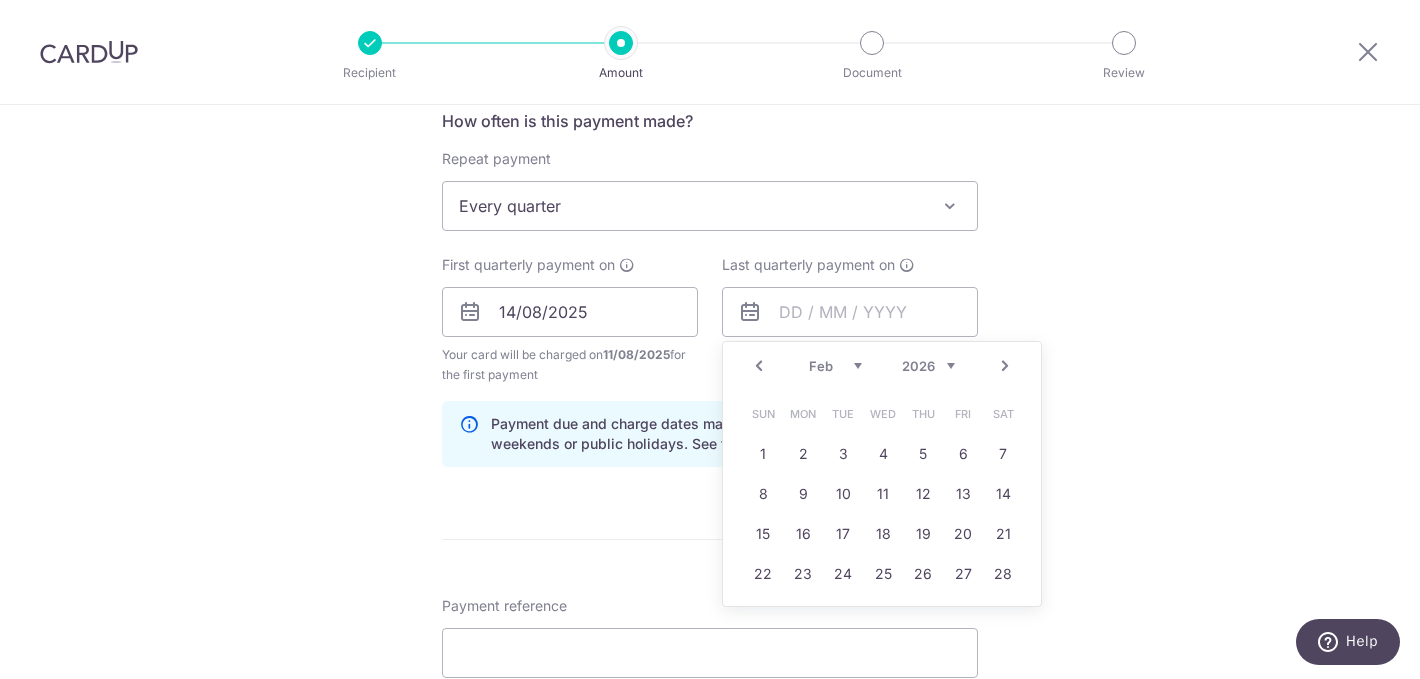click on "Prev" at bounding box center [759, 366] 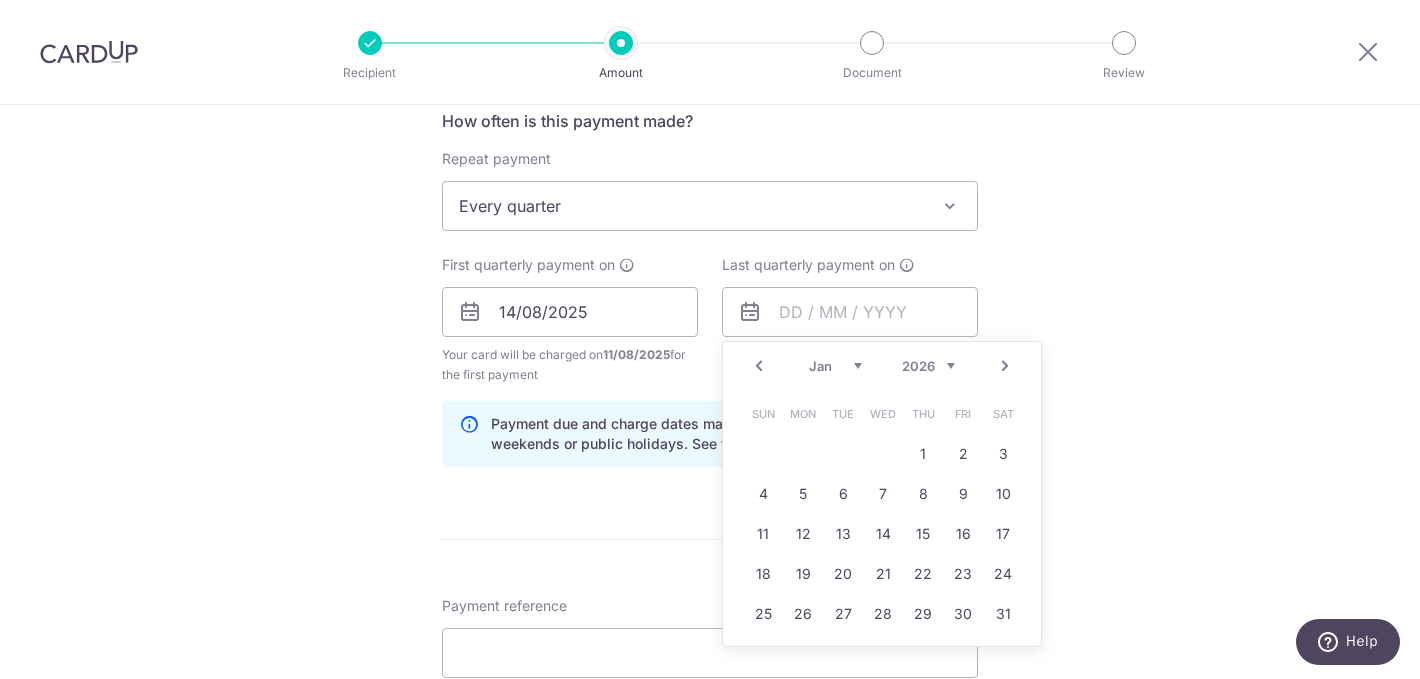 click on "Prev" at bounding box center [759, 366] 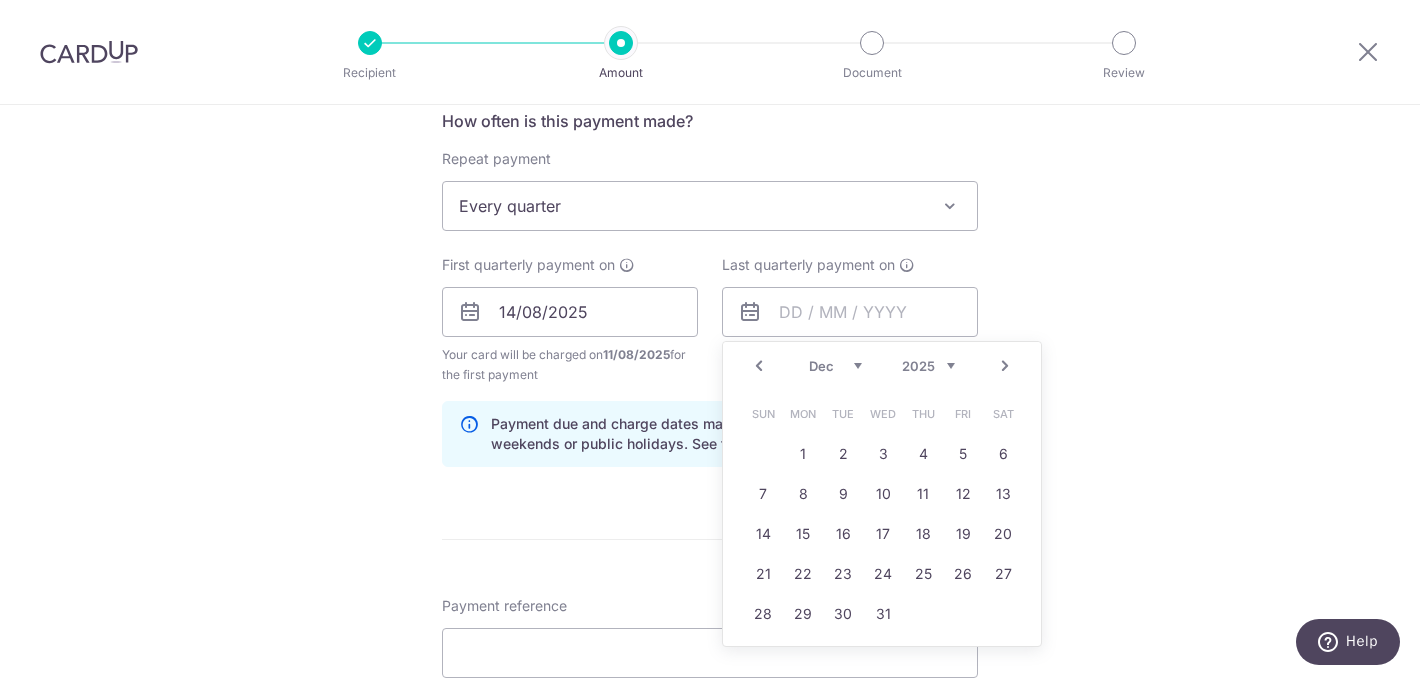click on "Prev" at bounding box center [759, 366] 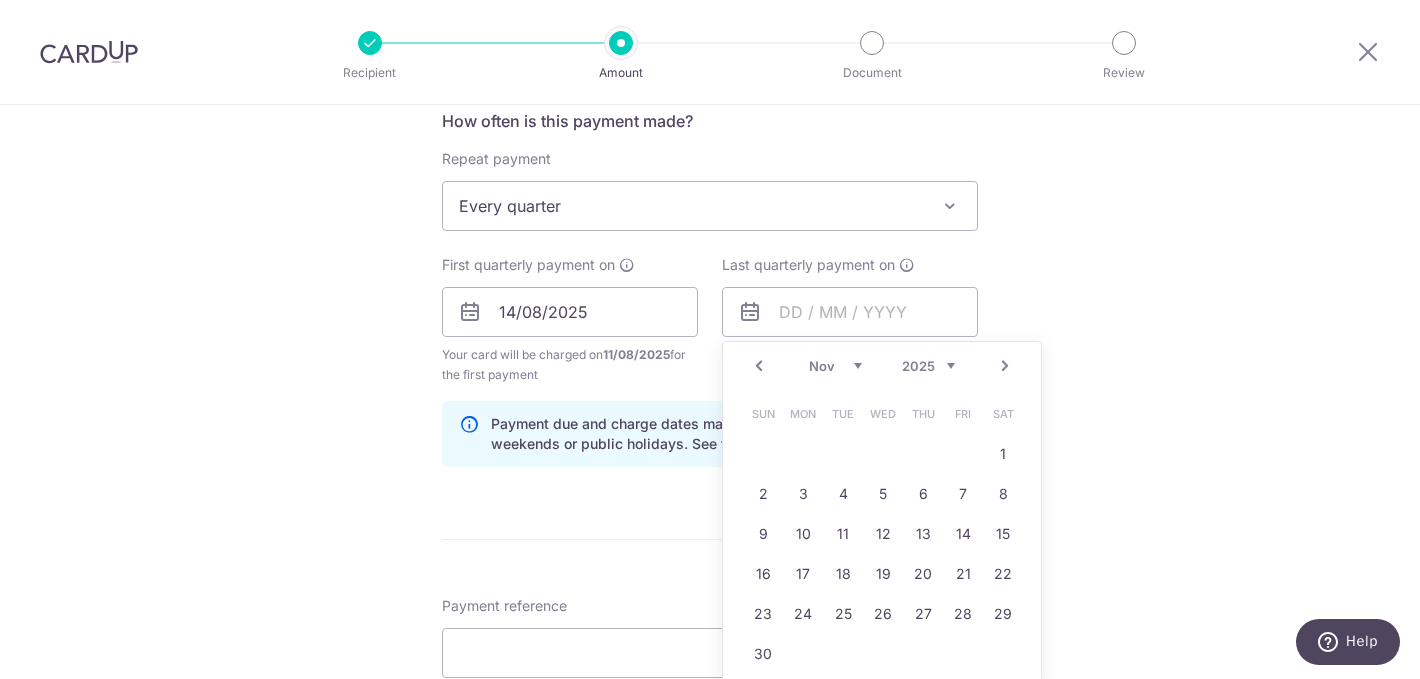 click on "Next" at bounding box center [1005, 366] 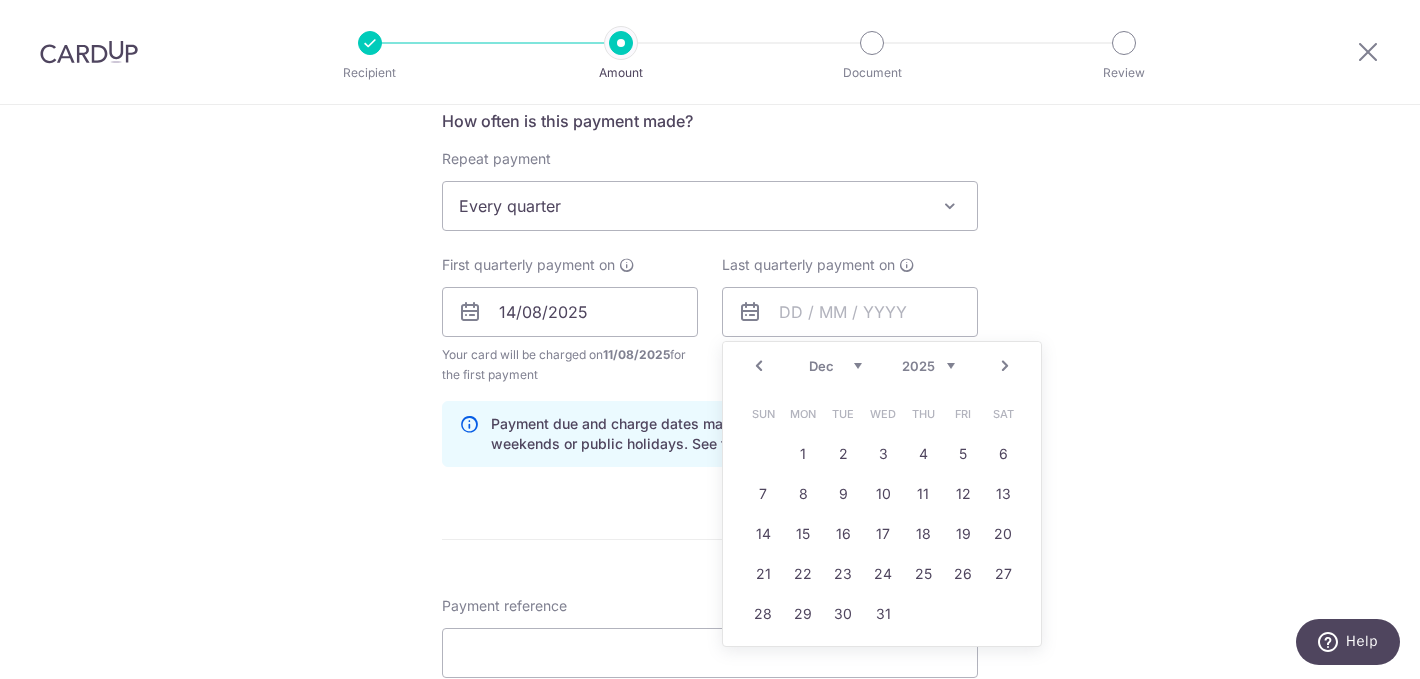 click on "Next" at bounding box center [1005, 366] 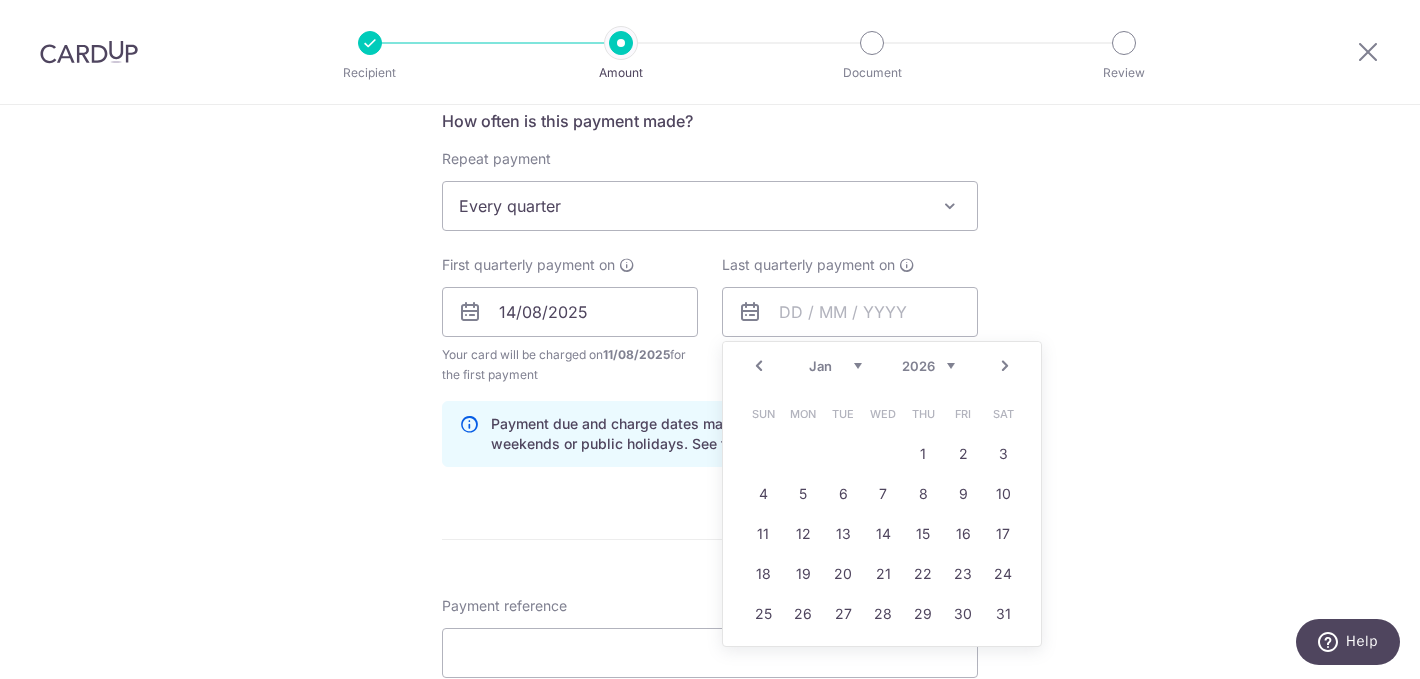 click on "Next" at bounding box center [1005, 366] 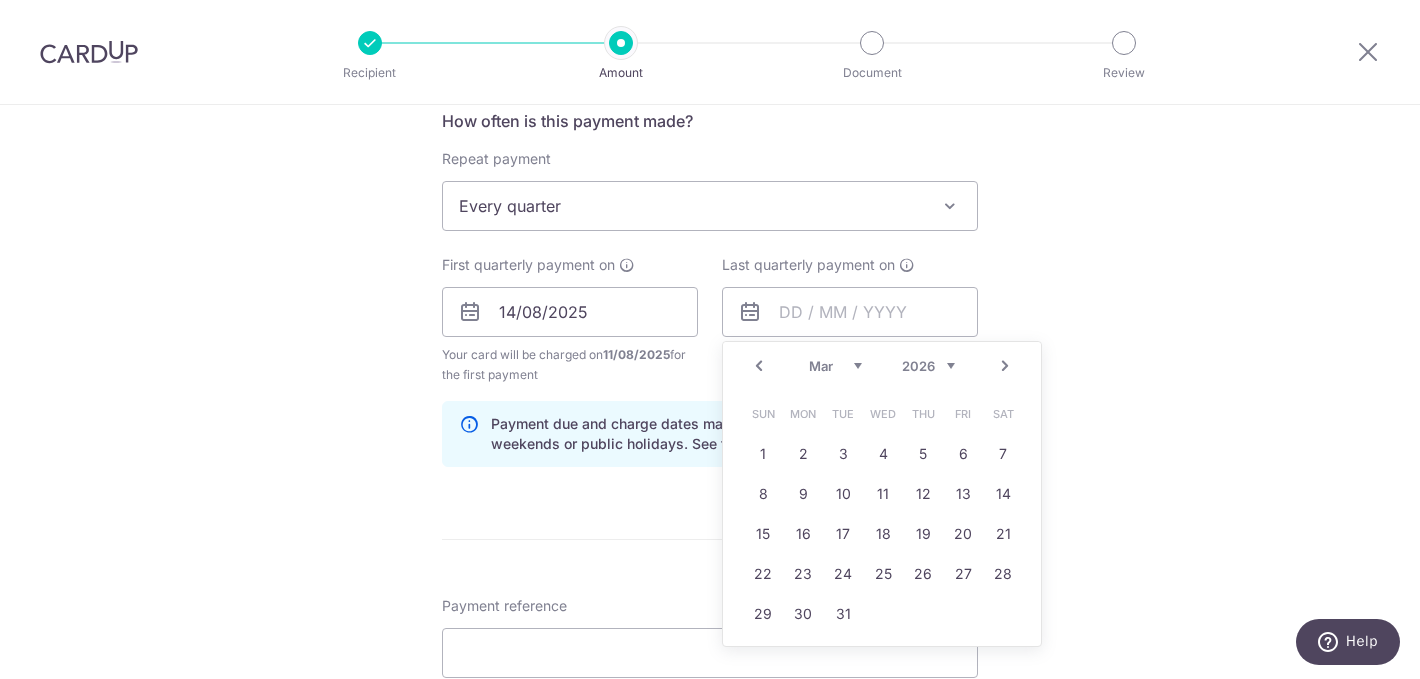 click on "Next" at bounding box center (1005, 366) 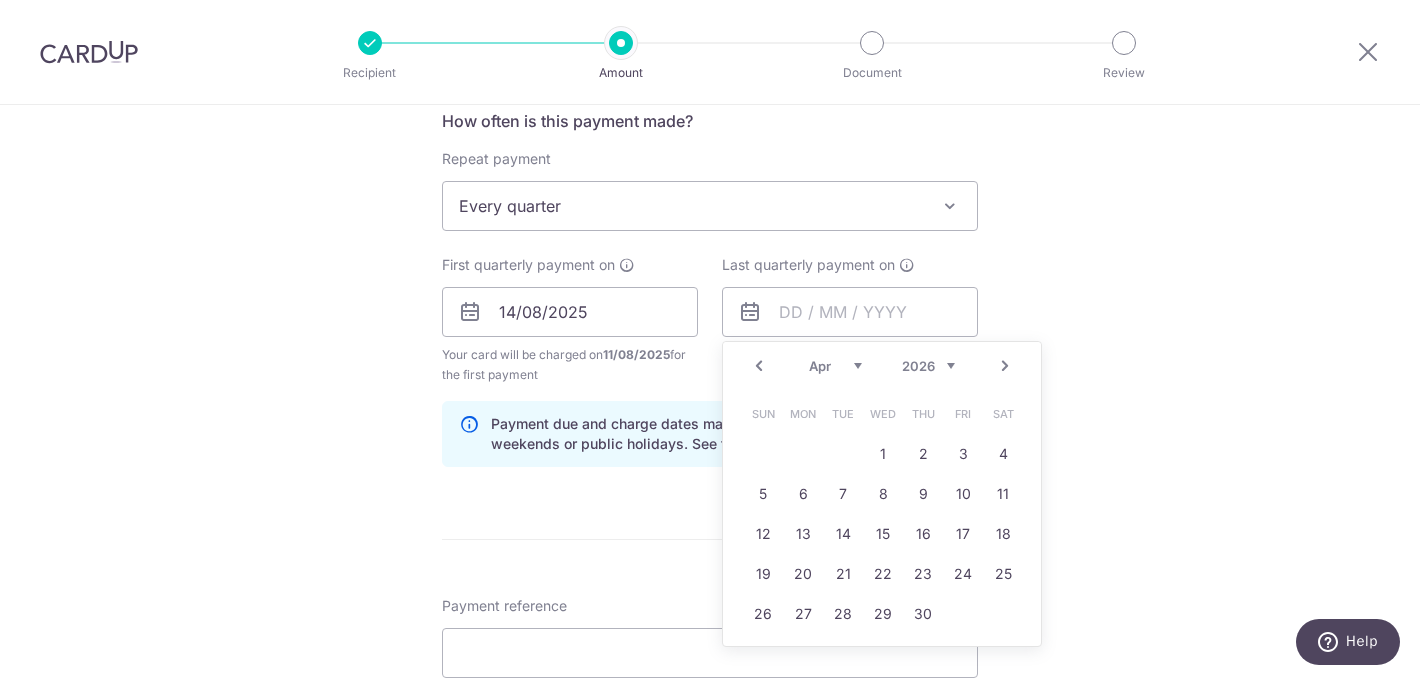 click on "Next" at bounding box center (1005, 366) 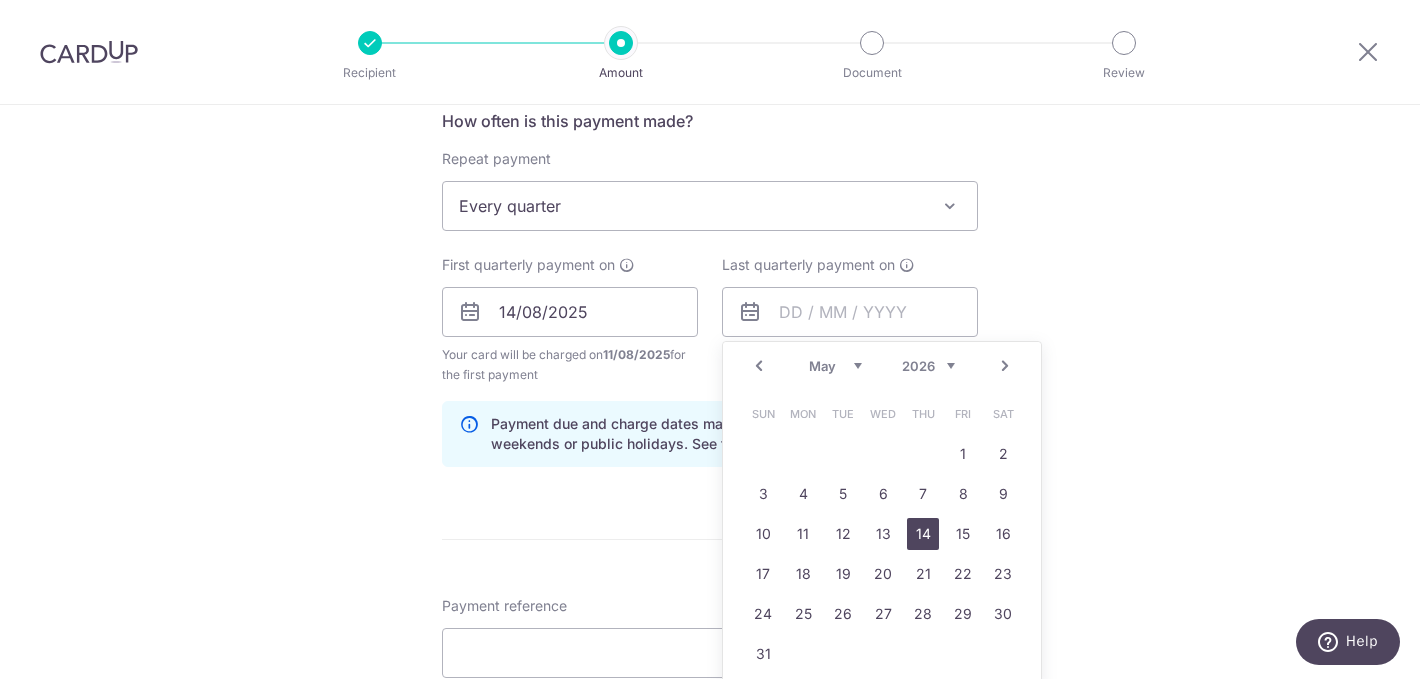 click on "14" at bounding box center (923, 534) 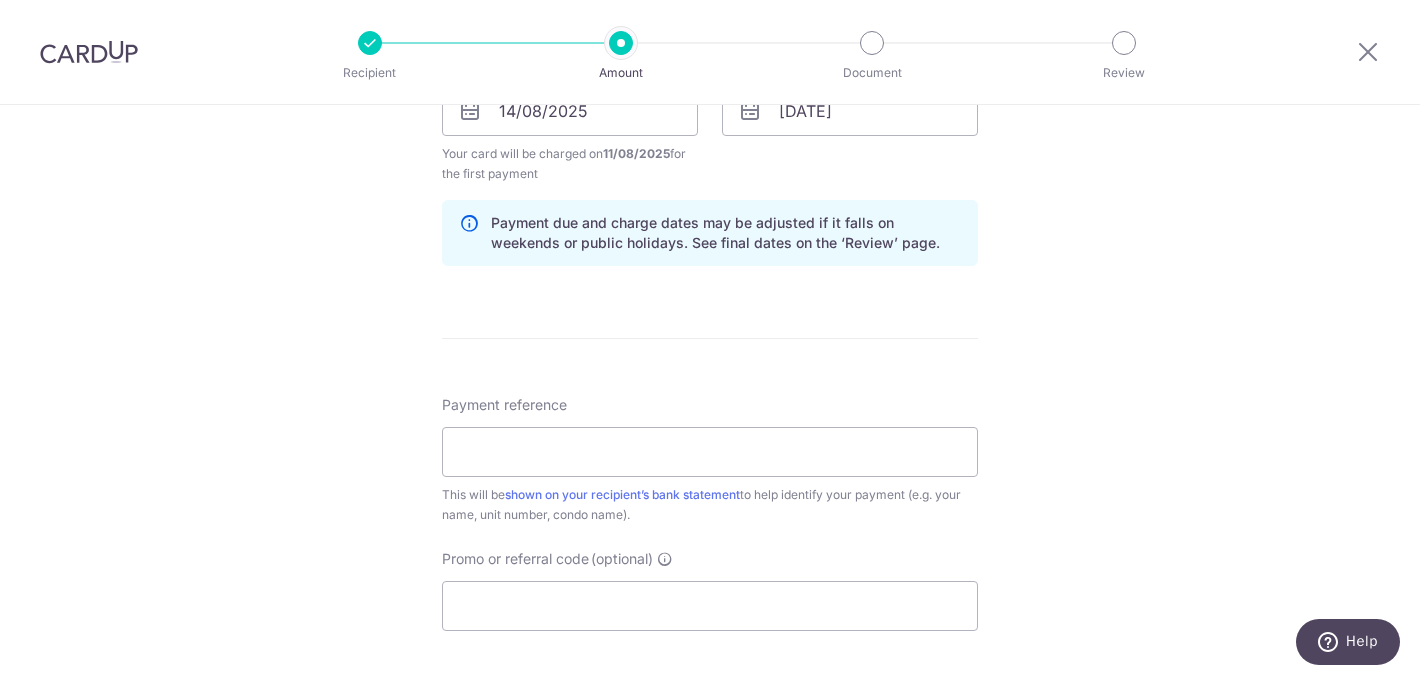 scroll, scrollTop: 979, scrollLeft: 0, axis: vertical 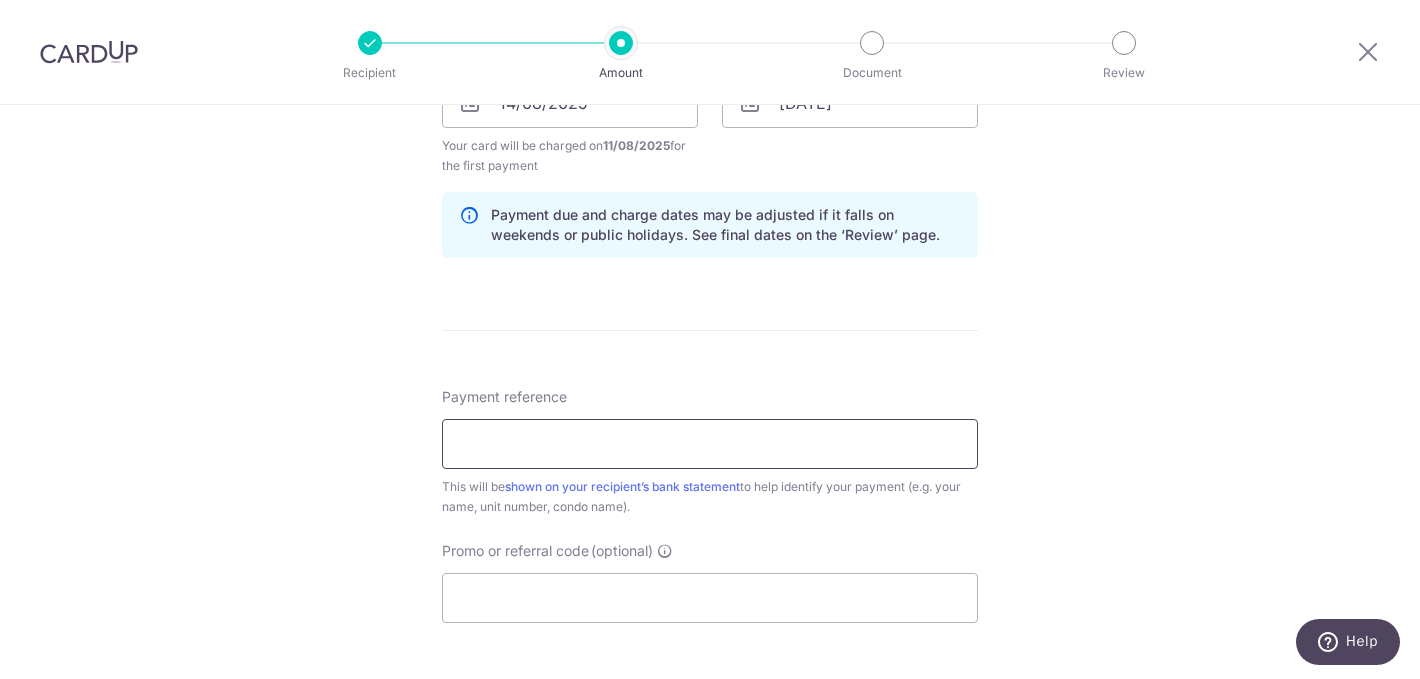 click on "Payment reference" at bounding box center (710, 444) 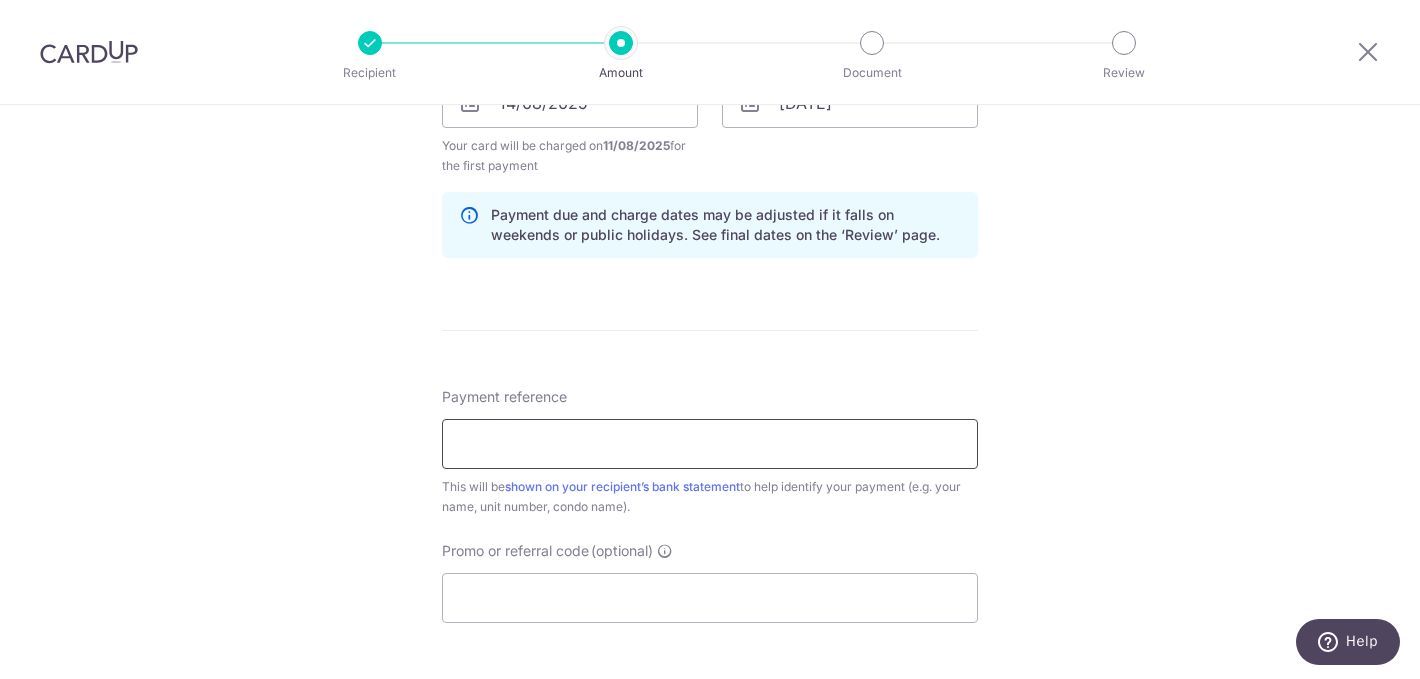 scroll, scrollTop: 984, scrollLeft: 0, axis: vertical 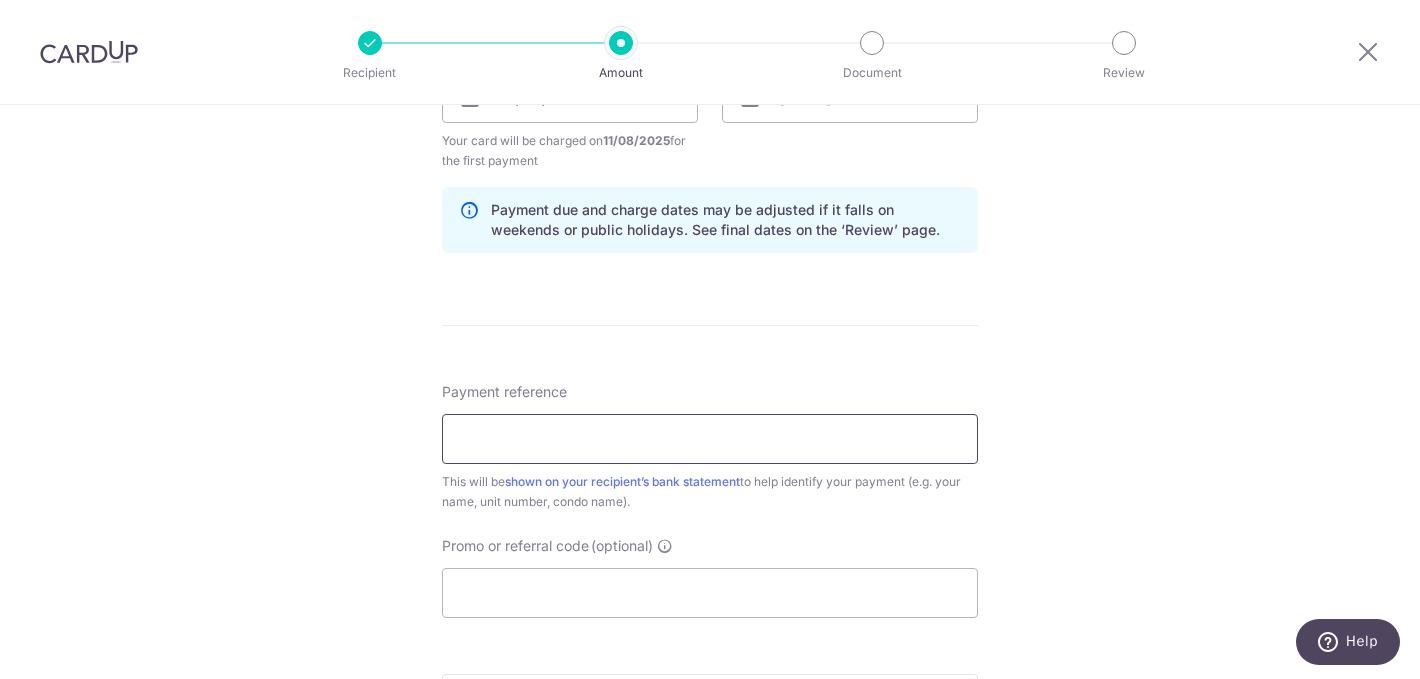 click on "Payment reference" at bounding box center (710, 439) 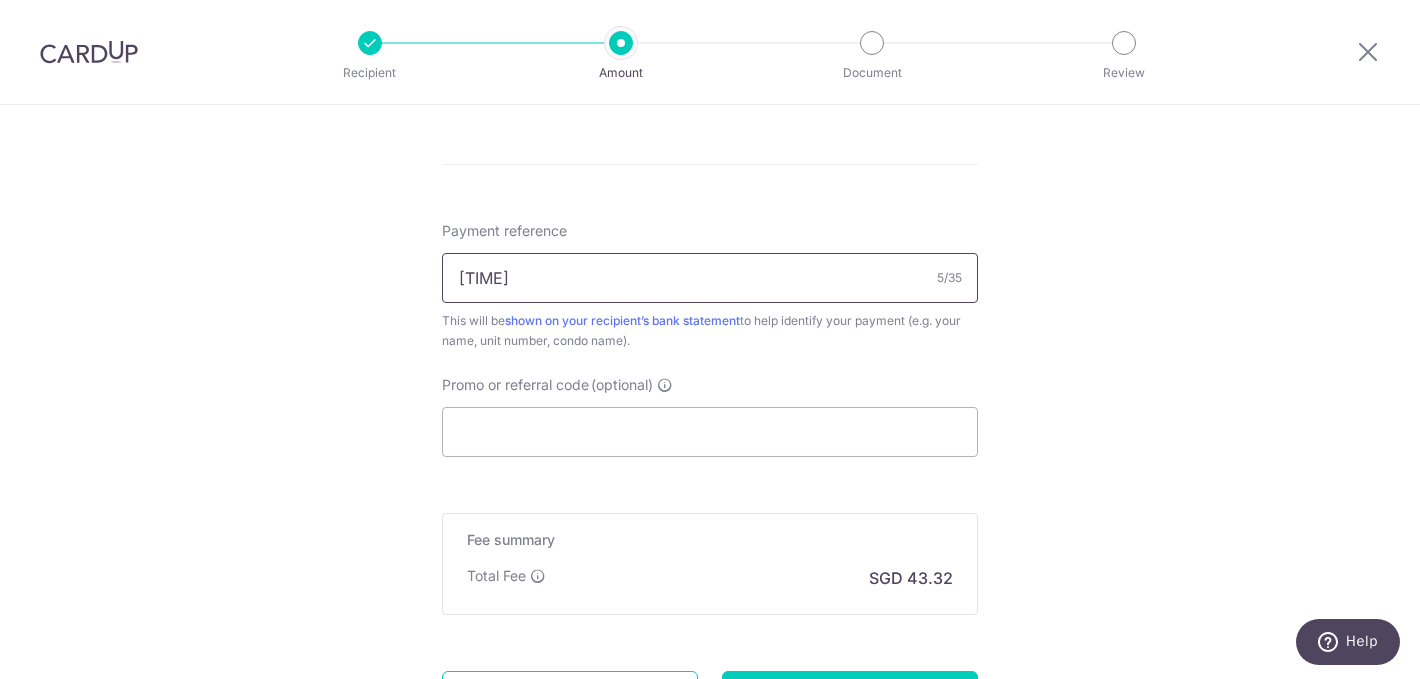 scroll, scrollTop: 1161, scrollLeft: 0, axis: vertical 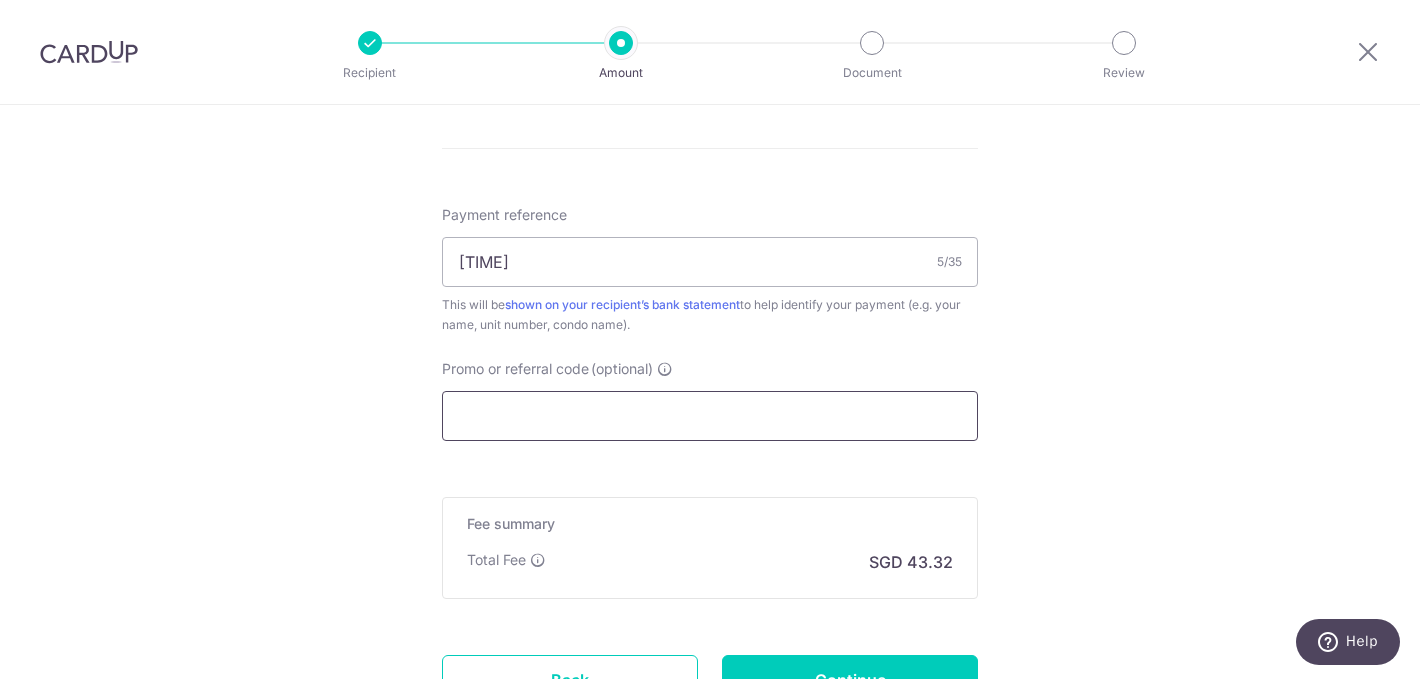 click on "Promo or referral code
(optional)" at bounding box center (710, 416) 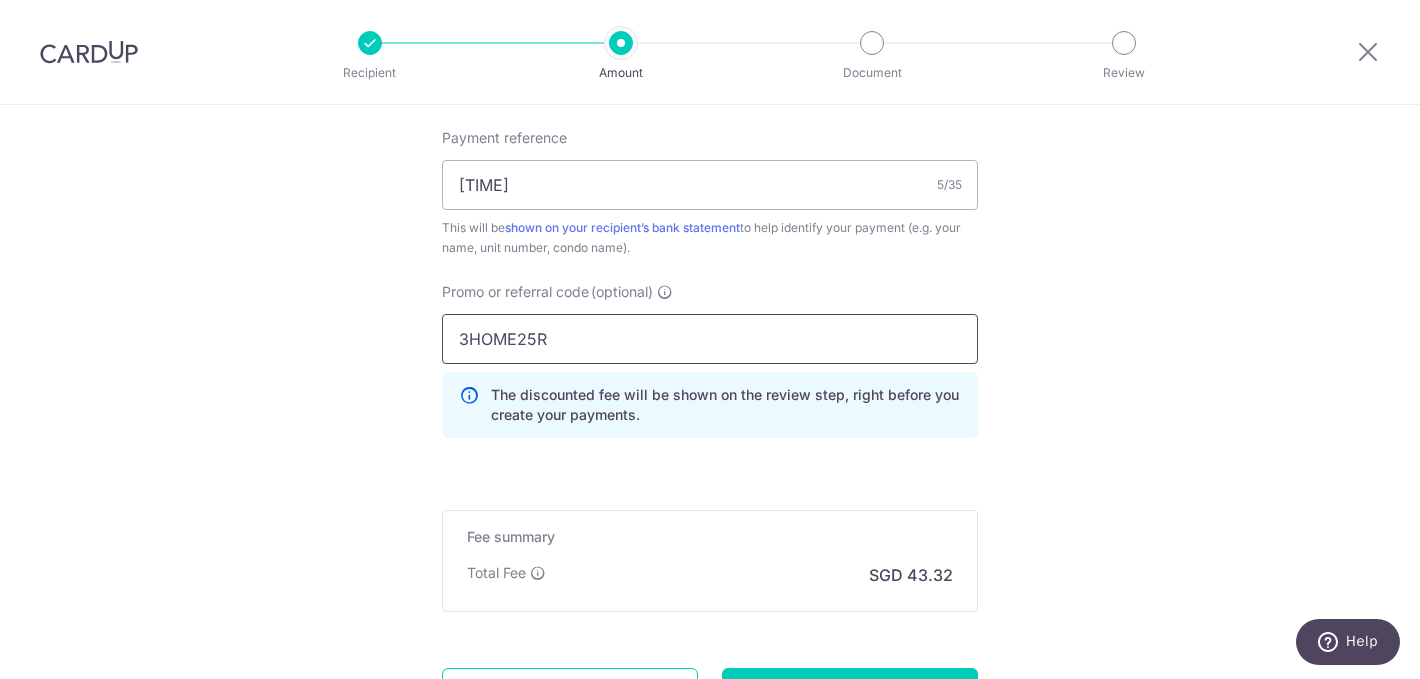 scroll, scrollTop: 1427, scrollLeft: 0, axis: vertical 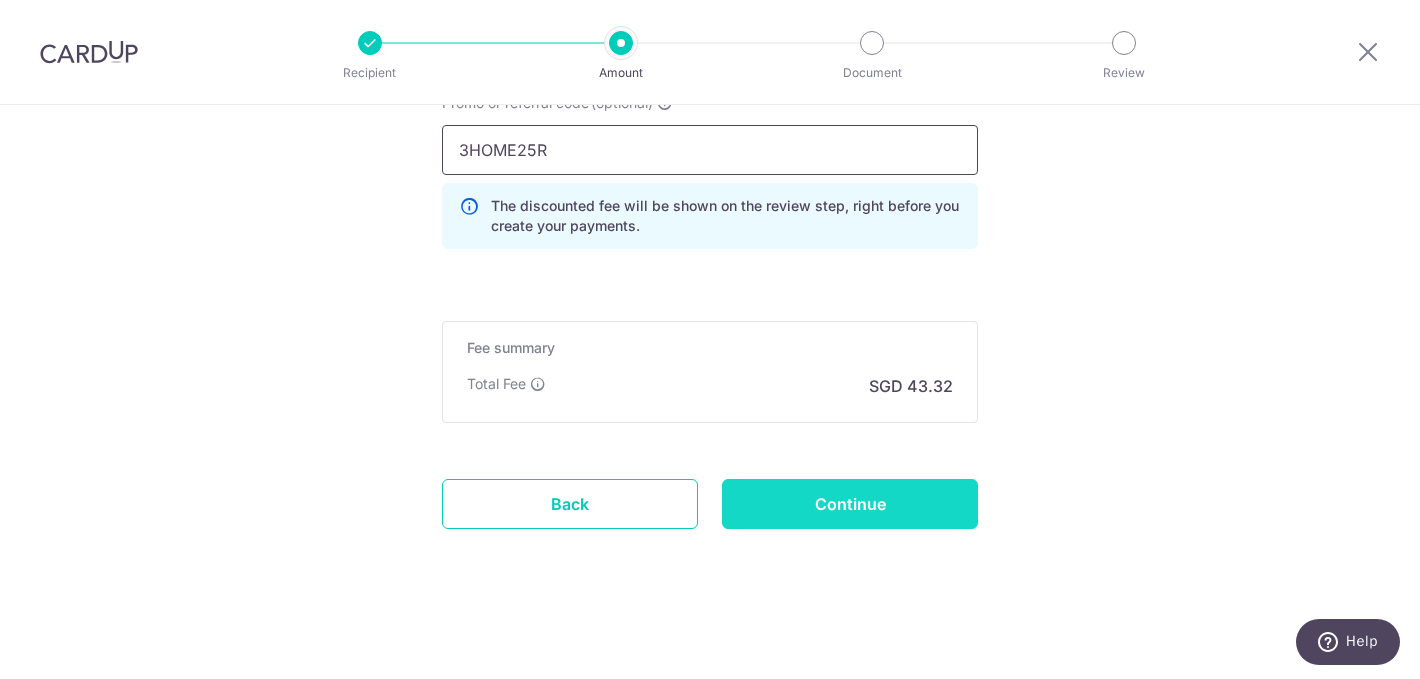 type on "3HOME25R" 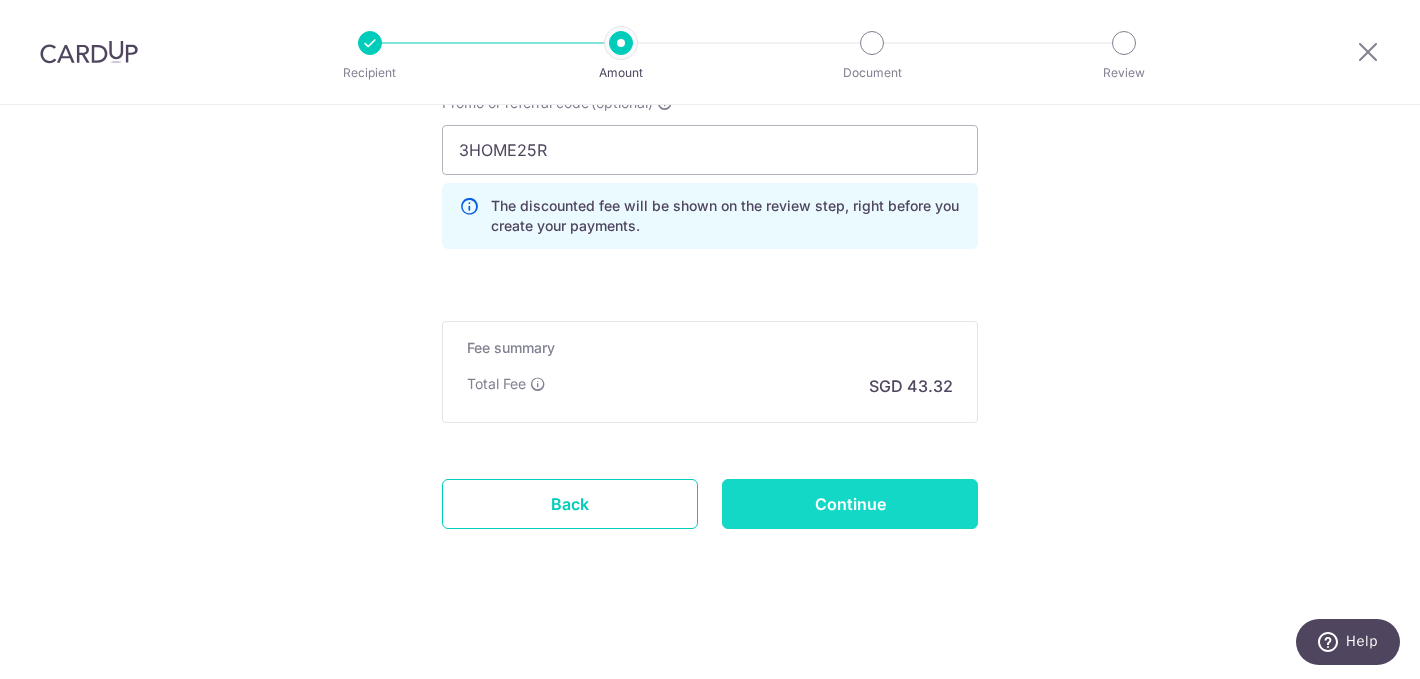click on "Continue" at bounding box center (850, 504) 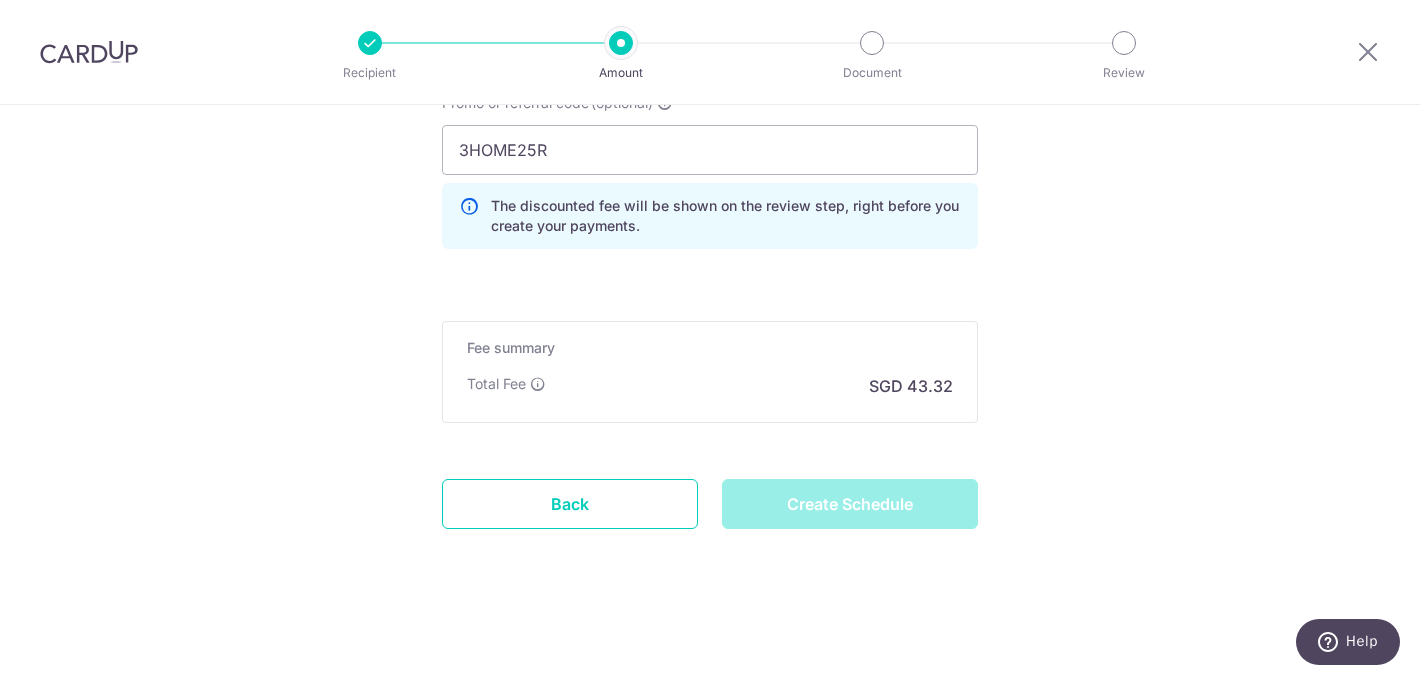 type on "Create Schedule" 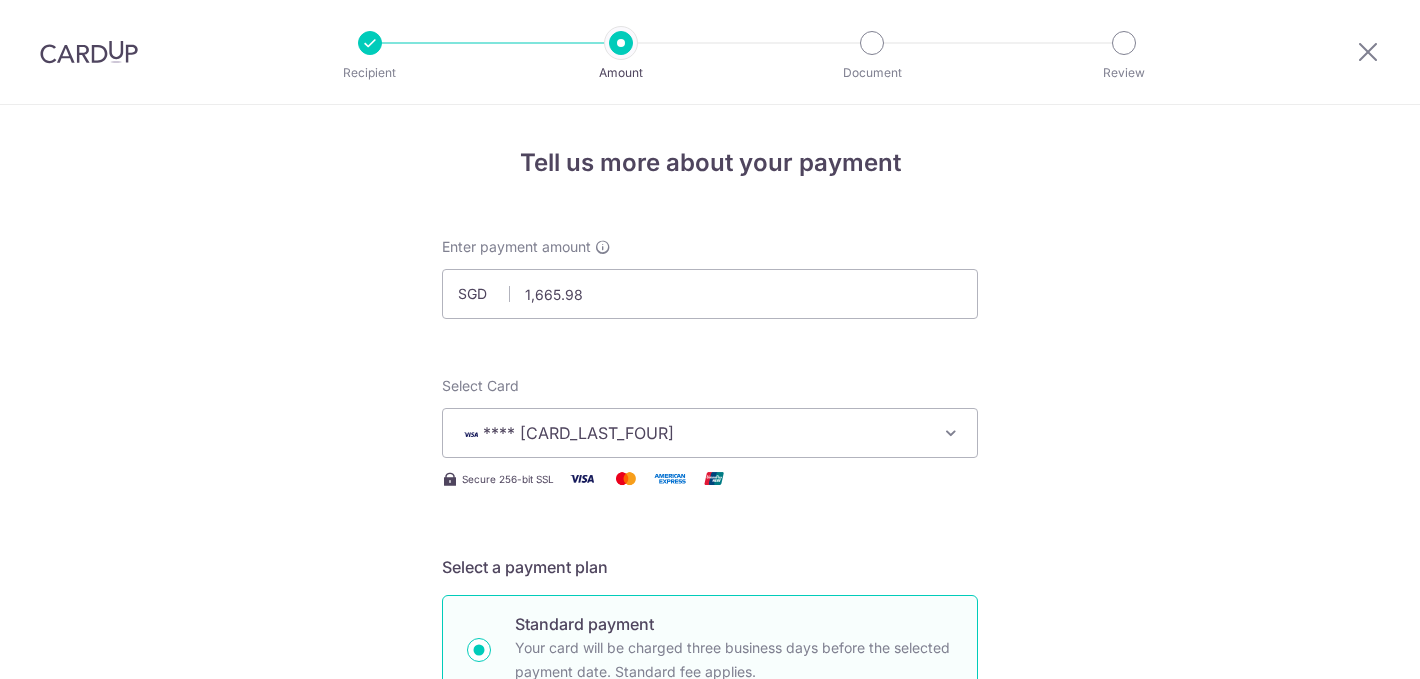 scroll, scrollTop: 0, scrollLeft: 0, axis: both 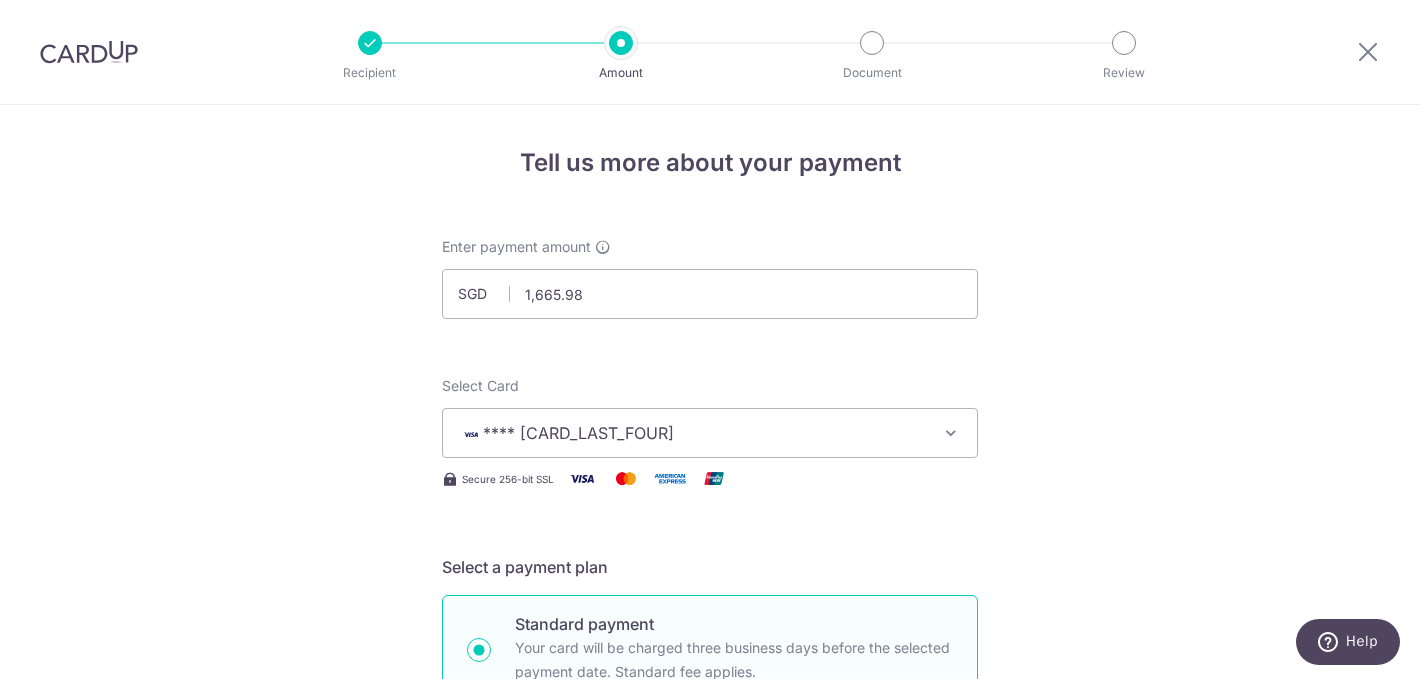 click at bounding box center (370, 43) 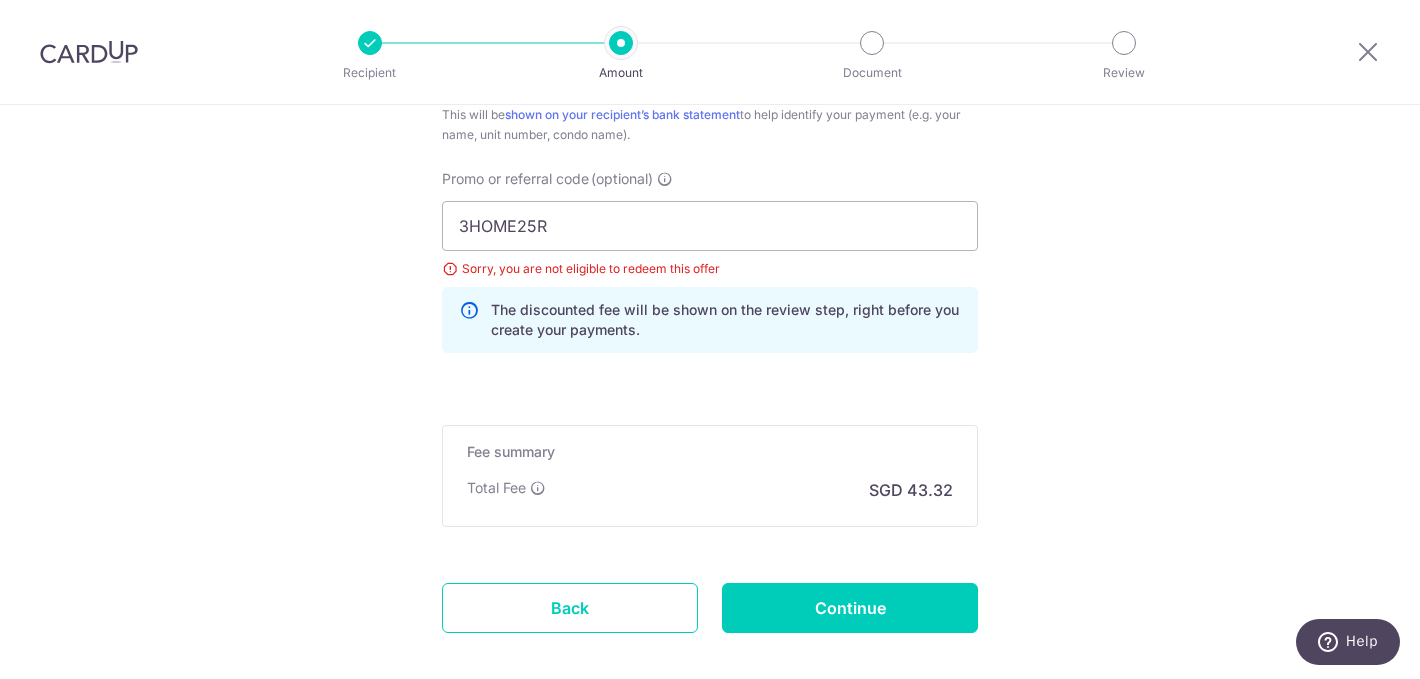 scroll, scrollTop: 1250, scrollLeft: 0, axis: vertical 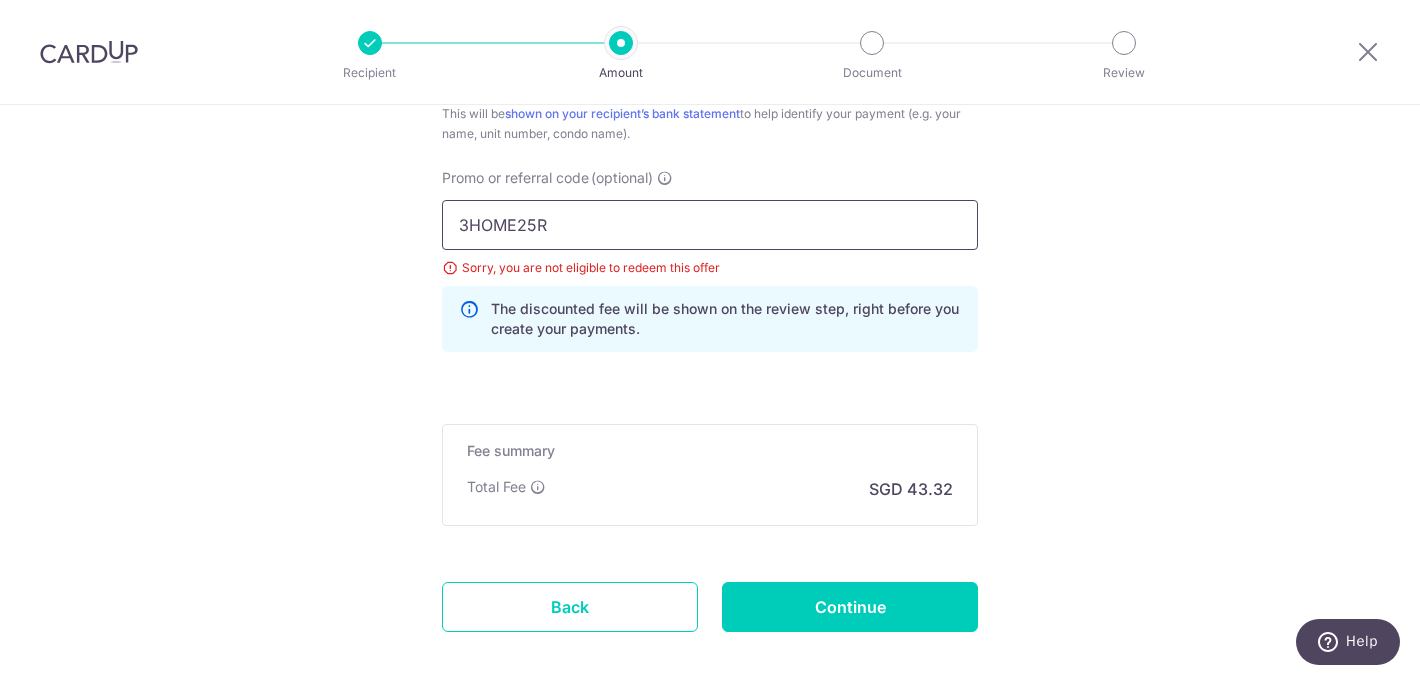 click on "3HOME25R" at bounding box center (710, 225) 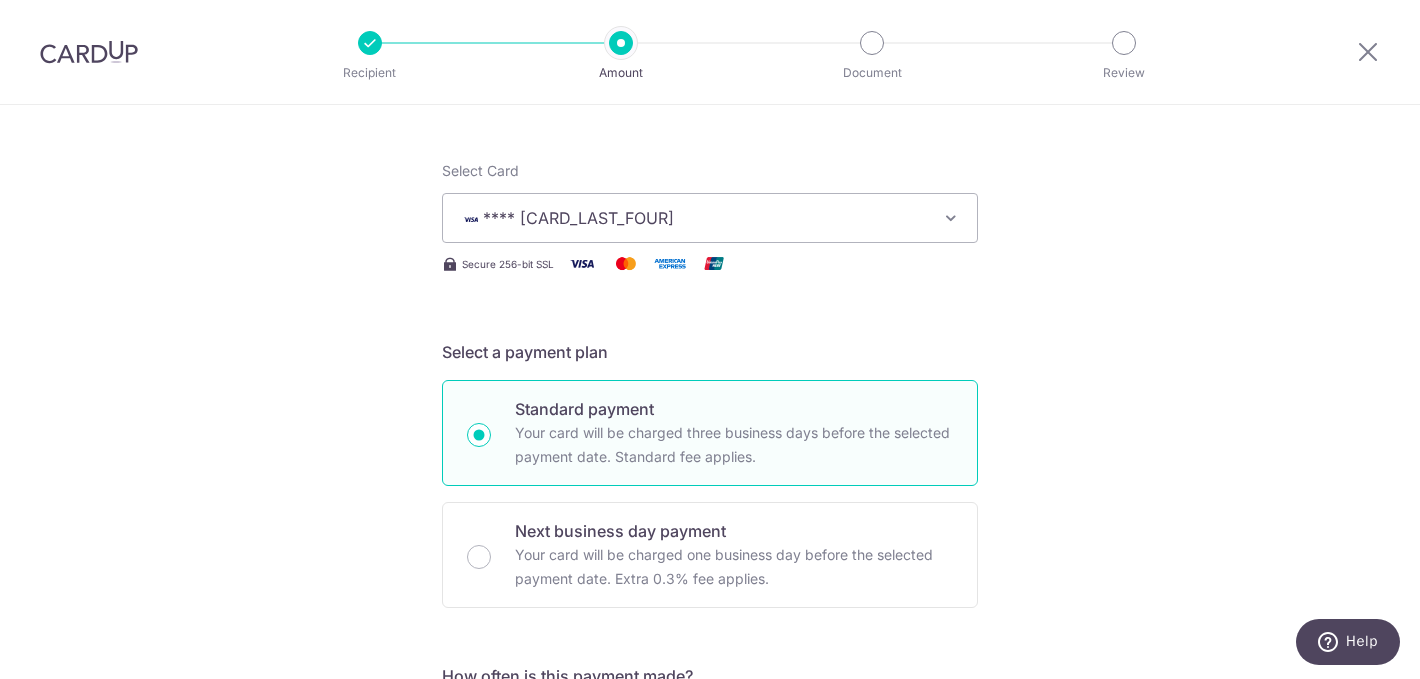 scroll, scrollTop: 0, scrollLeft: 0, axis: both 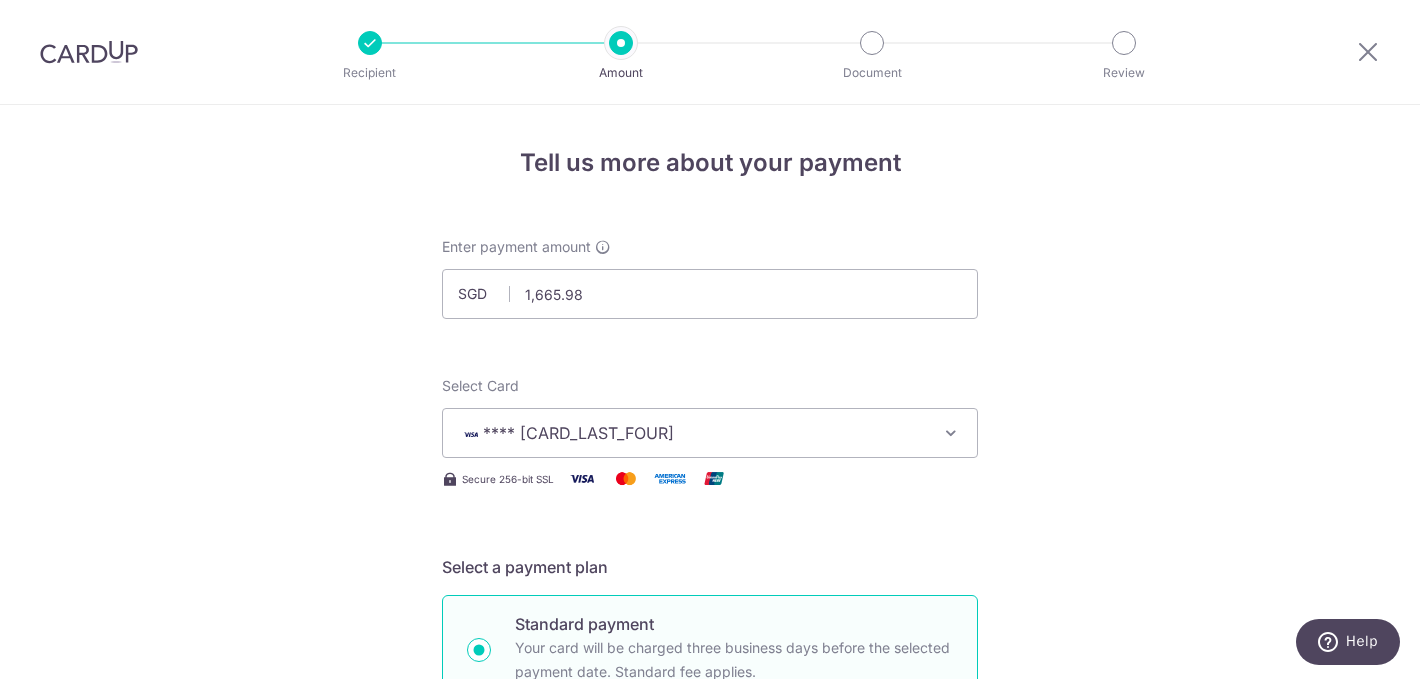 click at bounding box center [370, 43] 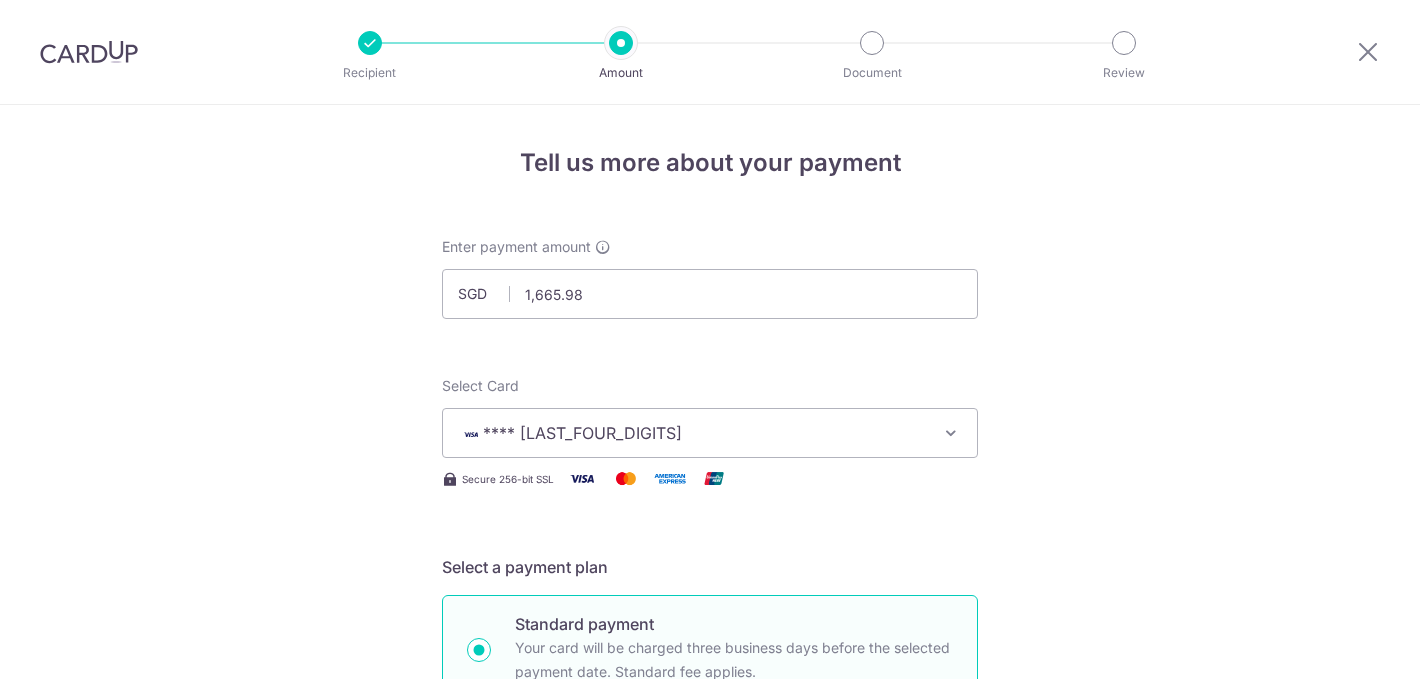 scroll, scrollTop: 0, scrollLeft: 0, axis: both 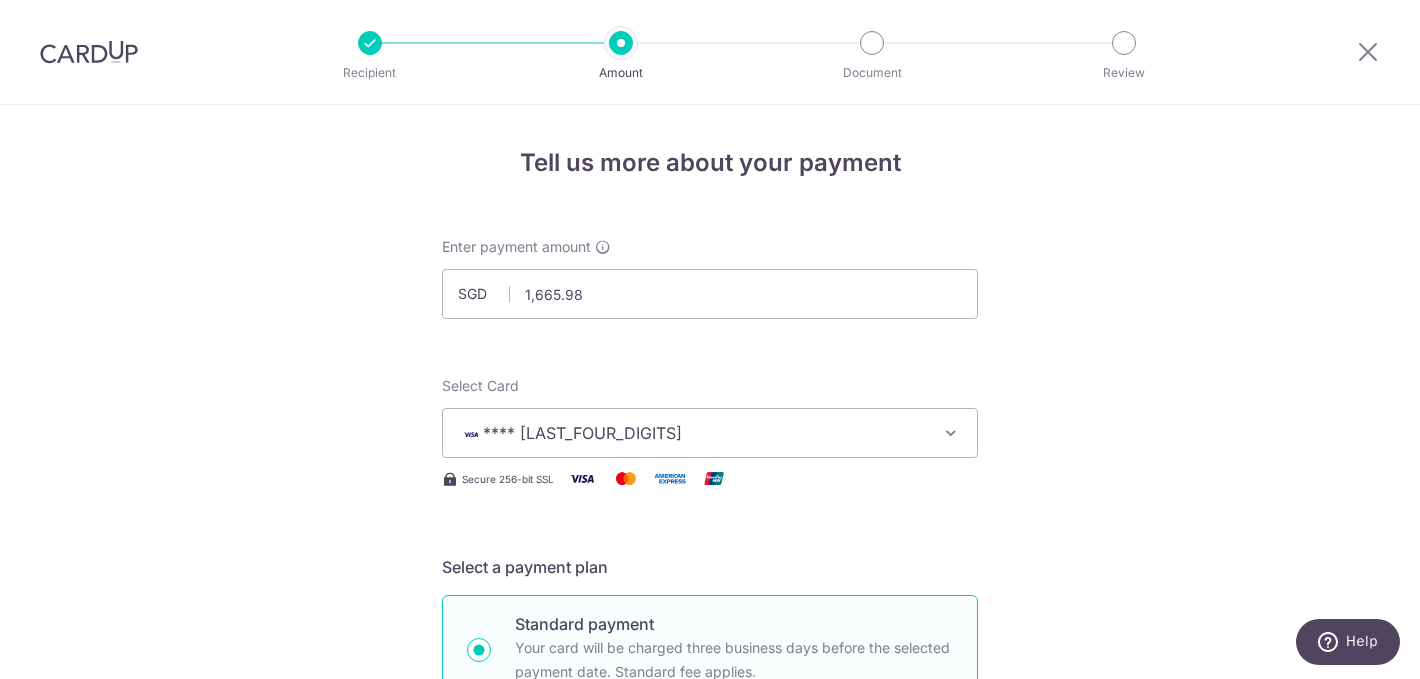 click at bounding box center (89, 52) 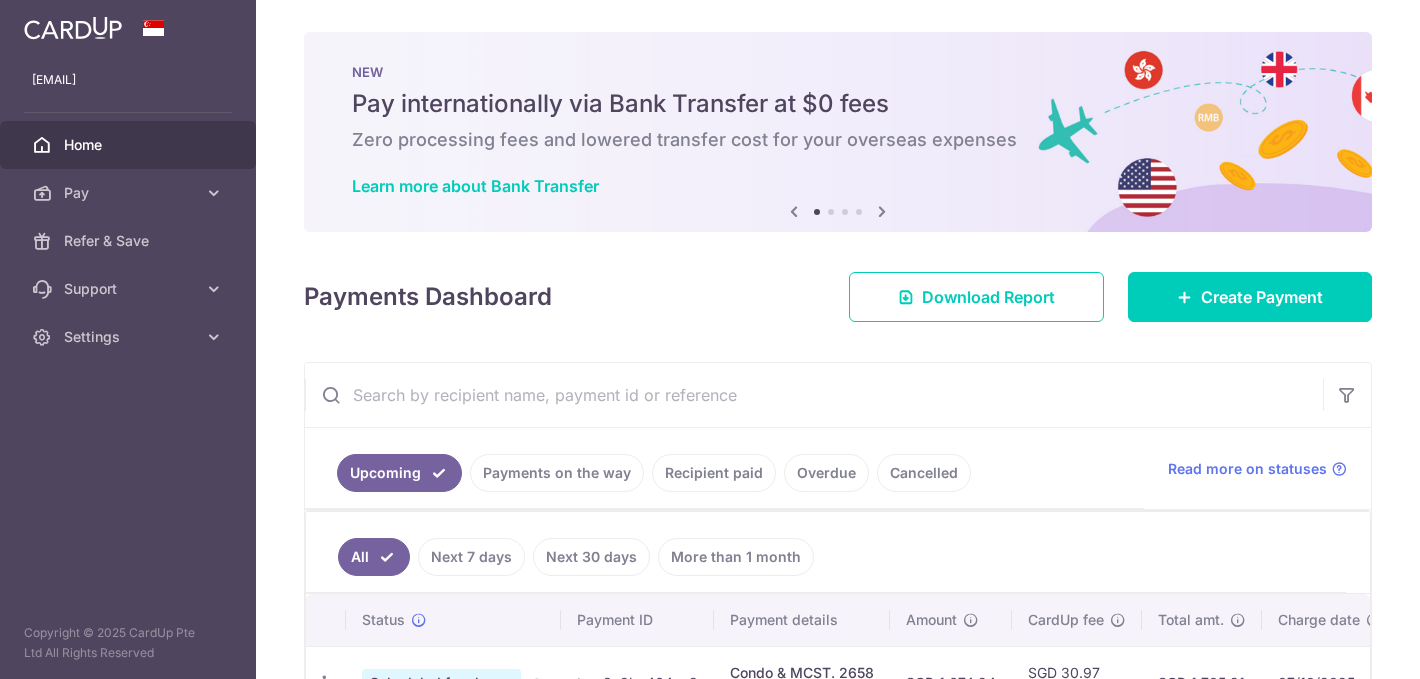 scroll, scrollTop: 28, scrollLeft: 0, axis: vertical 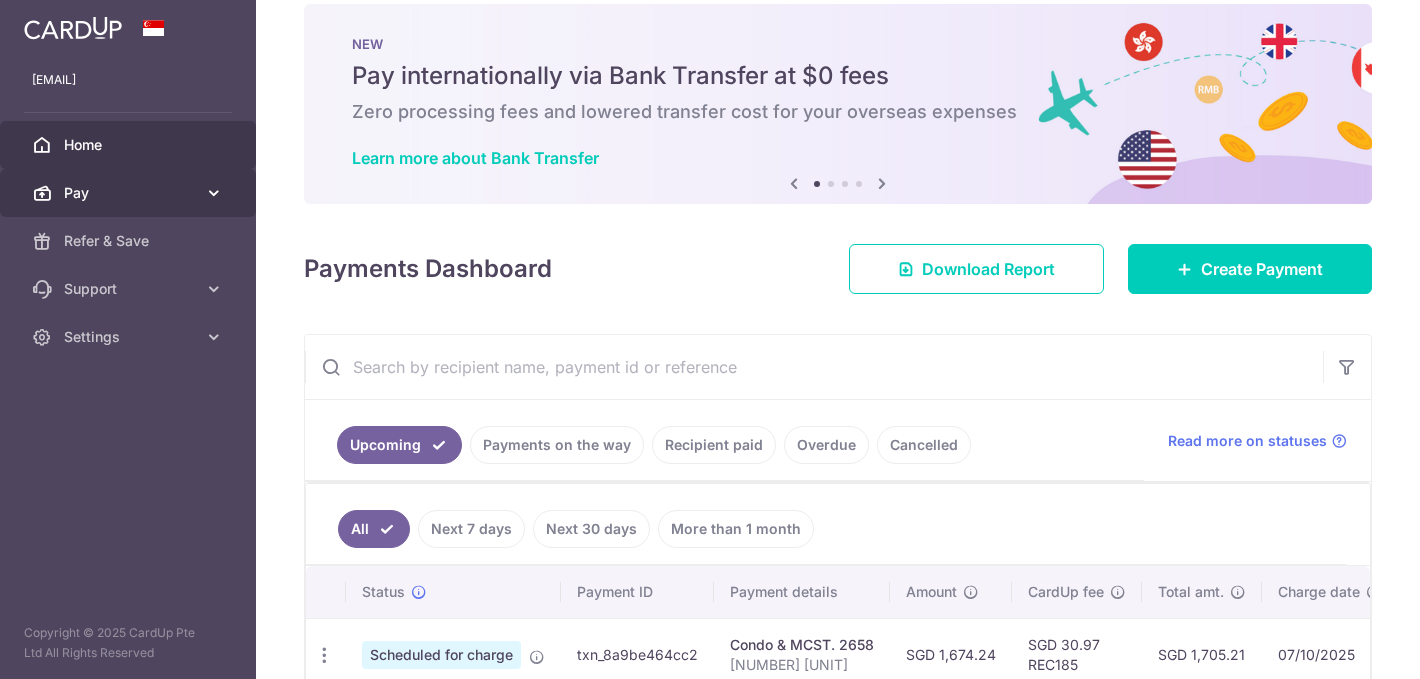 click on "Pay" at bounding box center [128, 193] 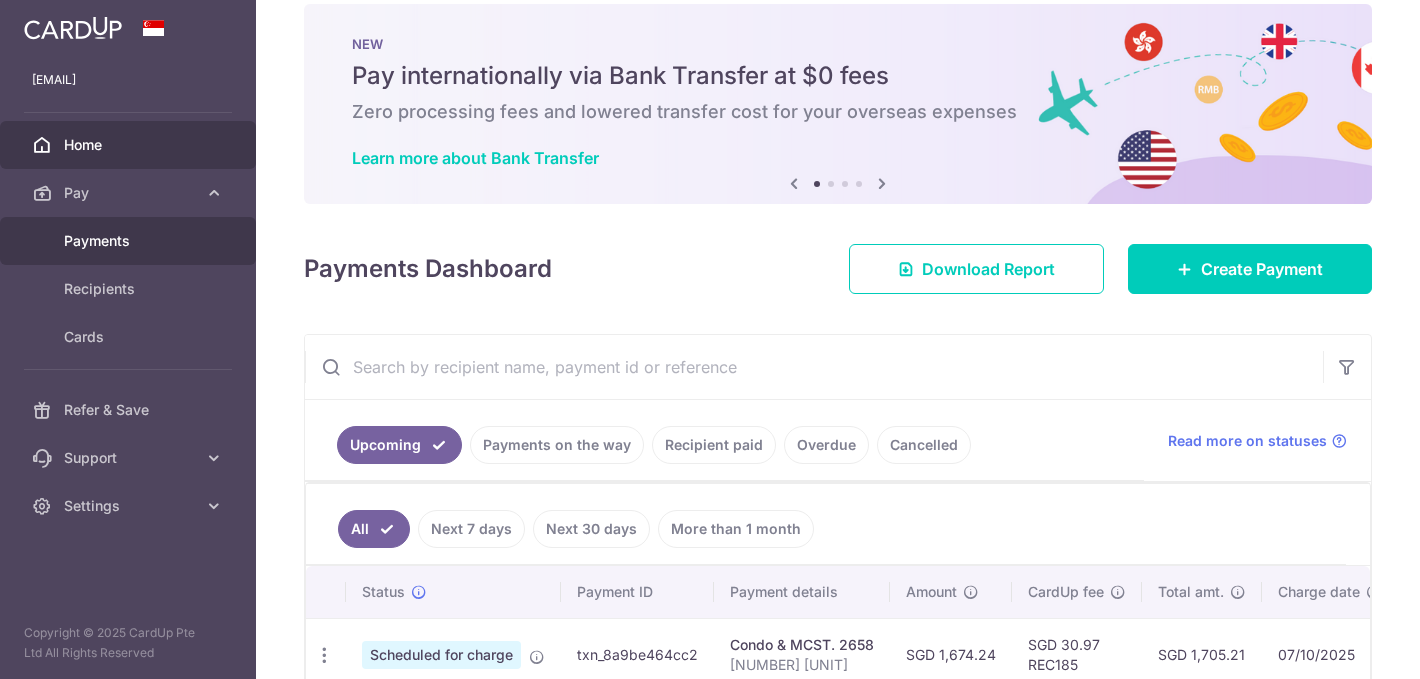 click on "Payments" at bounding box center [128, 241] 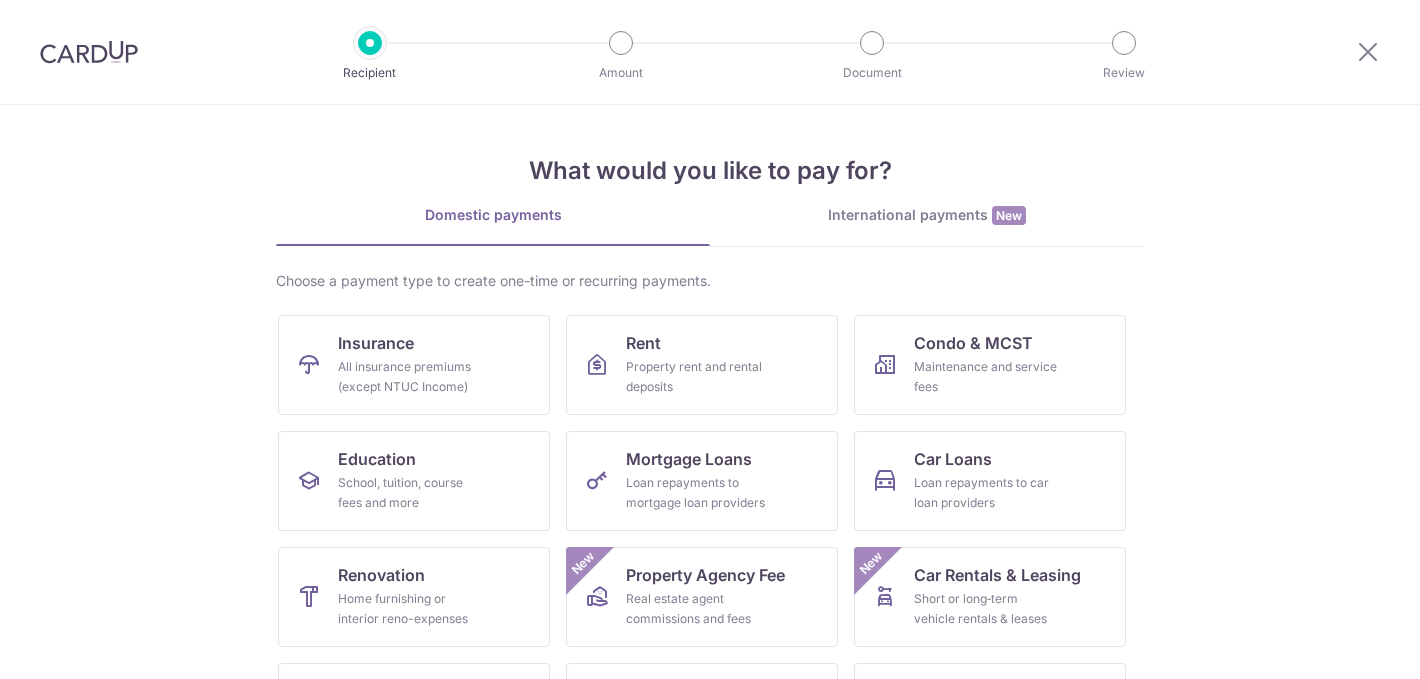 scroll, scrollTop: 0, scrollLeft: 0, axis: both 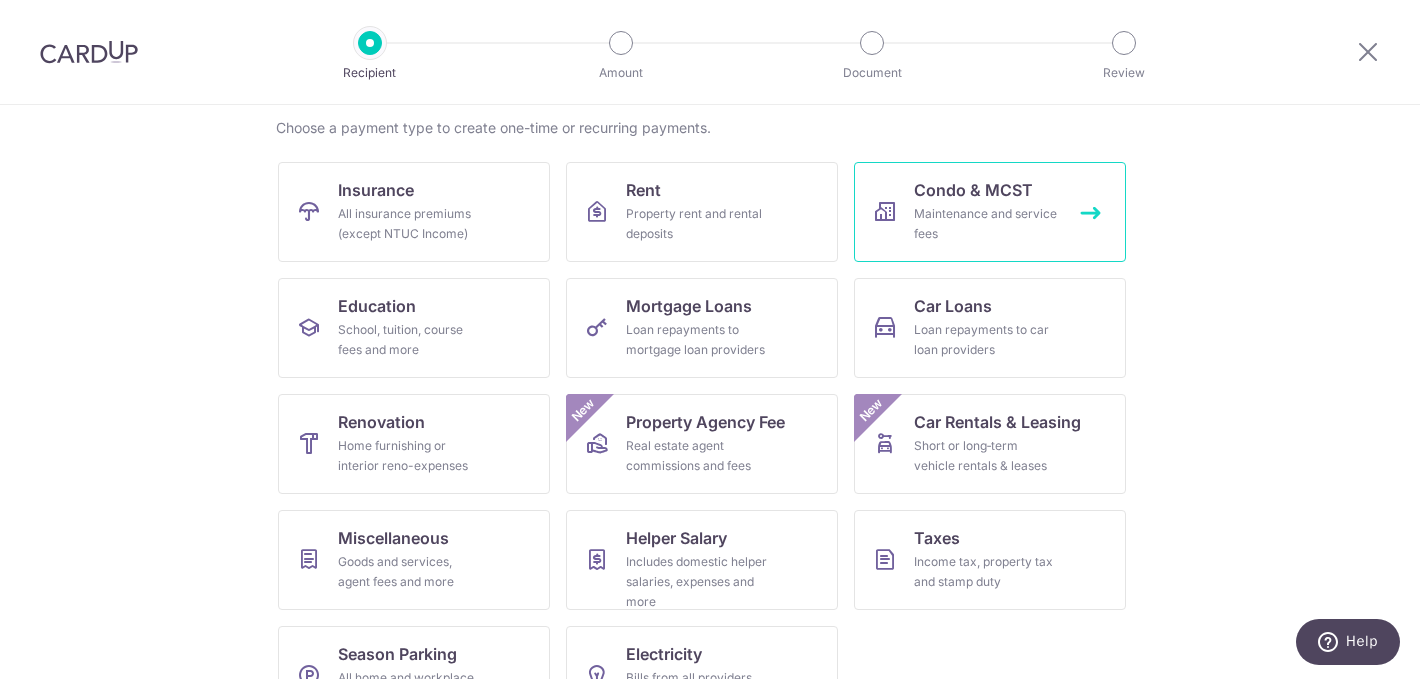 click on "Maintenance and service fees" at bounding box center (986, 224) 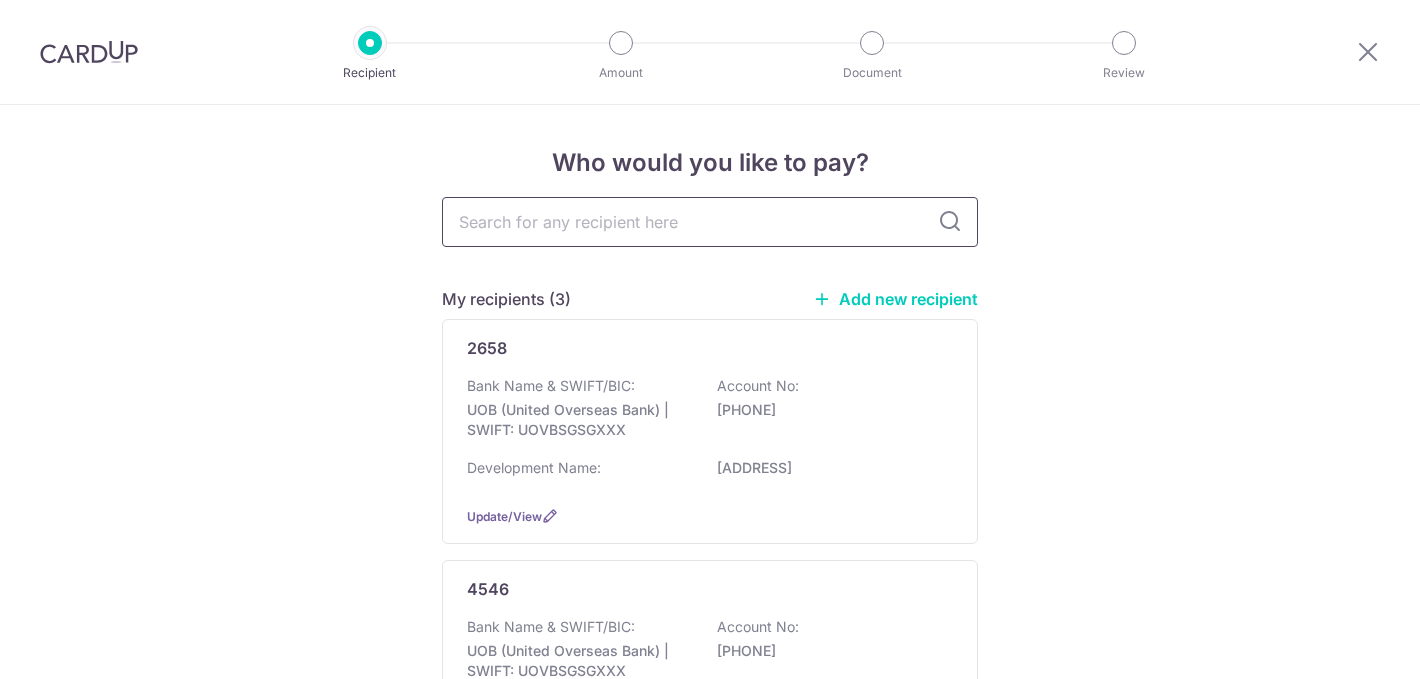 scroll, scrollTop: 0, scrollLeft: 0, axis: both 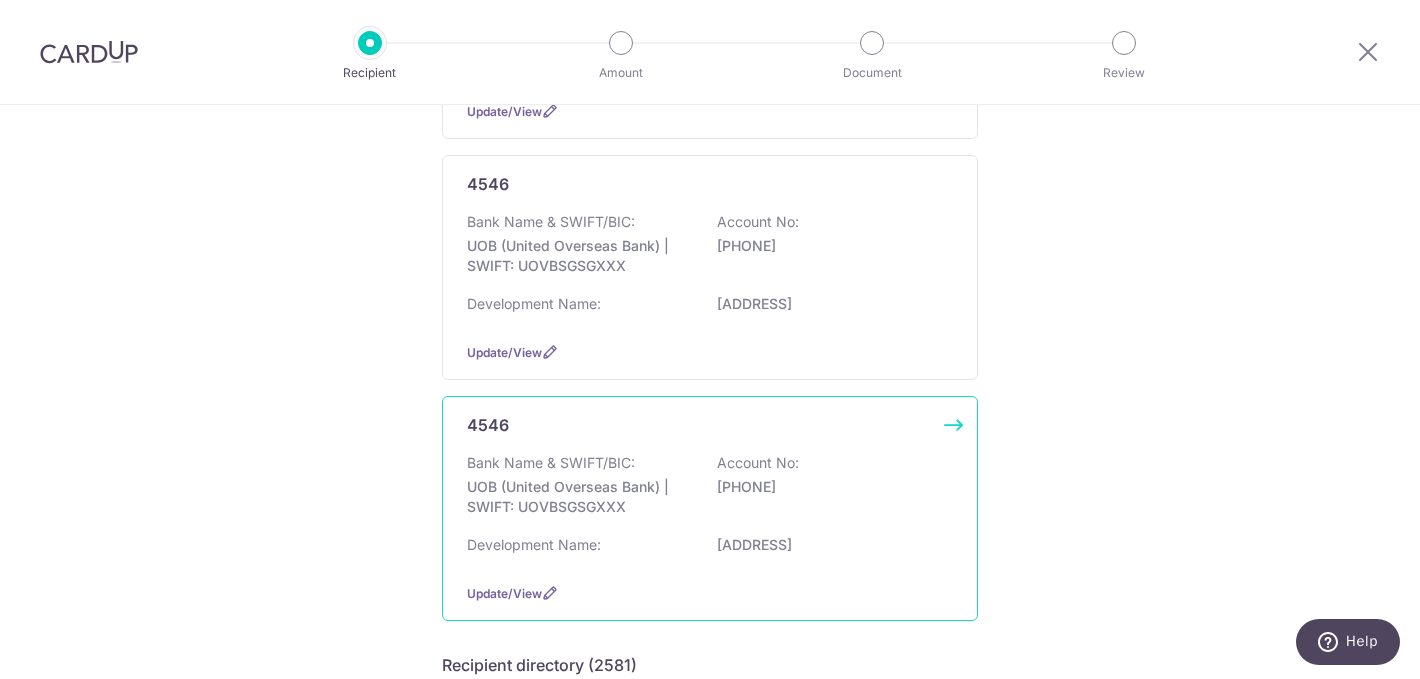 click on "Account No:" at bounding box center [758, 463] 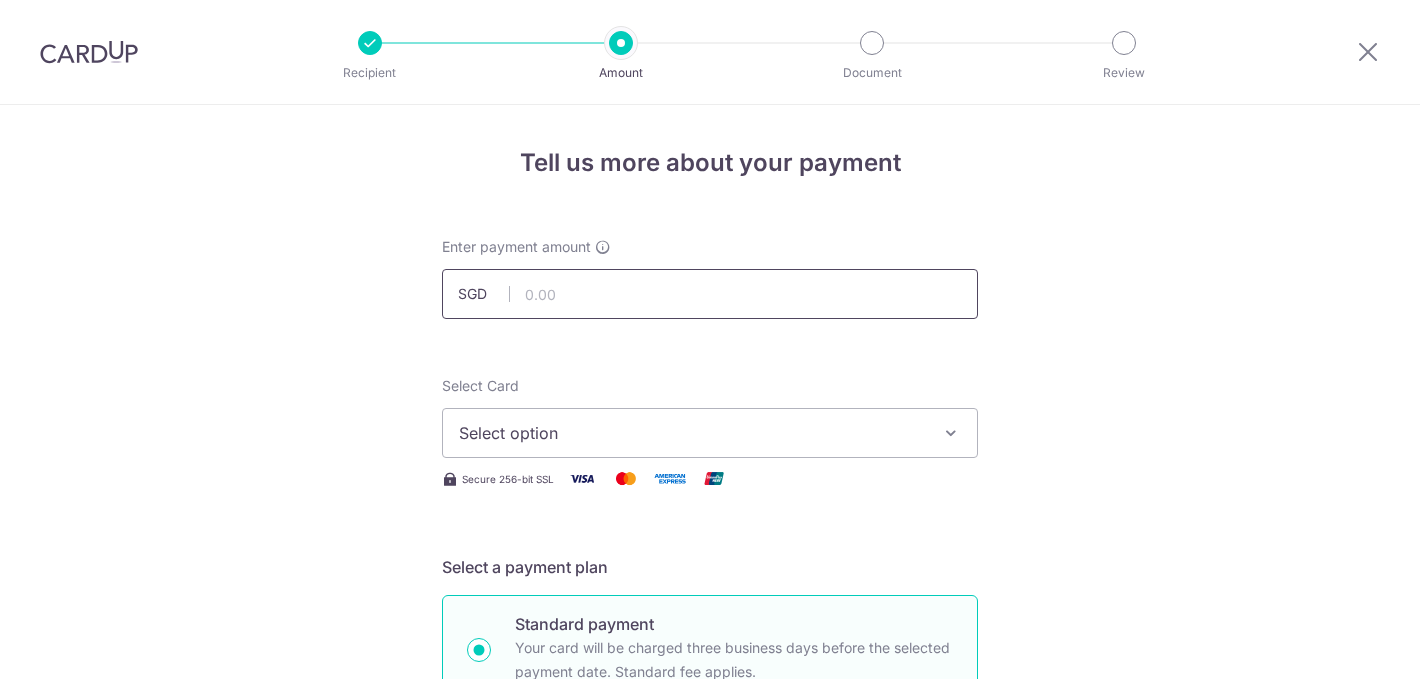 scroll, scrollTop: 0, scrollLeft: 0, axis: both 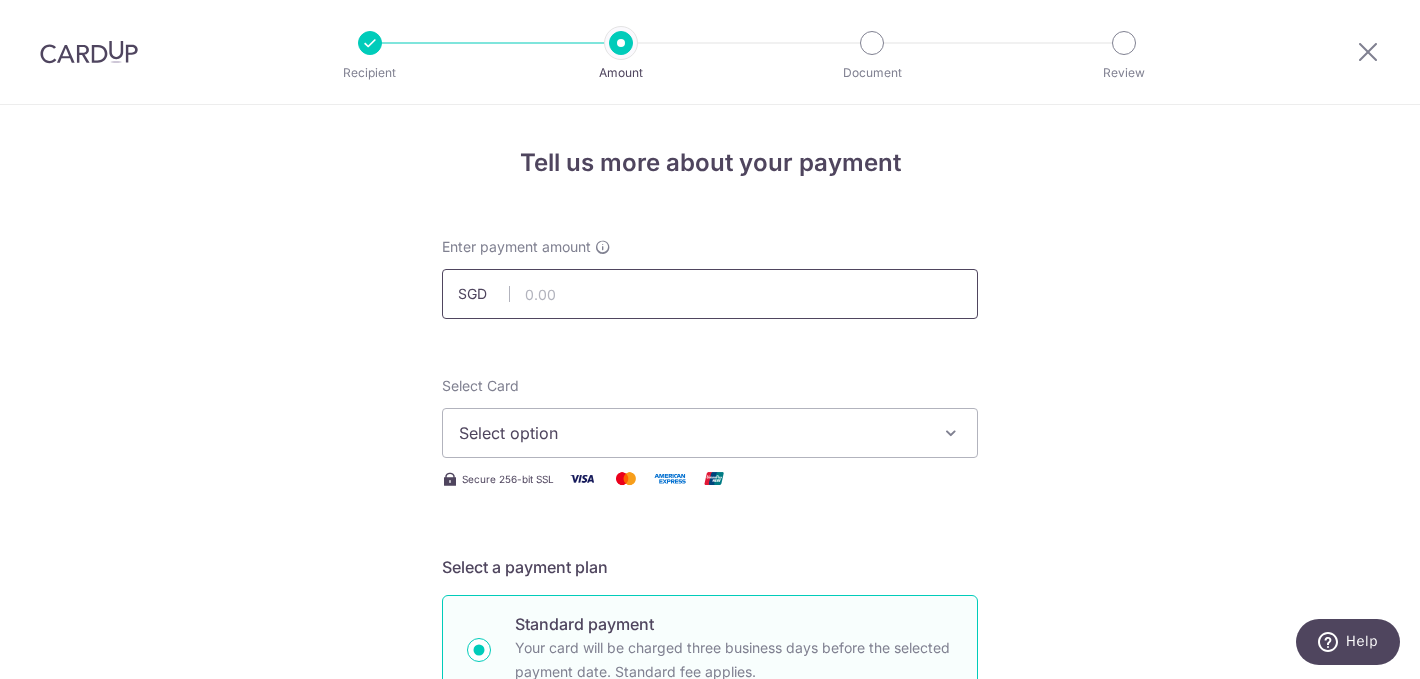 click at bounding box center (710, 294) 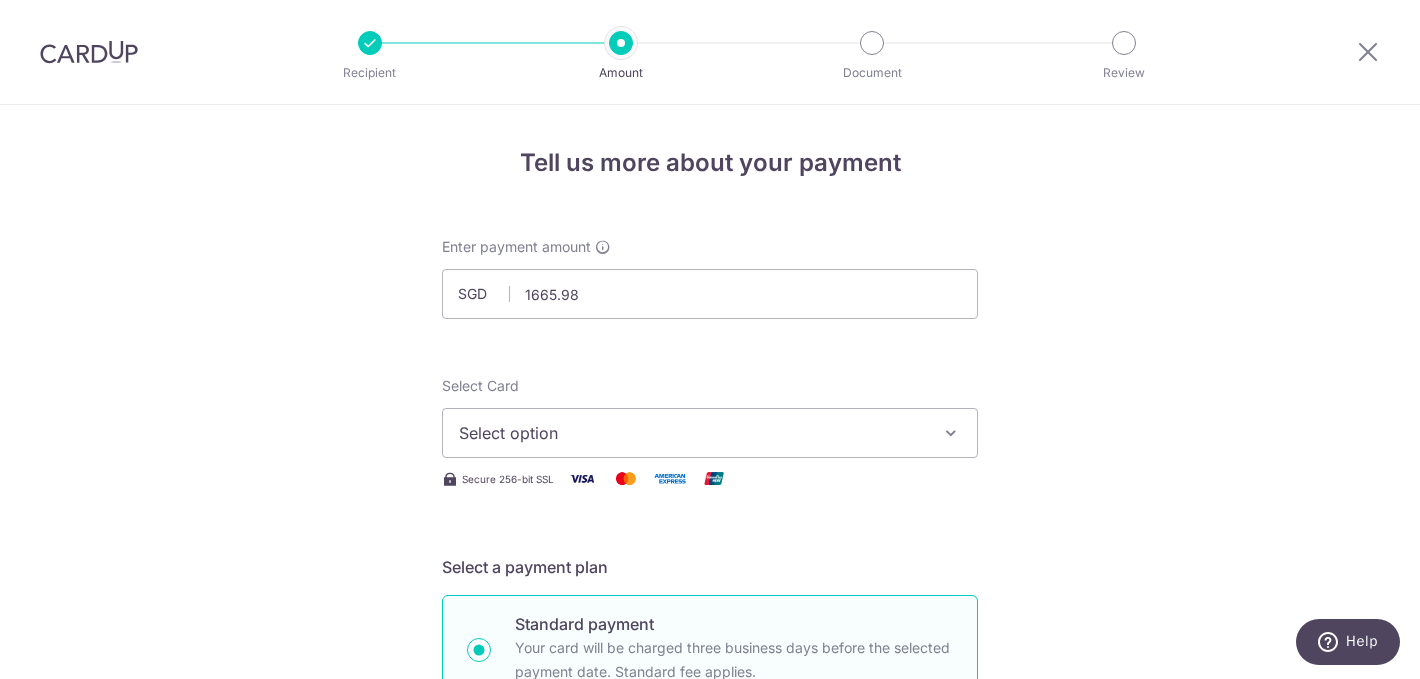 type on "1,665.98" 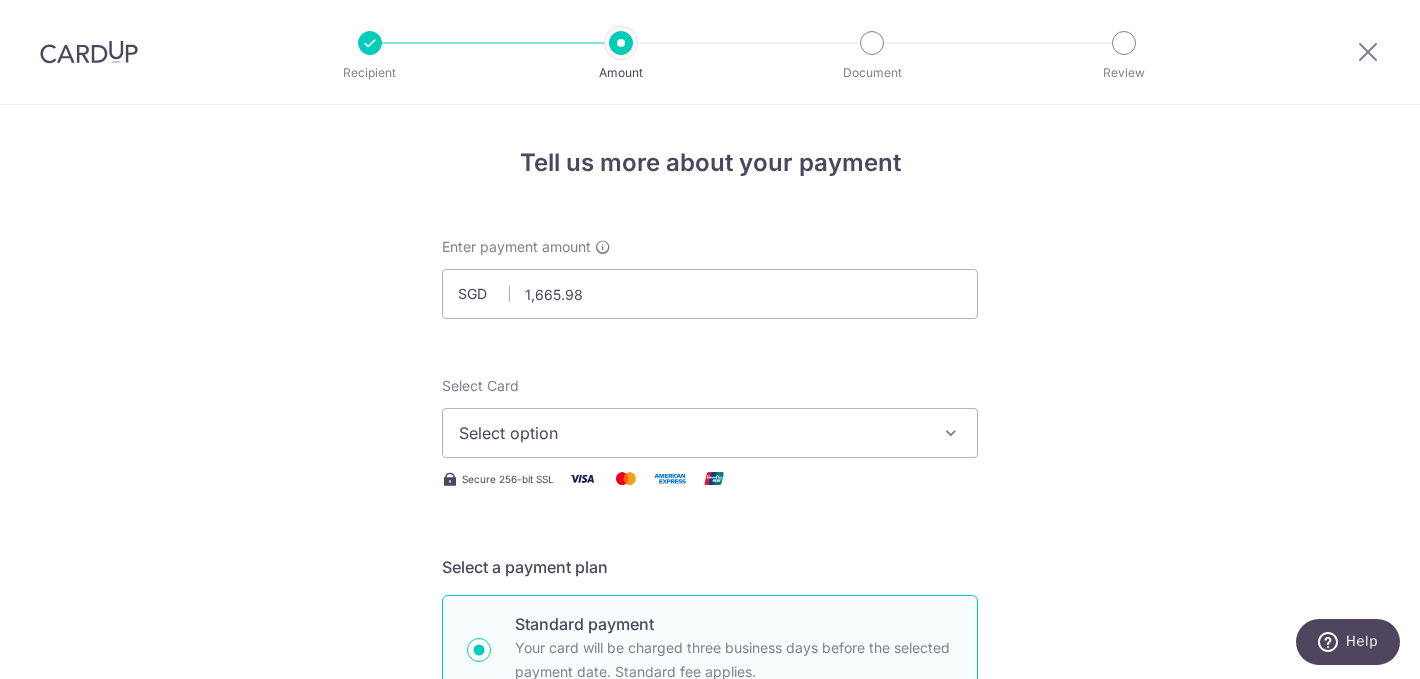 click on "Select Card
Select option
Add credit card
Your Cards
**** 7490" at bounding box center (710, 417) 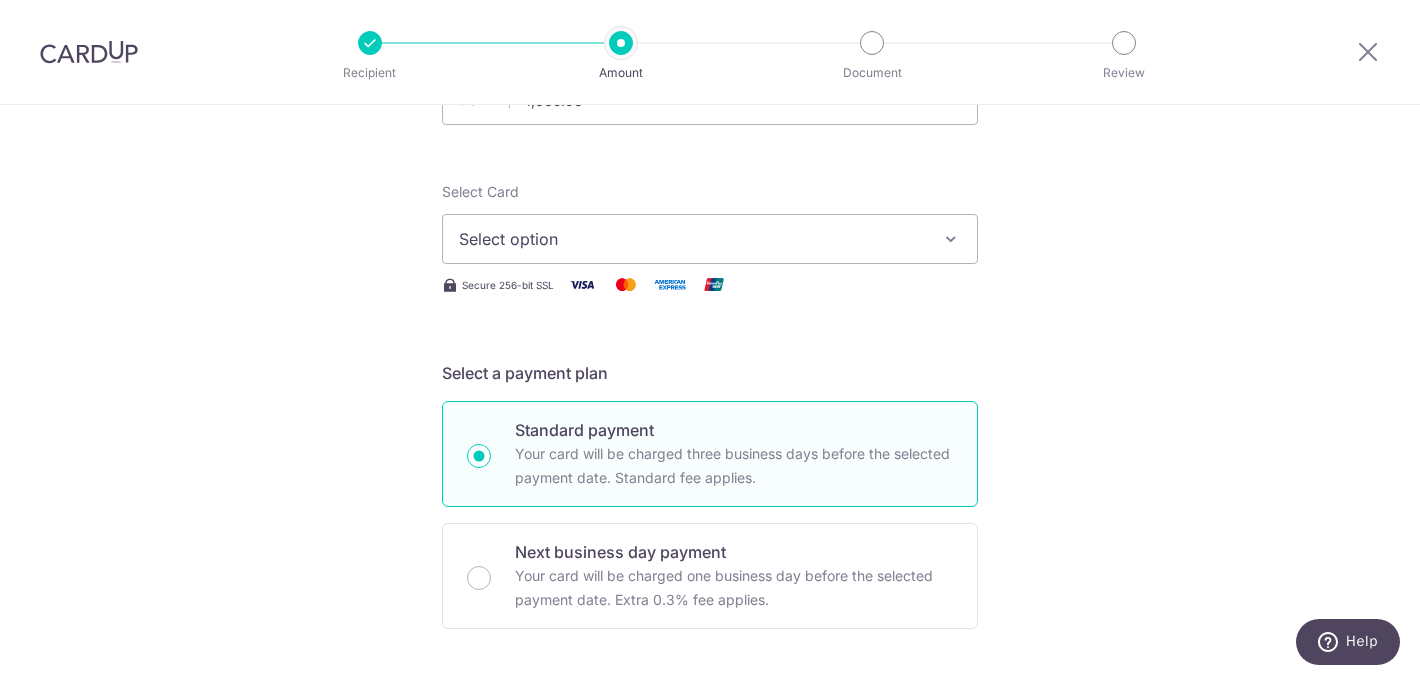 scroll, scrollTop: 228, scrollLeft: 0, axis: vertical 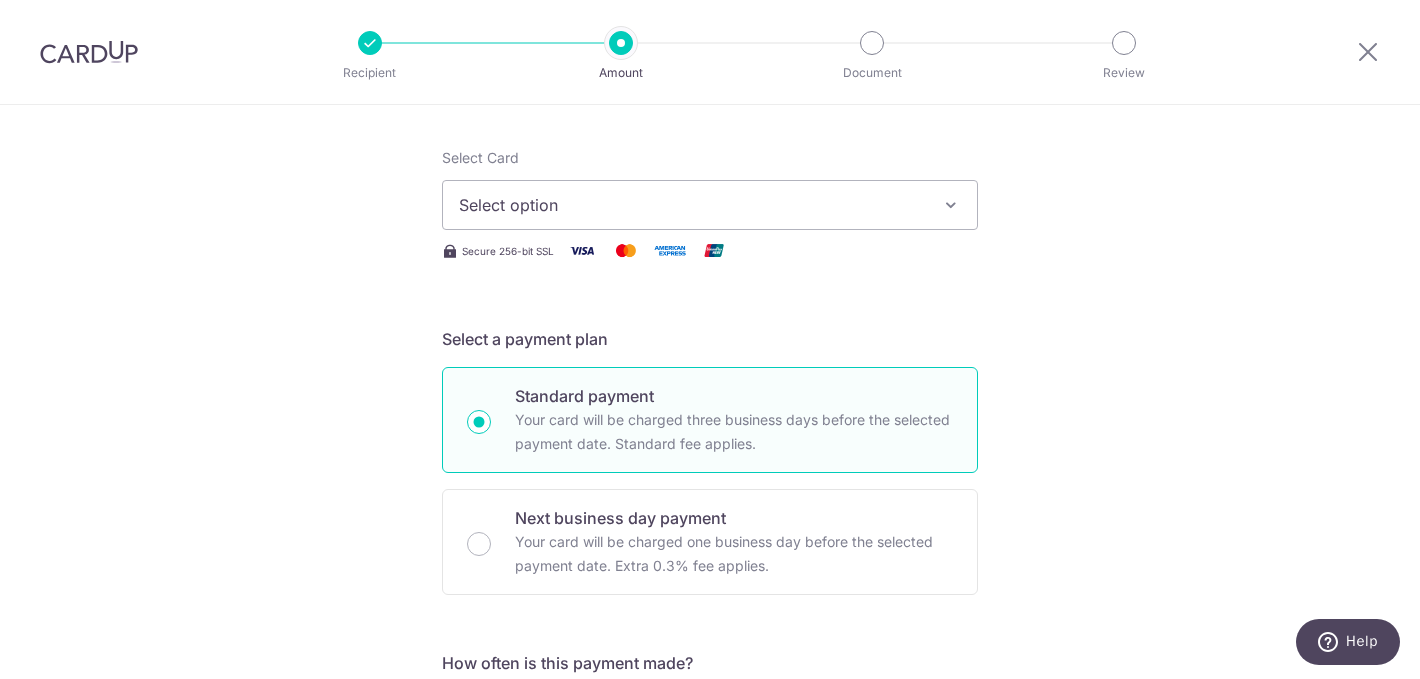 click on "Select option" at bounding box center (710, 205) 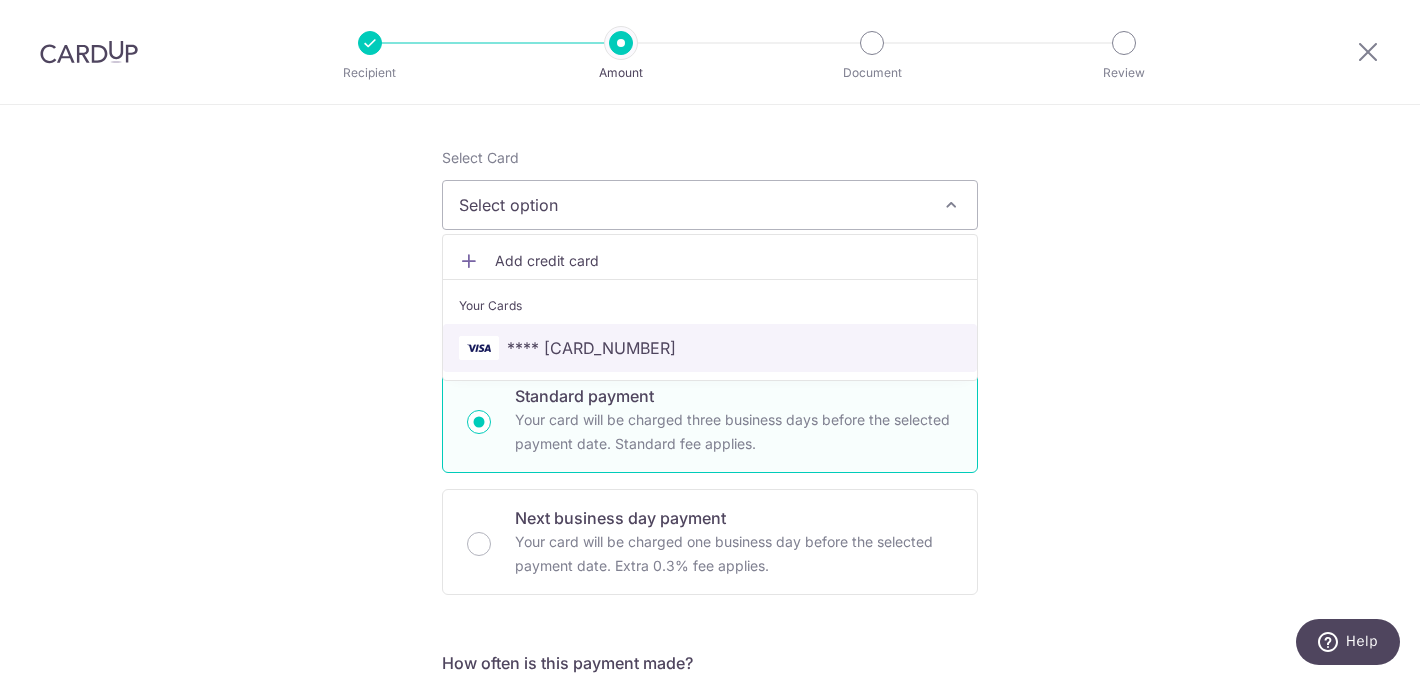 click on "**** [CARD]" at bounding box center (710, 348) 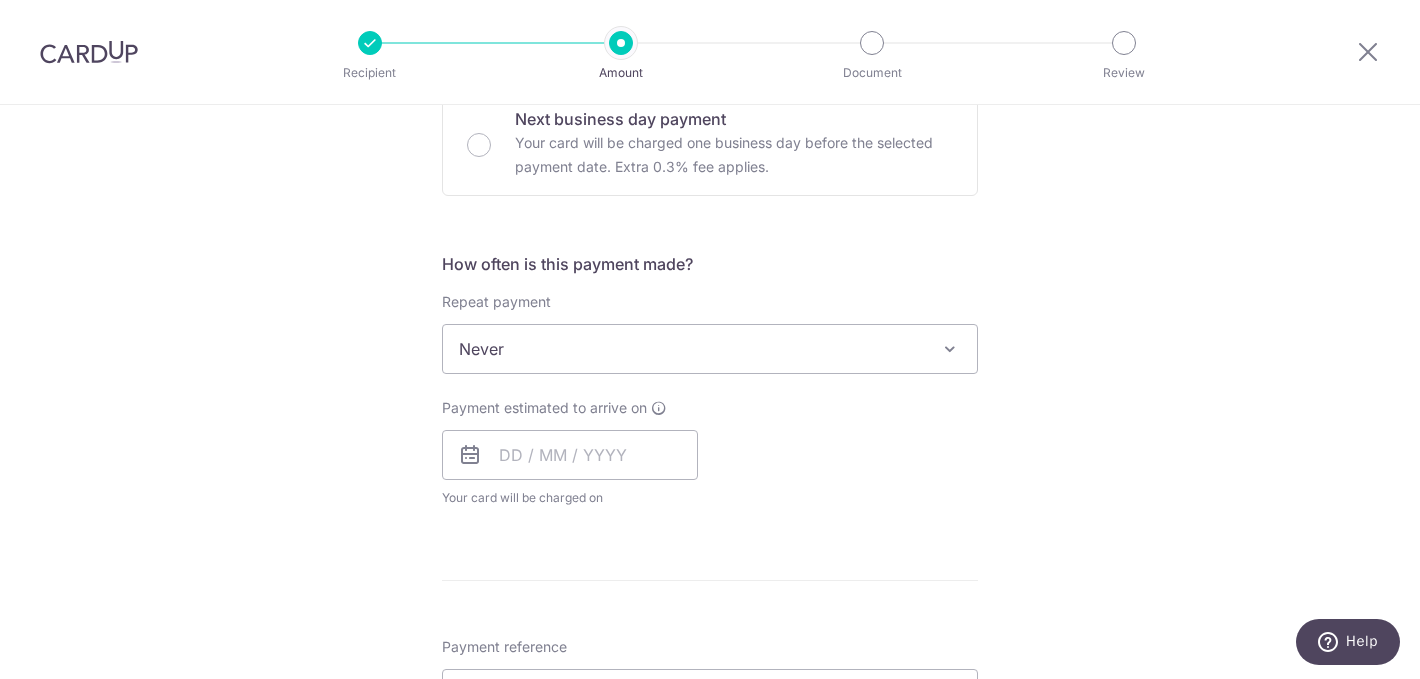 scroll, scrollTop: 654, scrollLeft: 0, axis: vertical 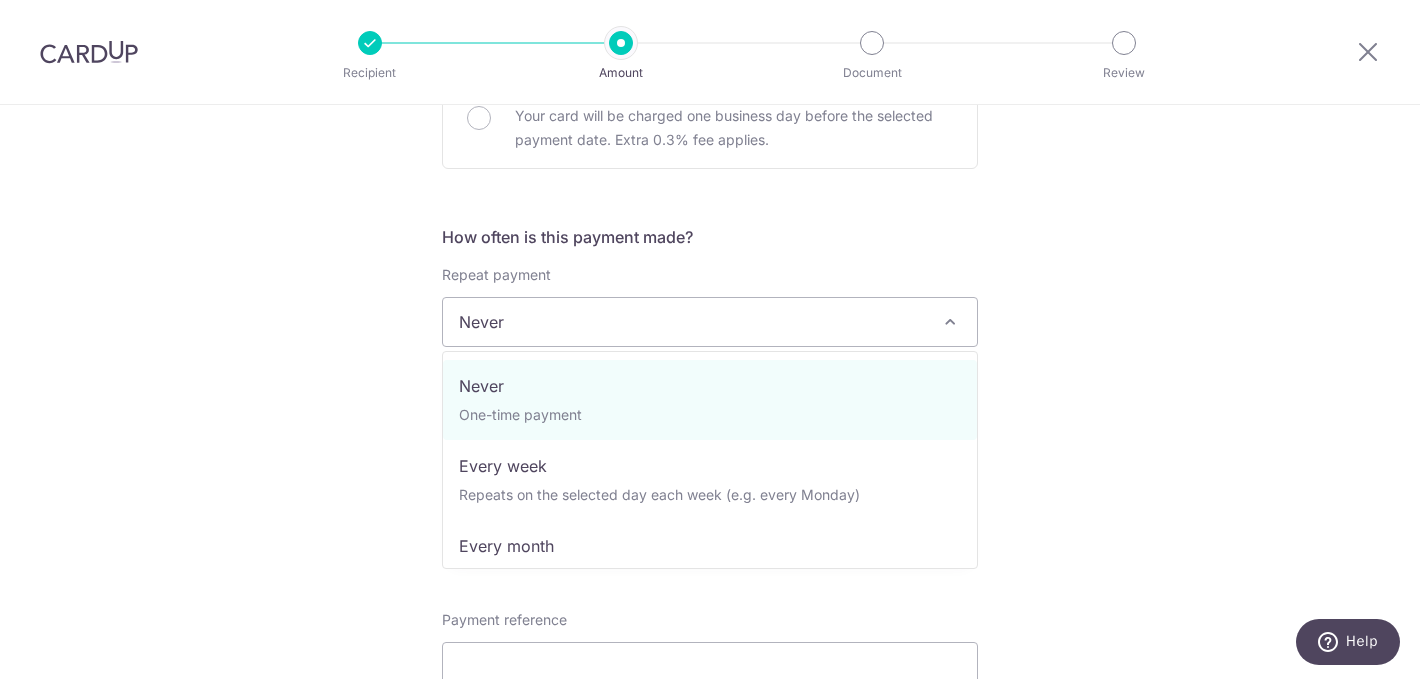 click on "Never" at bounding box center [710, 322] 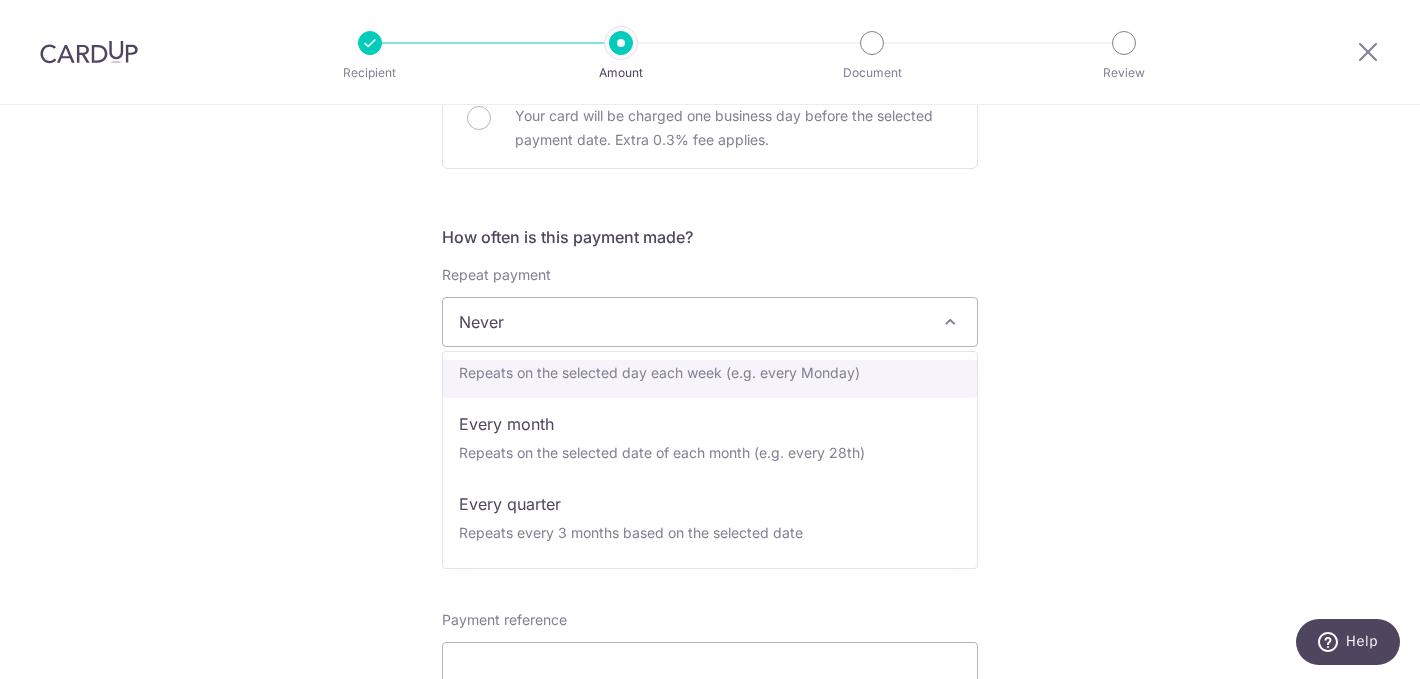 scroll, scrollTop: 129, scrollLeft: 0, axis: vertical 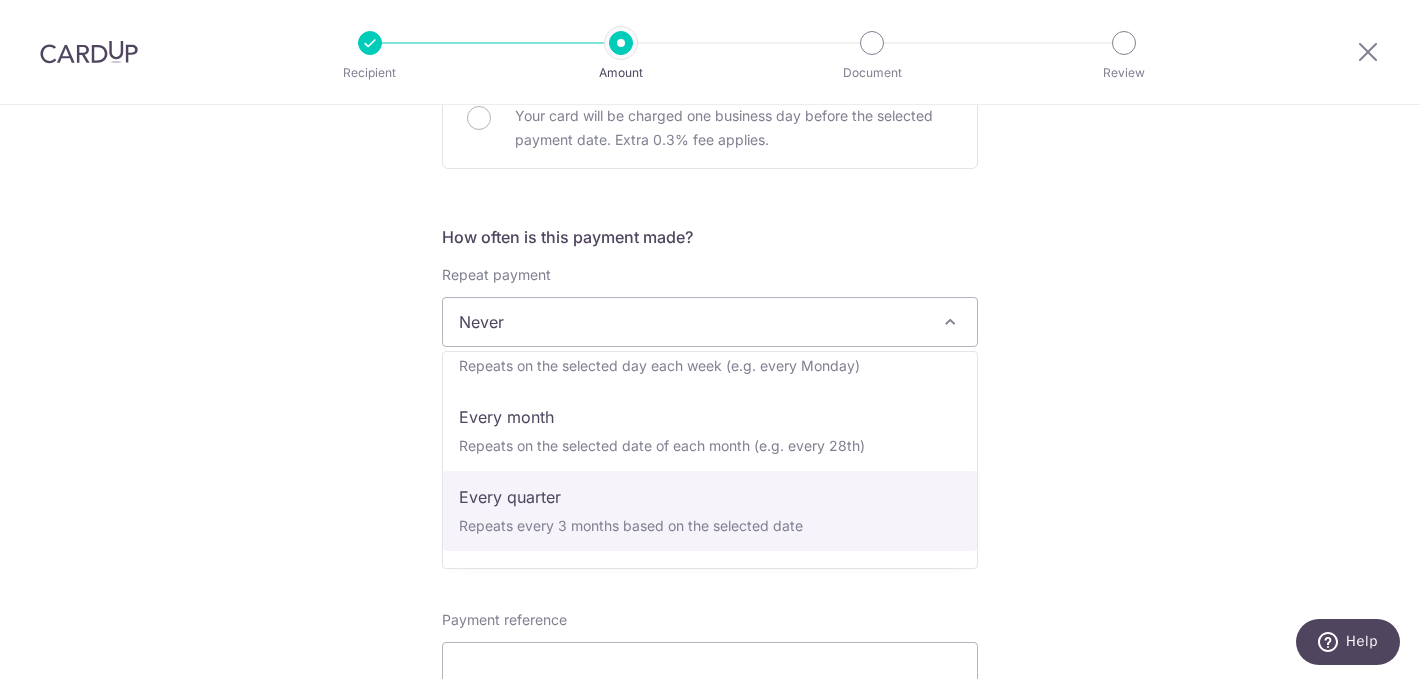 select on "4" 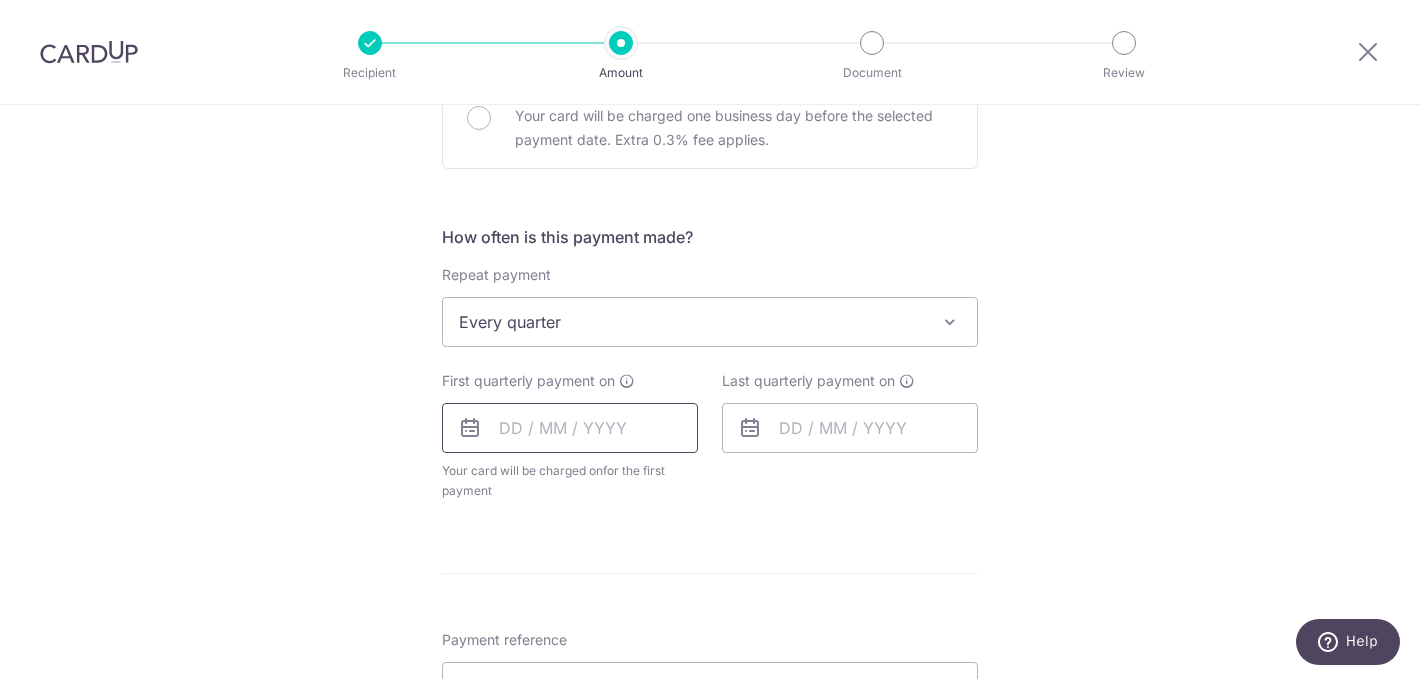 click at bounding box center (570, 428) 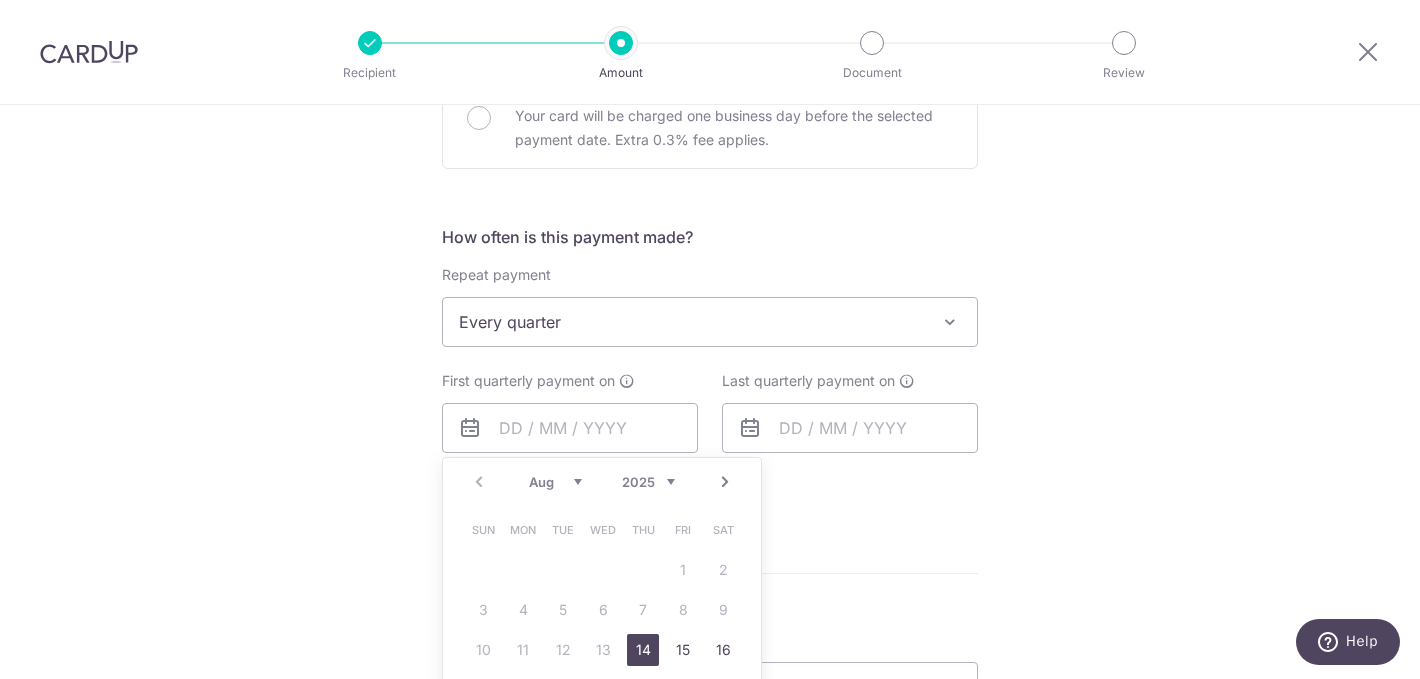 click on "14" at bounding box center [643, 650] 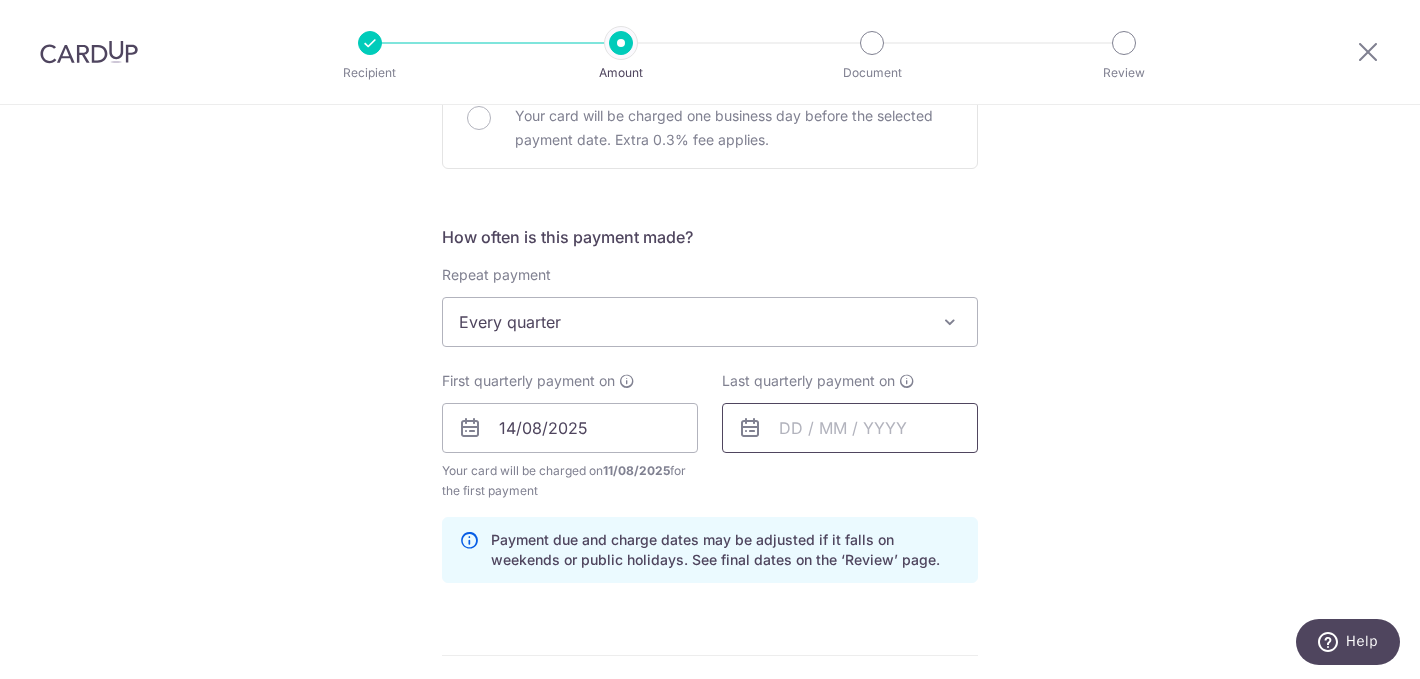 click at bounding box center (850, 428) 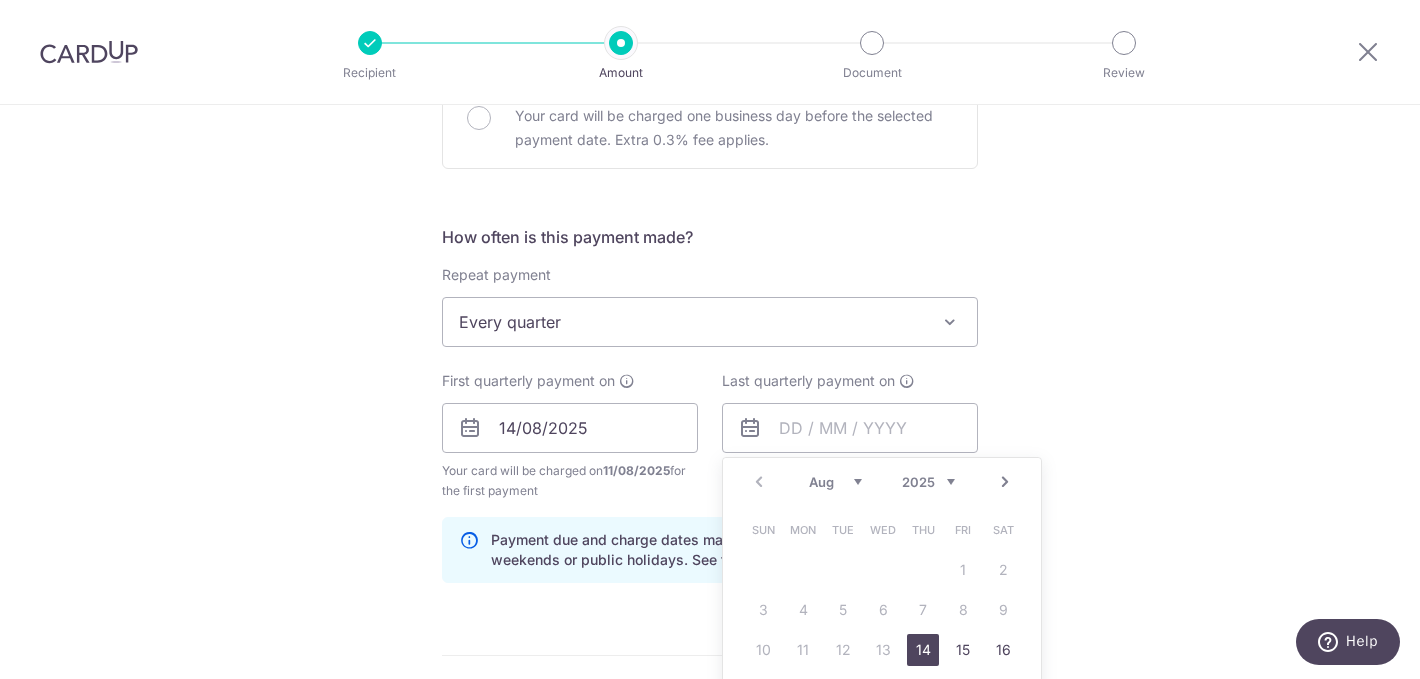 click on "Next" at bounding box center (1005, 482) 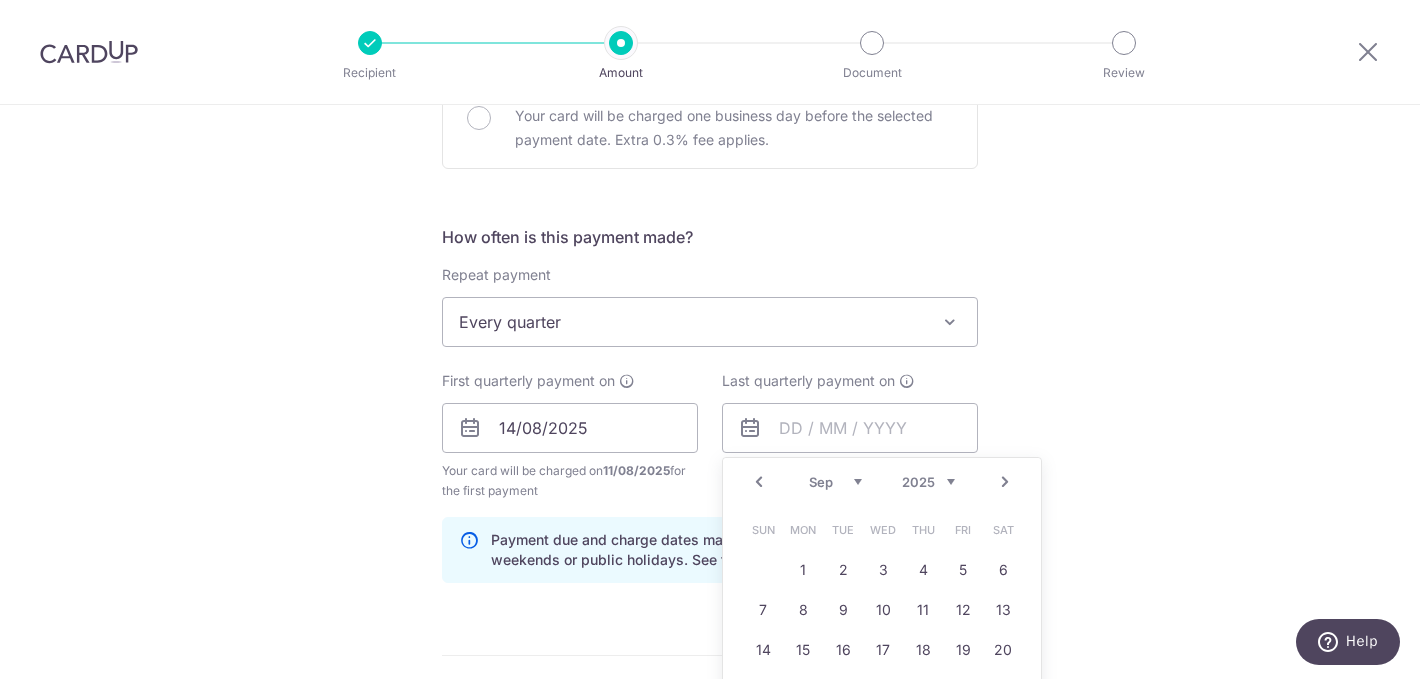 click on "Next" at bounding box center (1005, 482) 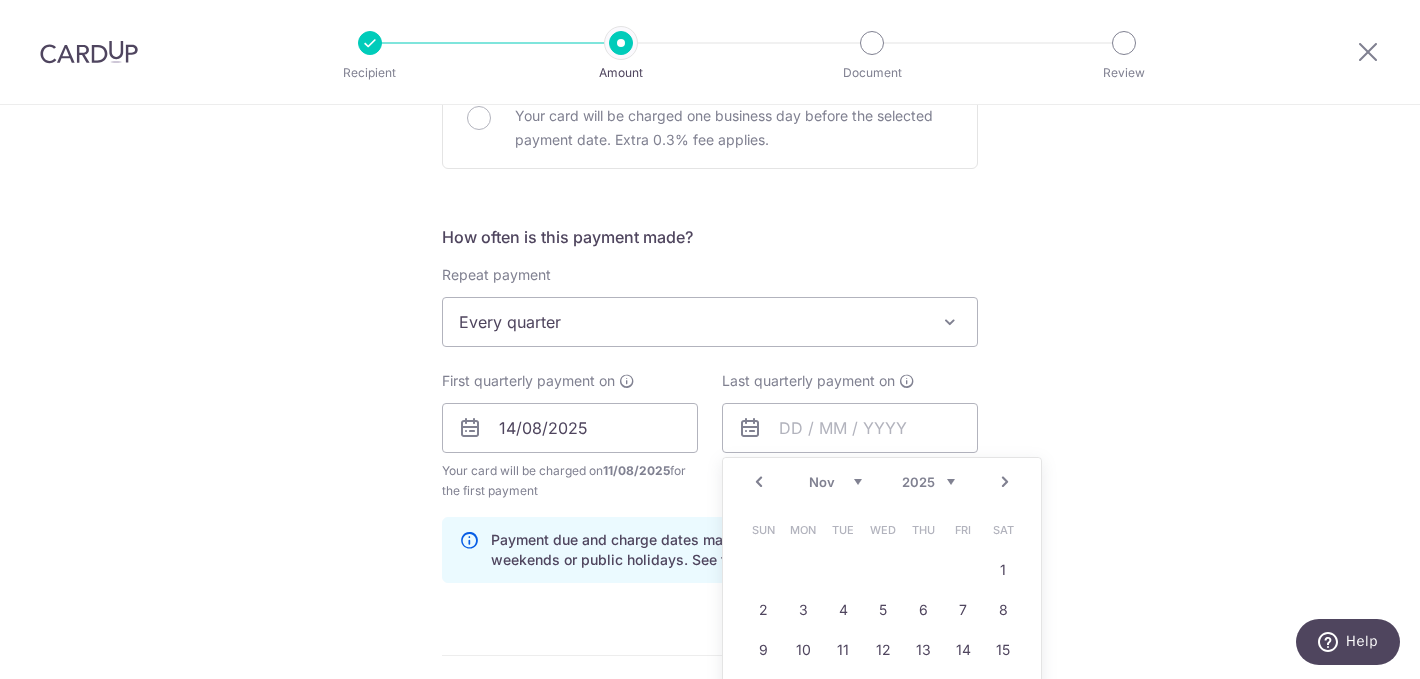 click on "Next" at bounding box center (1005, 482) 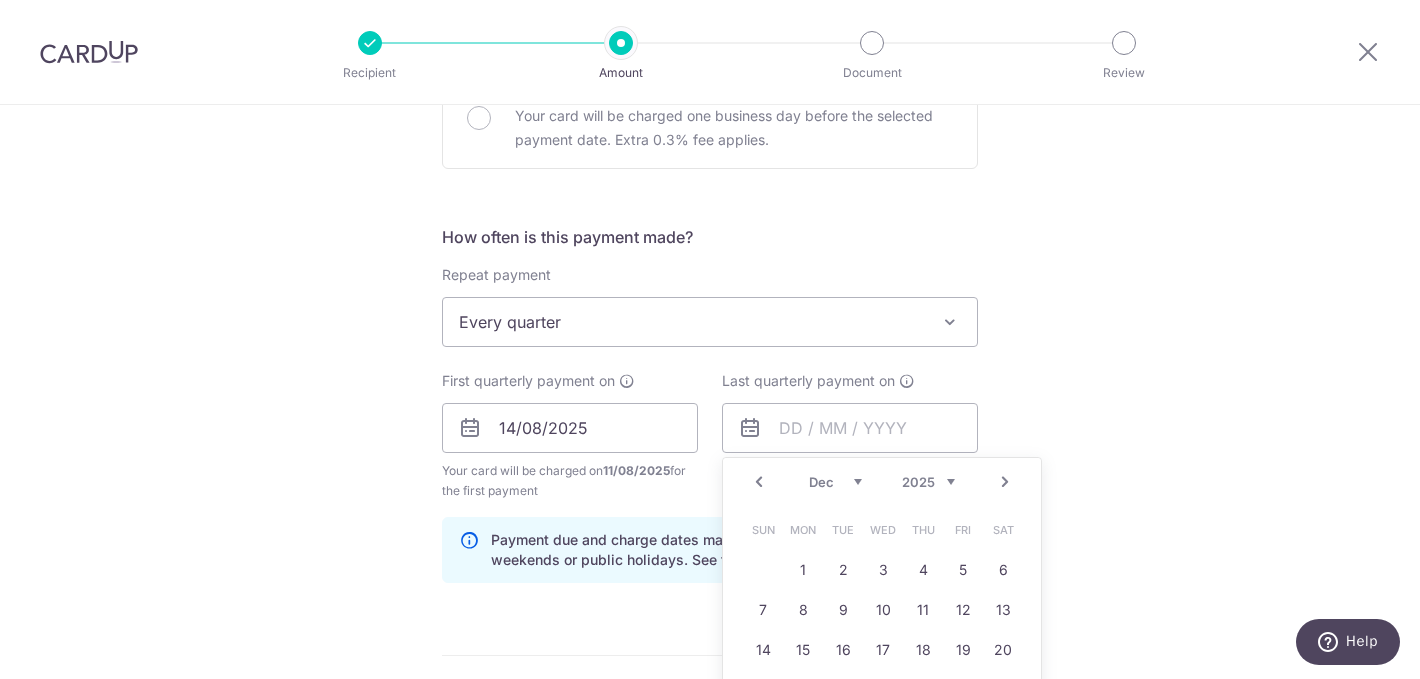 click on "Next" at bounding box center [1005, 482] 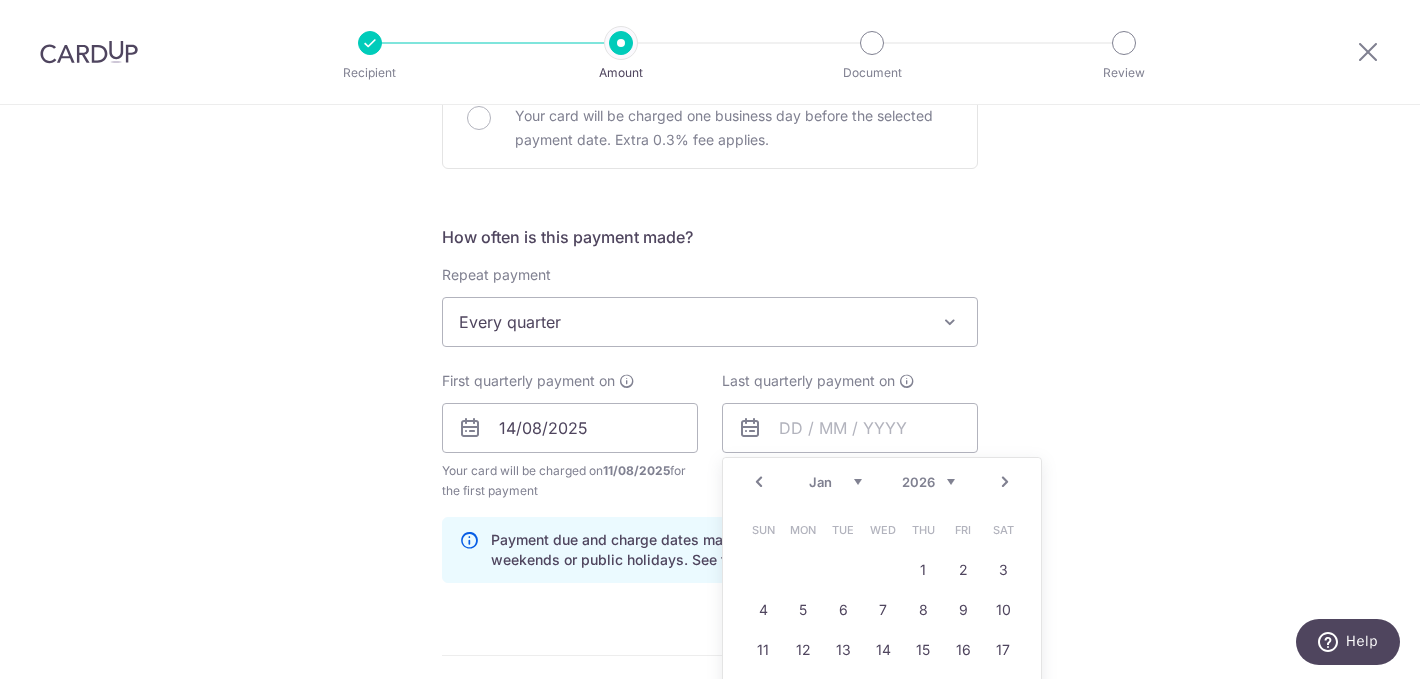 click on "Next" at bounding box center [1005, 482] 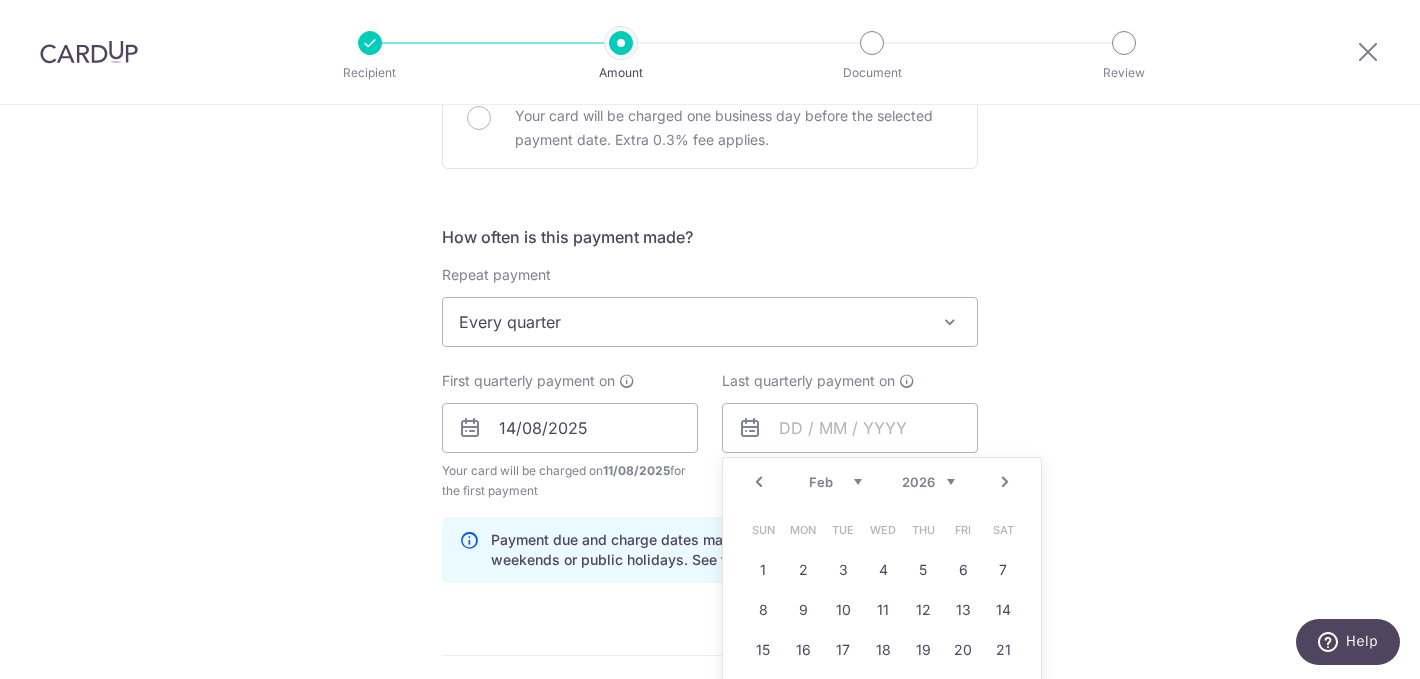 click on "Prev Next Jan Feb Mar Apr May Jun Jul Aug Sep Oct Nov Dec 2025 2026 2027 2028 2029 2030 2031 2032 2033 2034 2035 Sun Mon Tue Wed Thu Fri Sat 1 2 3 4 5 6 7 8 9 10 11 12 13 14 15 16 17 18 19 20 21 22 23 24 25 26 27 28" at bounding box center [882, 590] 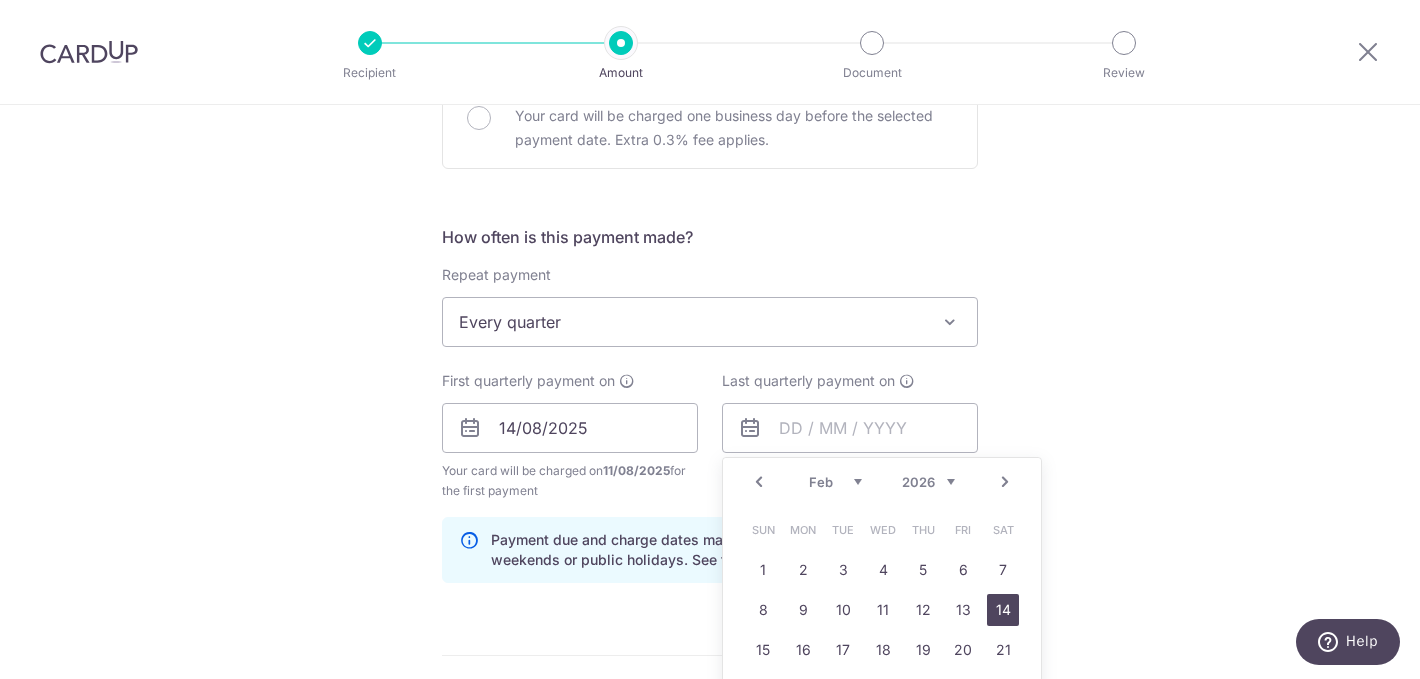 click on "14" at bounding box center (1003, 610) 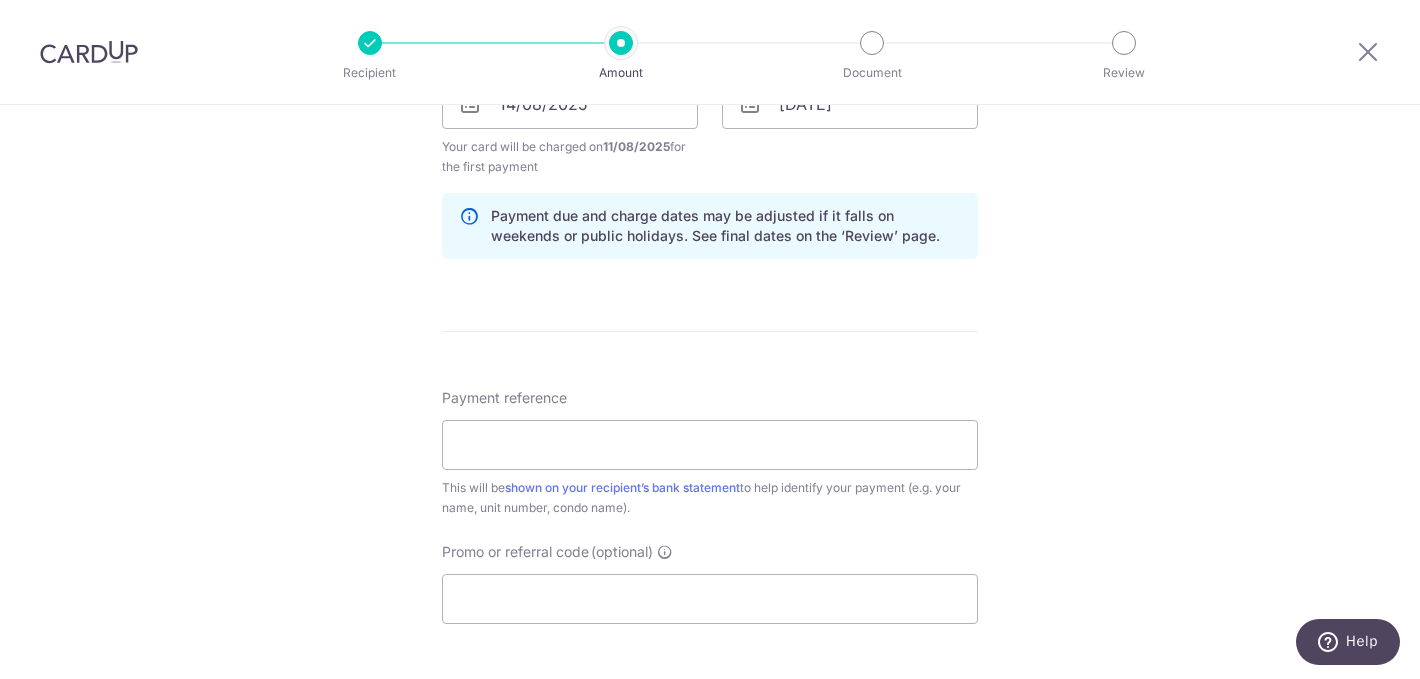 scroll, scrollTop: 984, scrollLeft: 0, axis: vertical 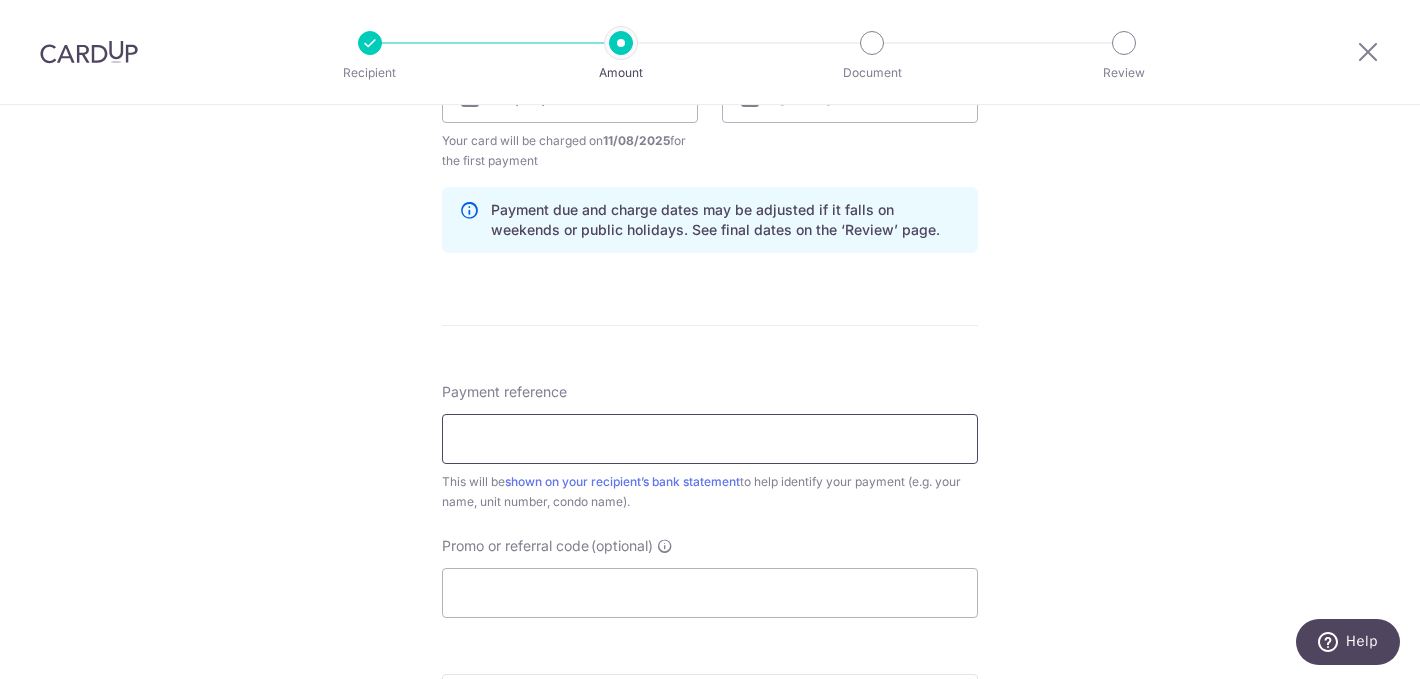click on "Payment reference" at bounding box center (710, 439) 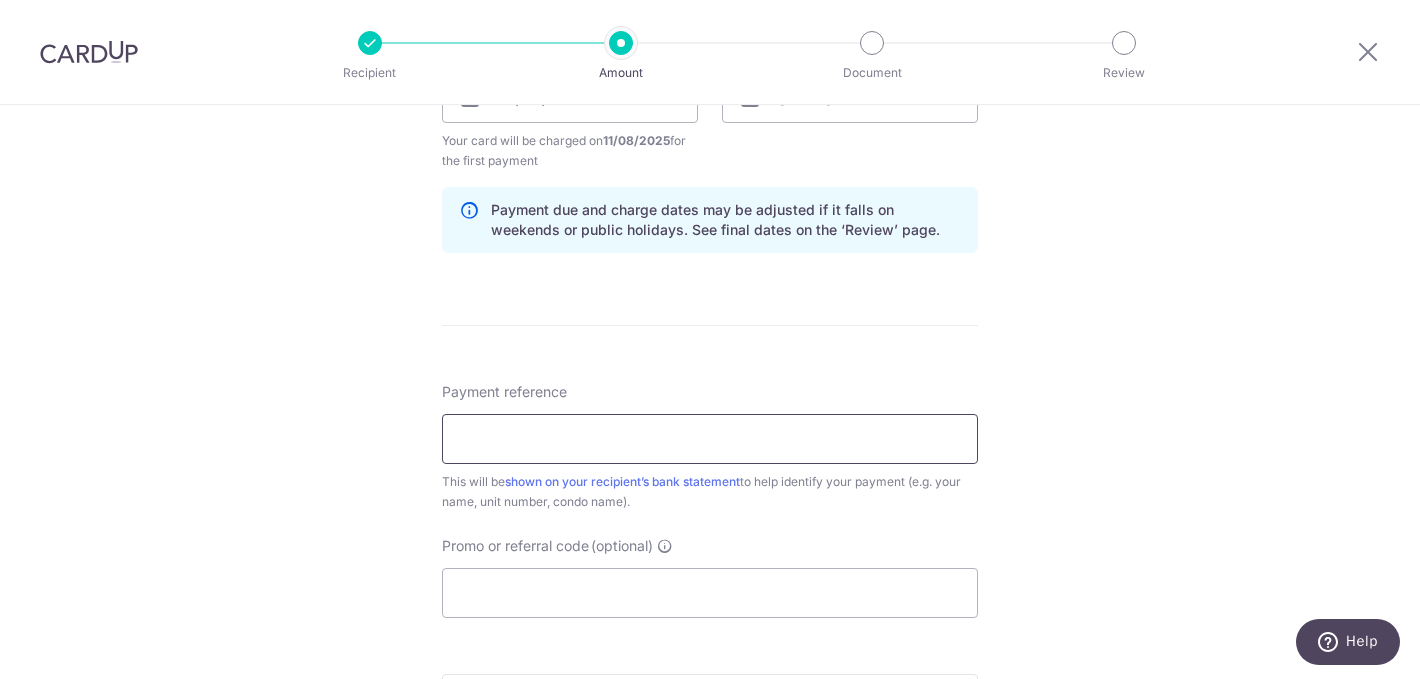 type on "08-08" 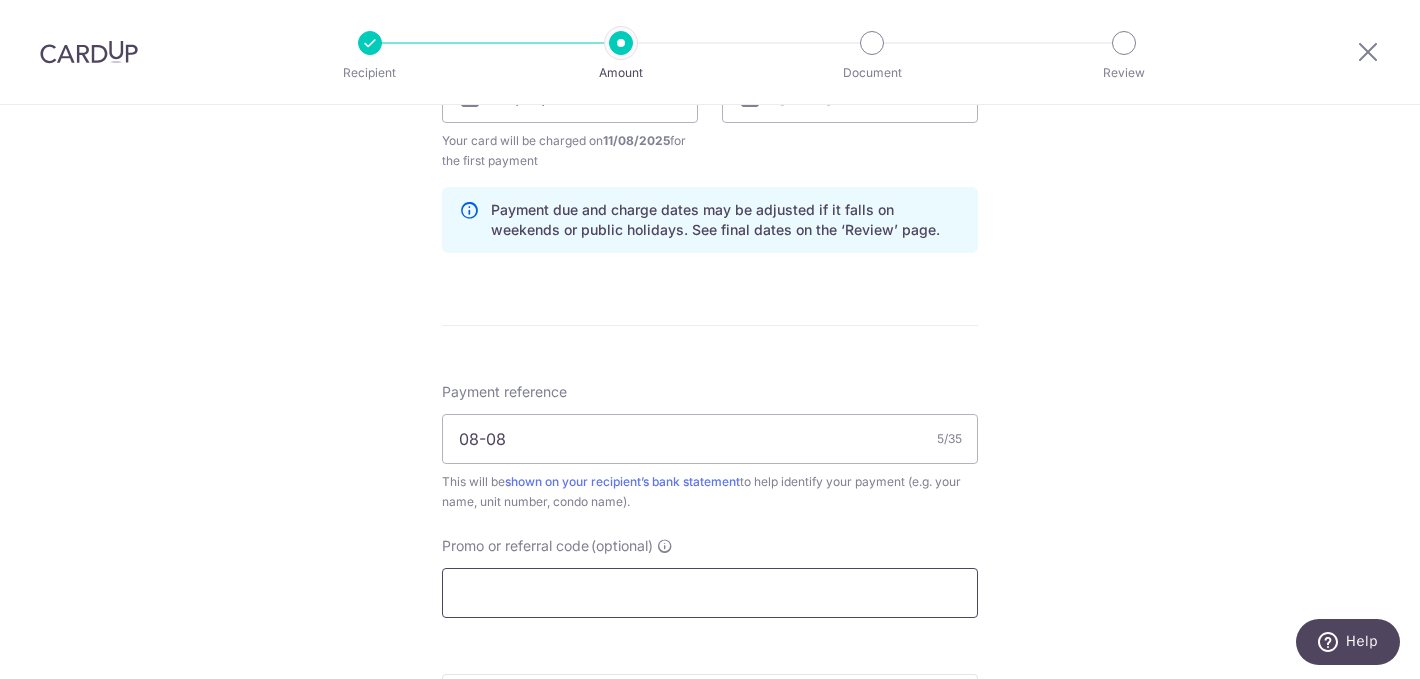 click on "Promo or referral code
(optional)" at bounding box center [710, 593] 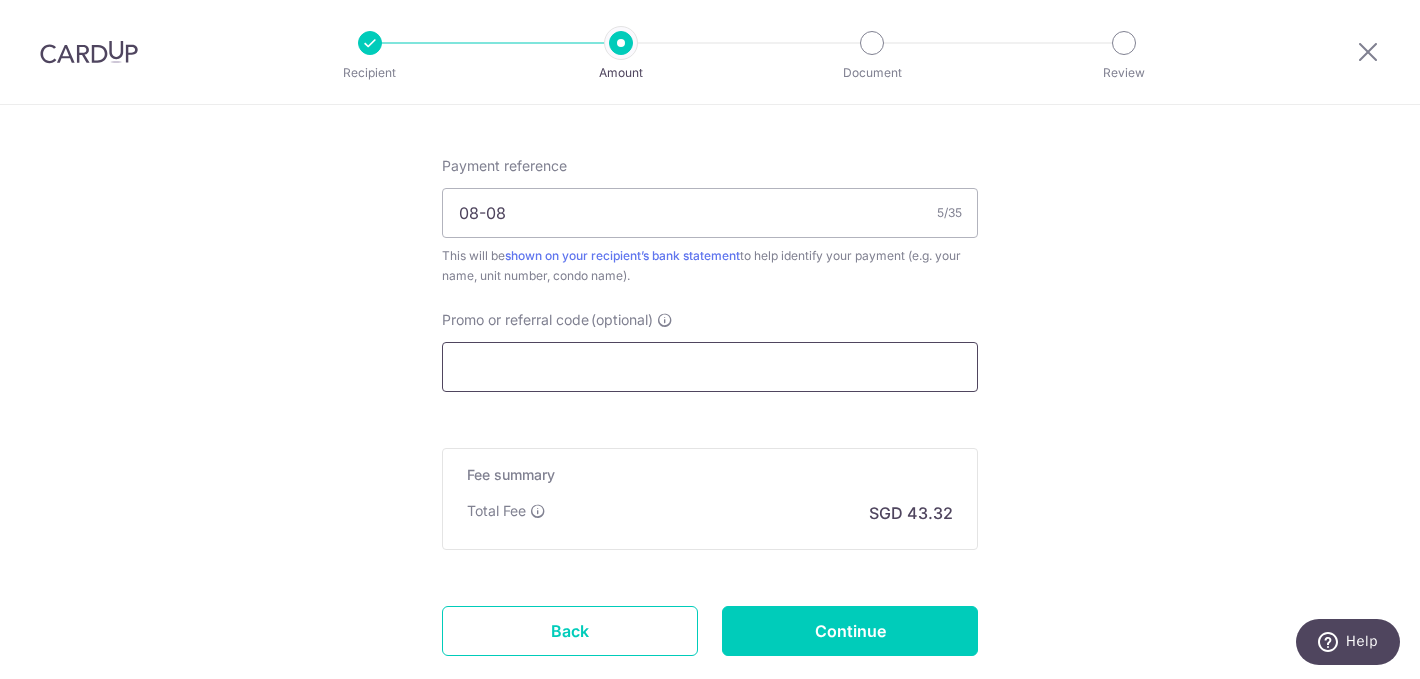 scroll, scrollTop: 1272, scrollLeft: 0, axis: vertical 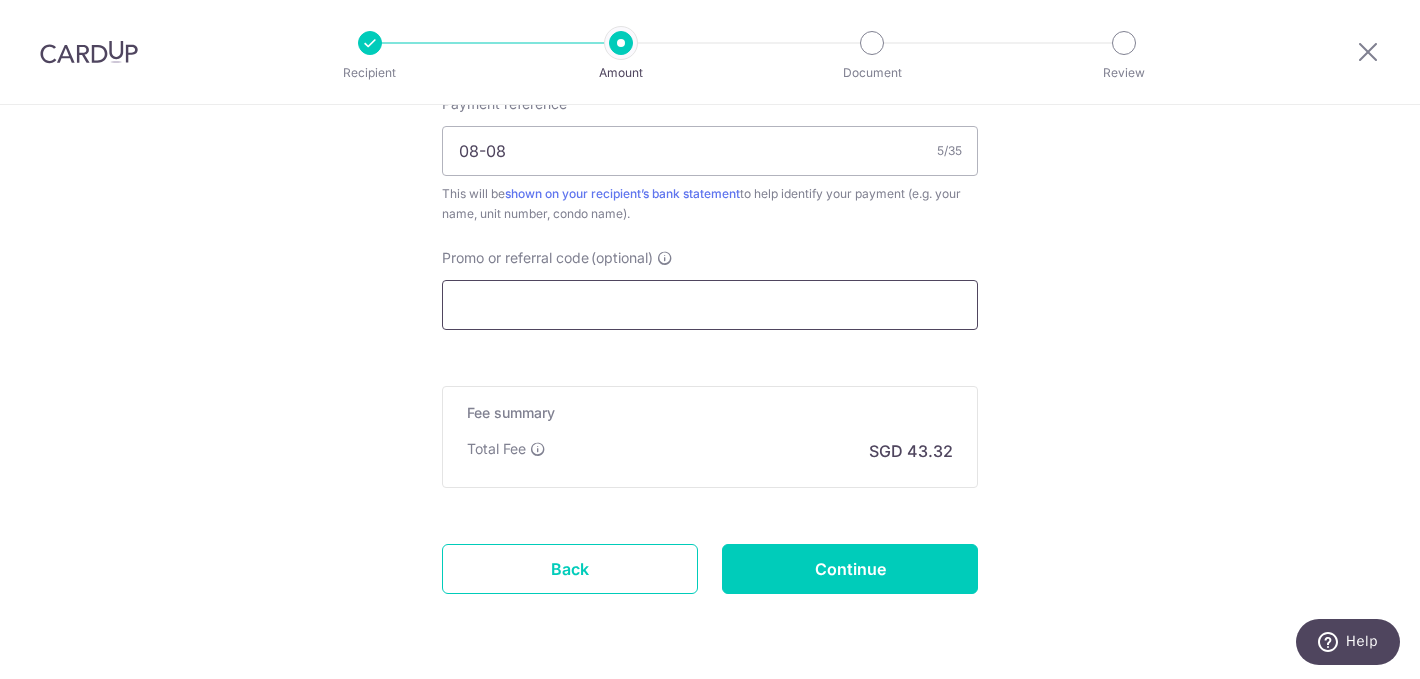 paste on "3HOME25R" 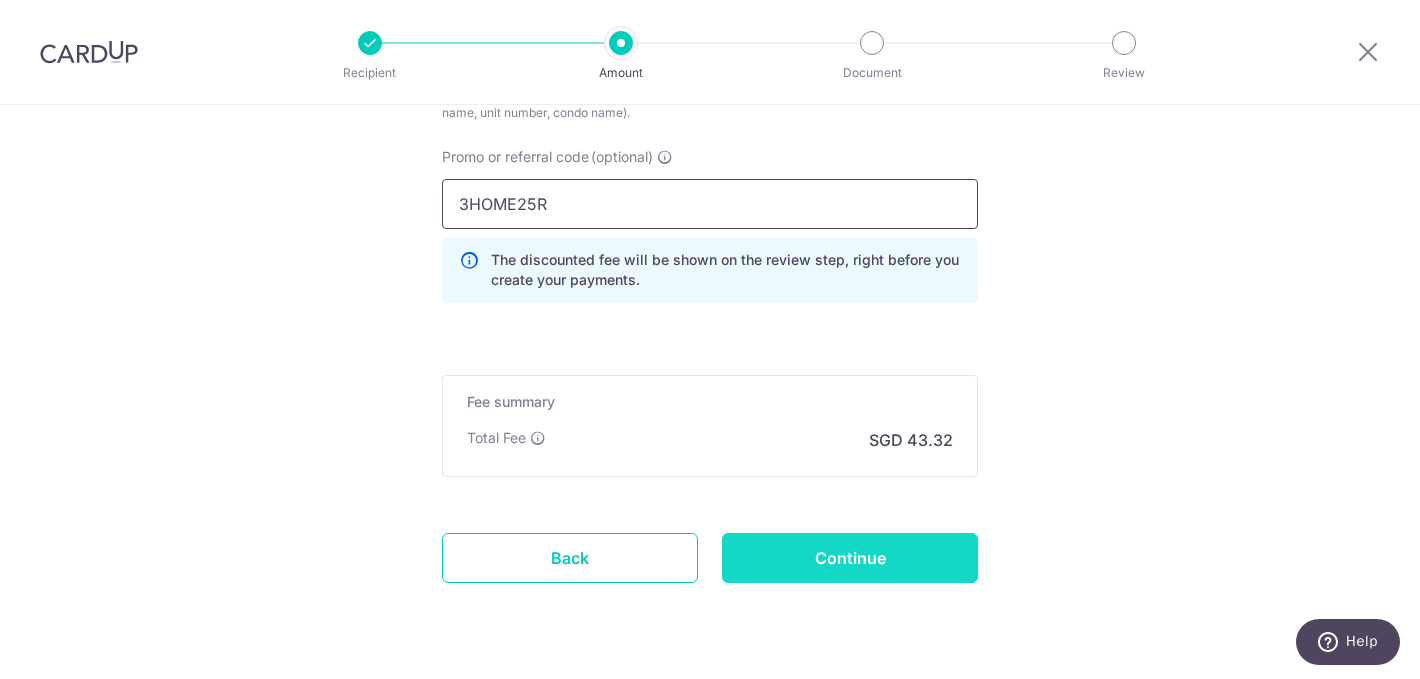 scroll, scrollTop: 1383, scrollLeft: 0, axis: vertical 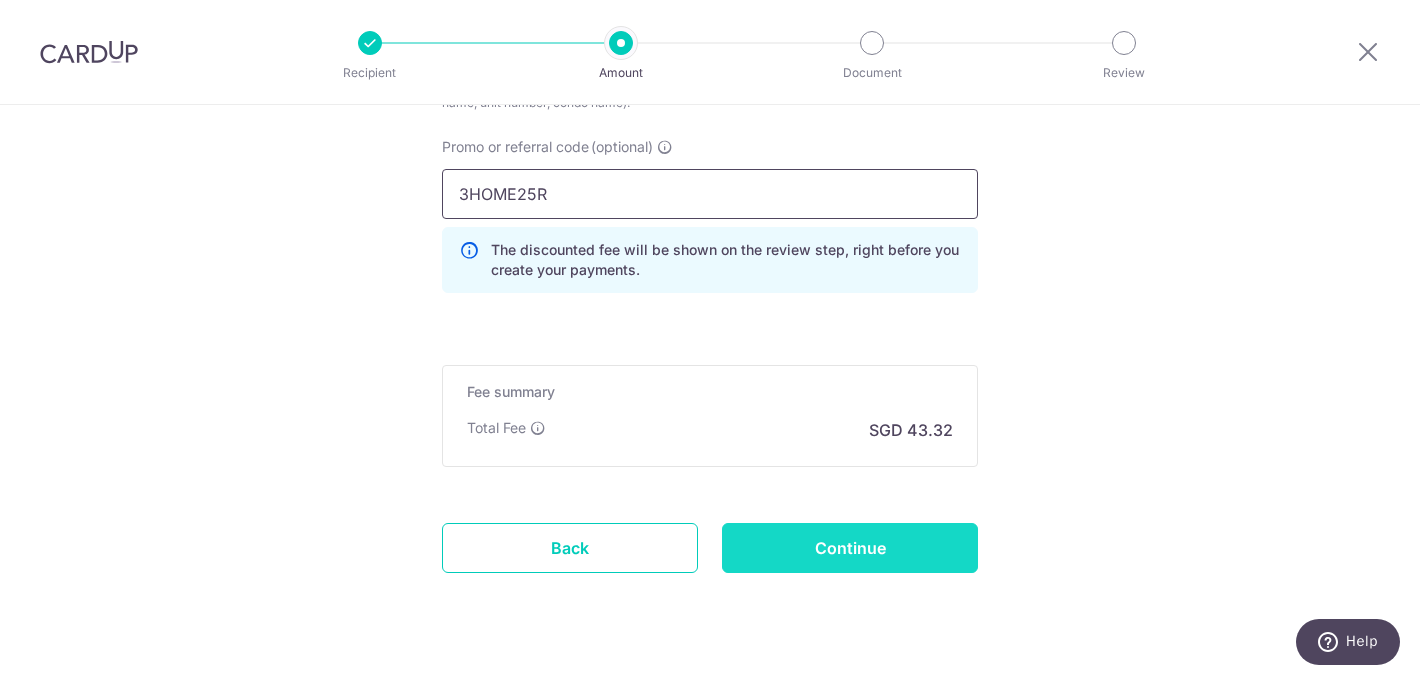 type on "3HOME25R" 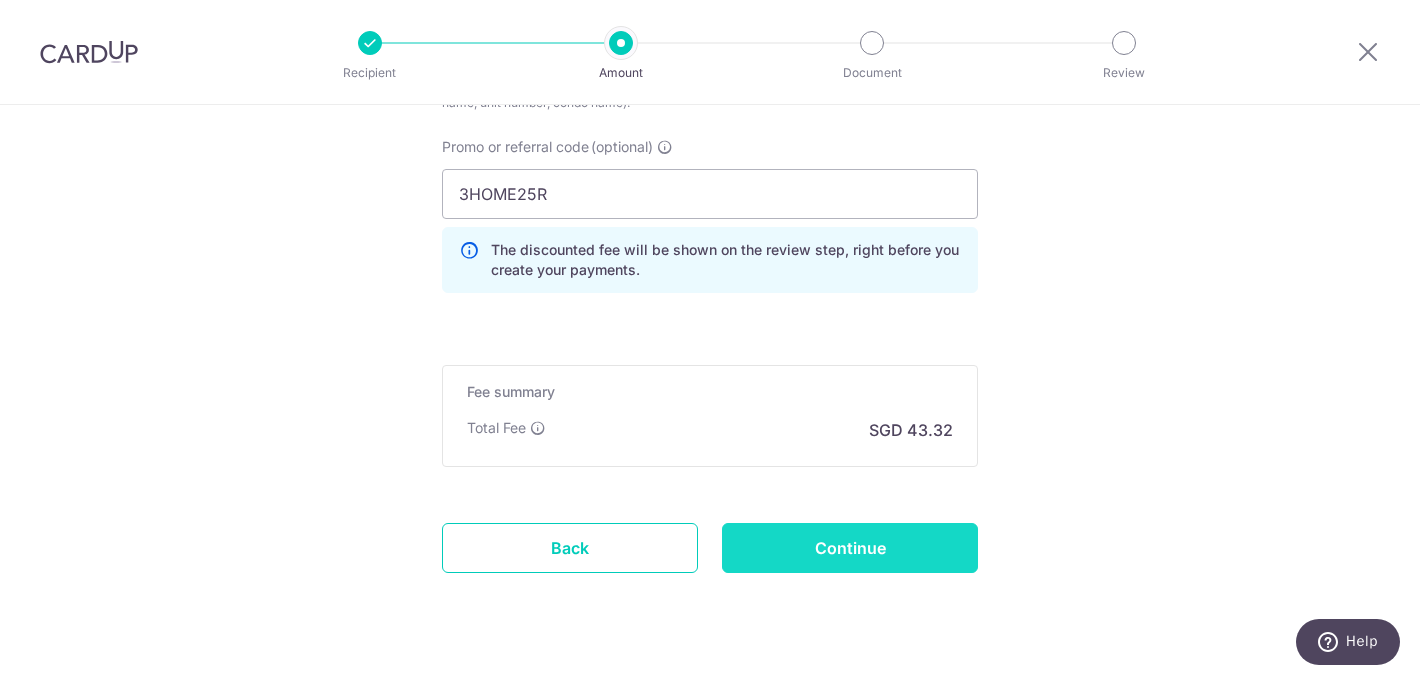 click on "Continue" at bounding box center (850, 548) 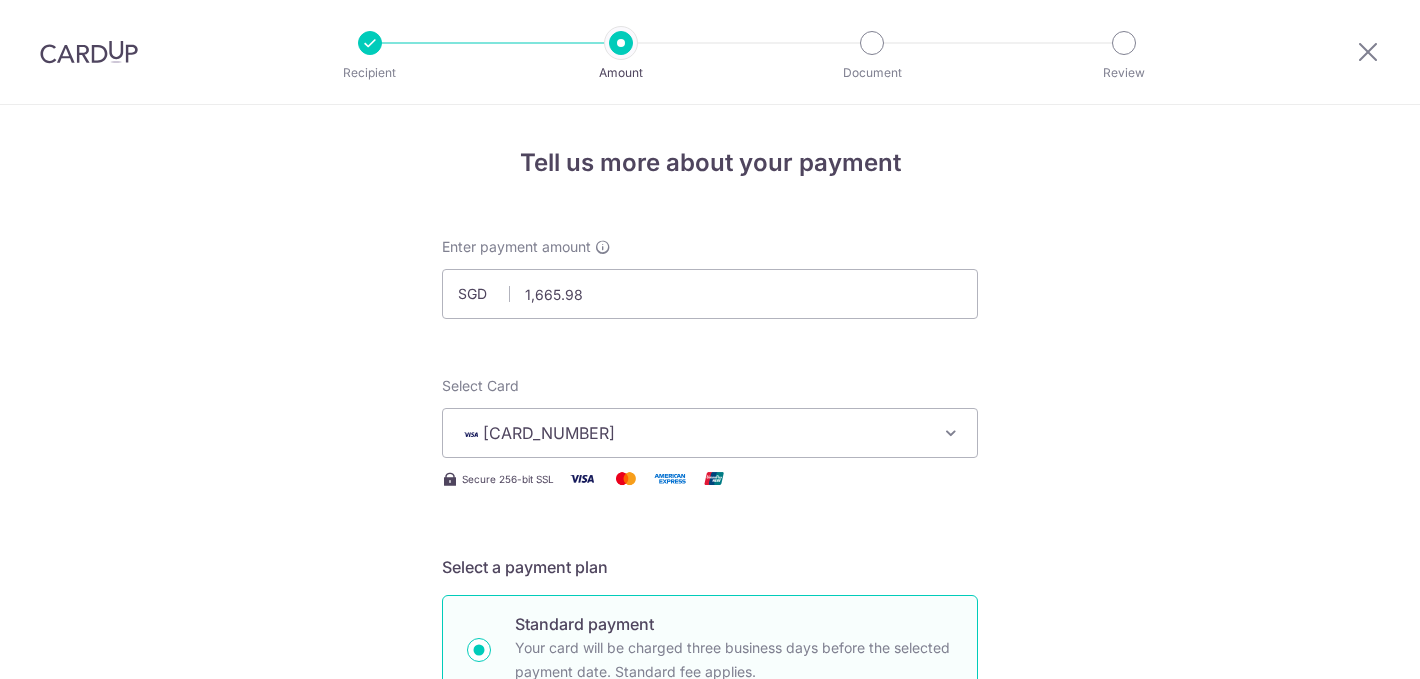scroll, scrollTop: 0, scrollLeft: 0, axis: both 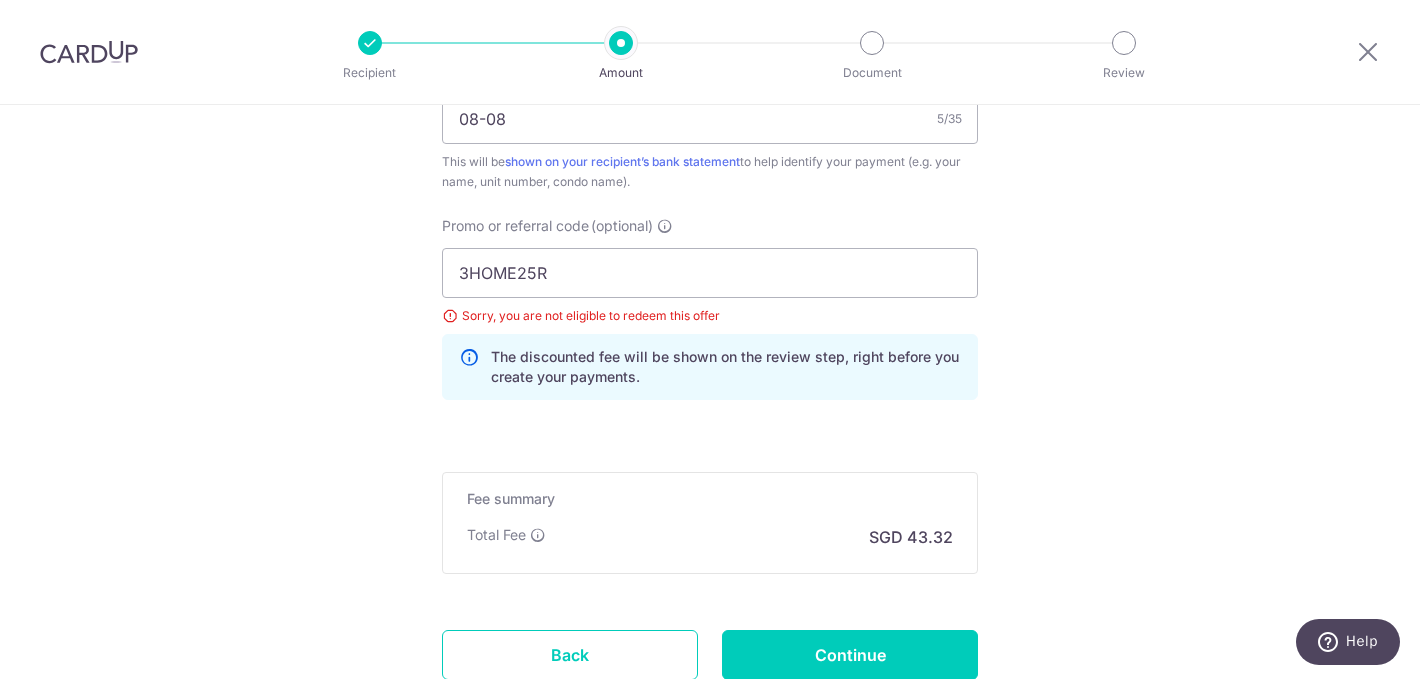 click on "Sorry, you are not eligible to redeem this offer" at bounding box center (710, 316) 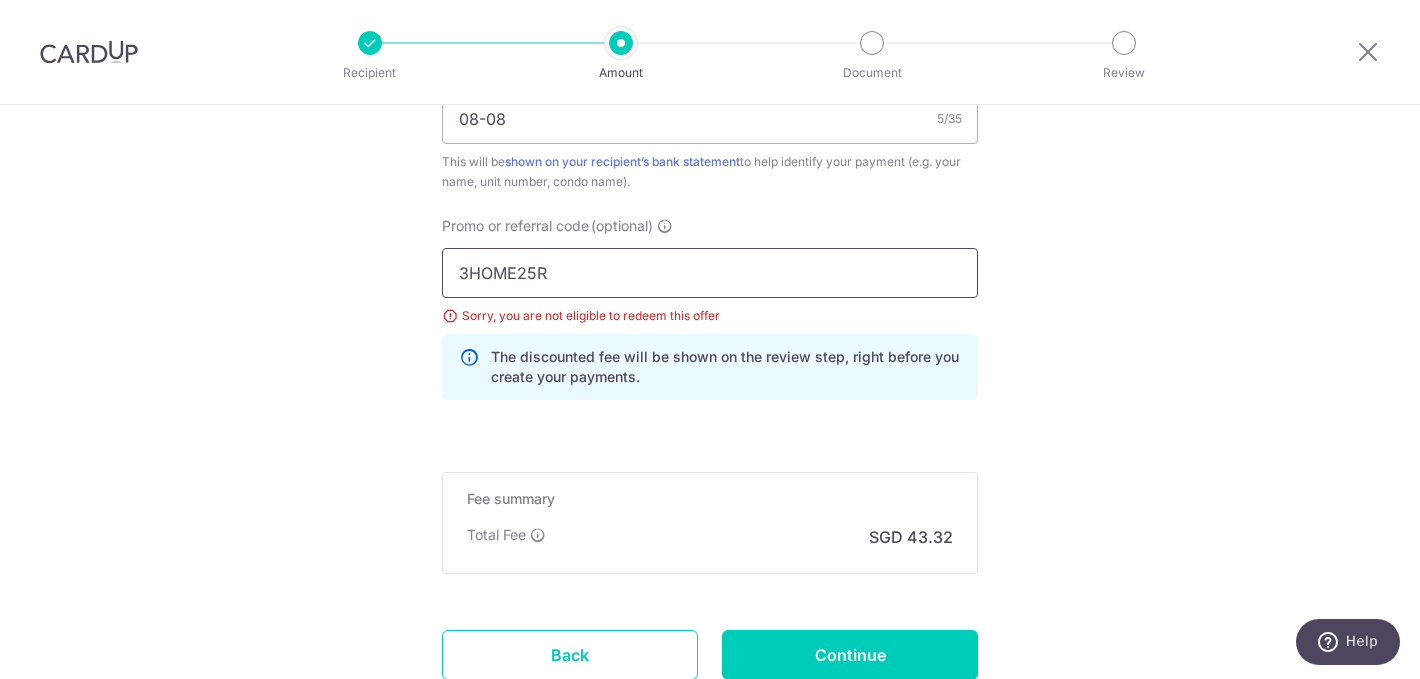 click on "3HOME25R" at bounding box center [710, 273] 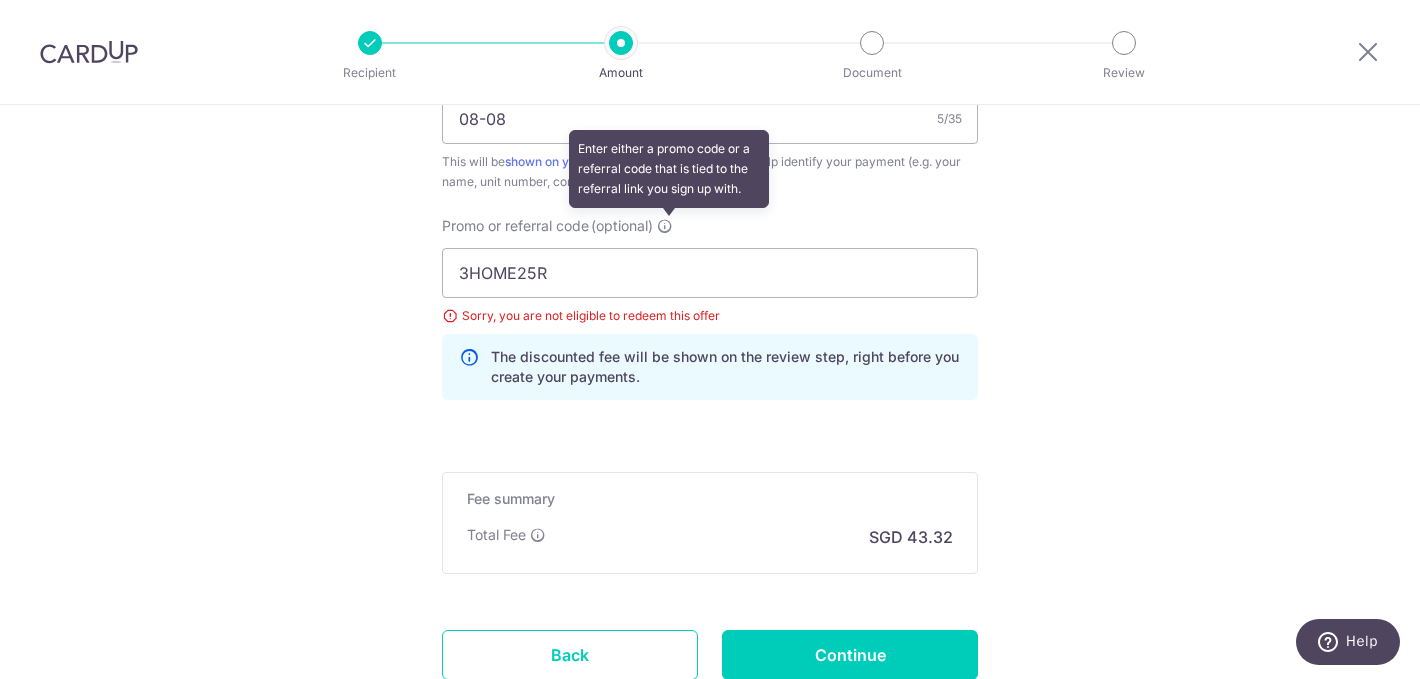 click at bounding box center (665, 226) 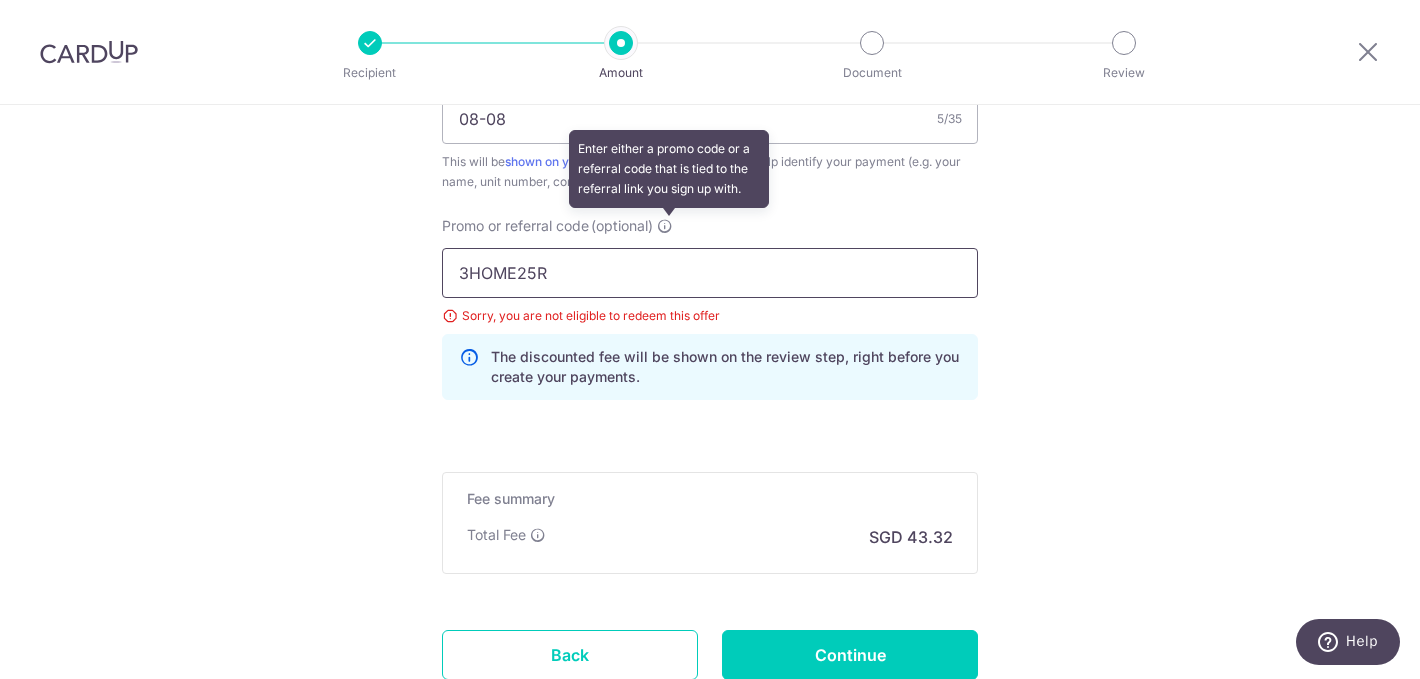 click on "3HOME25R" at bounding box center (710, 273) 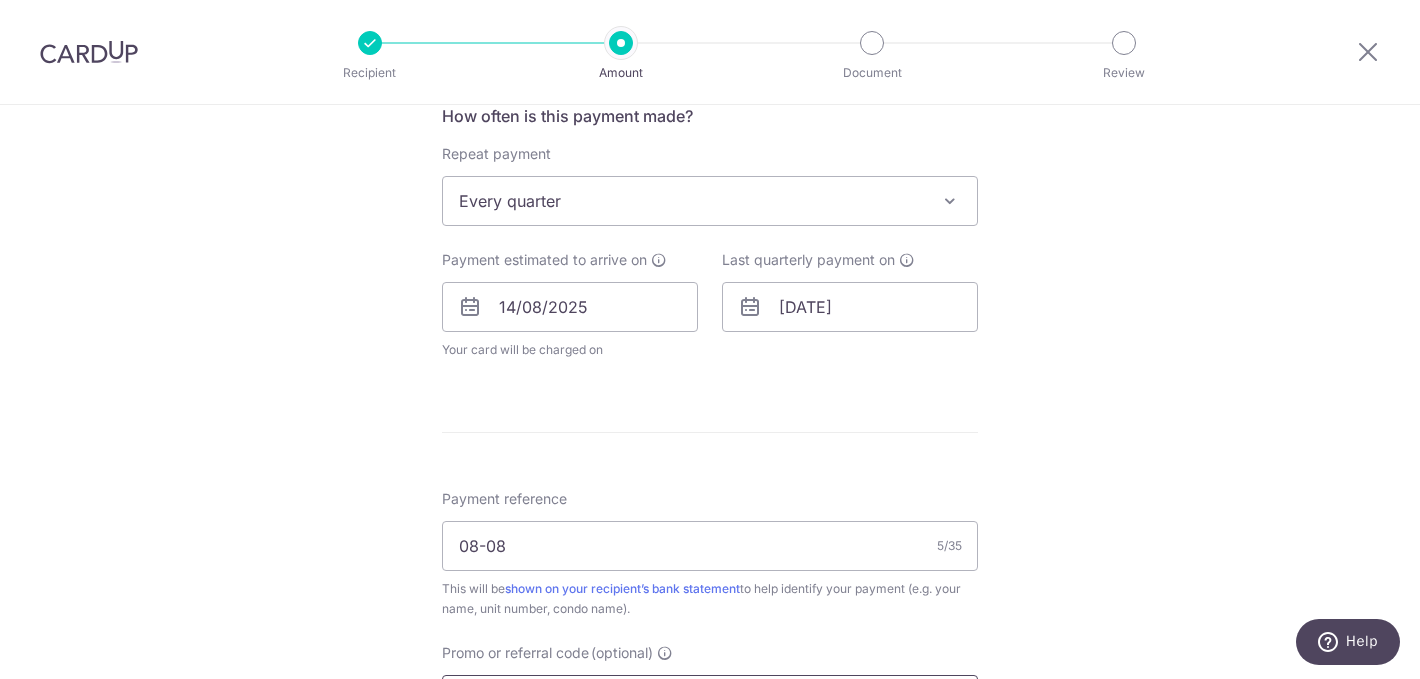 scroll, scrollTop: 770, scrollLeft: 0, axis: vertical 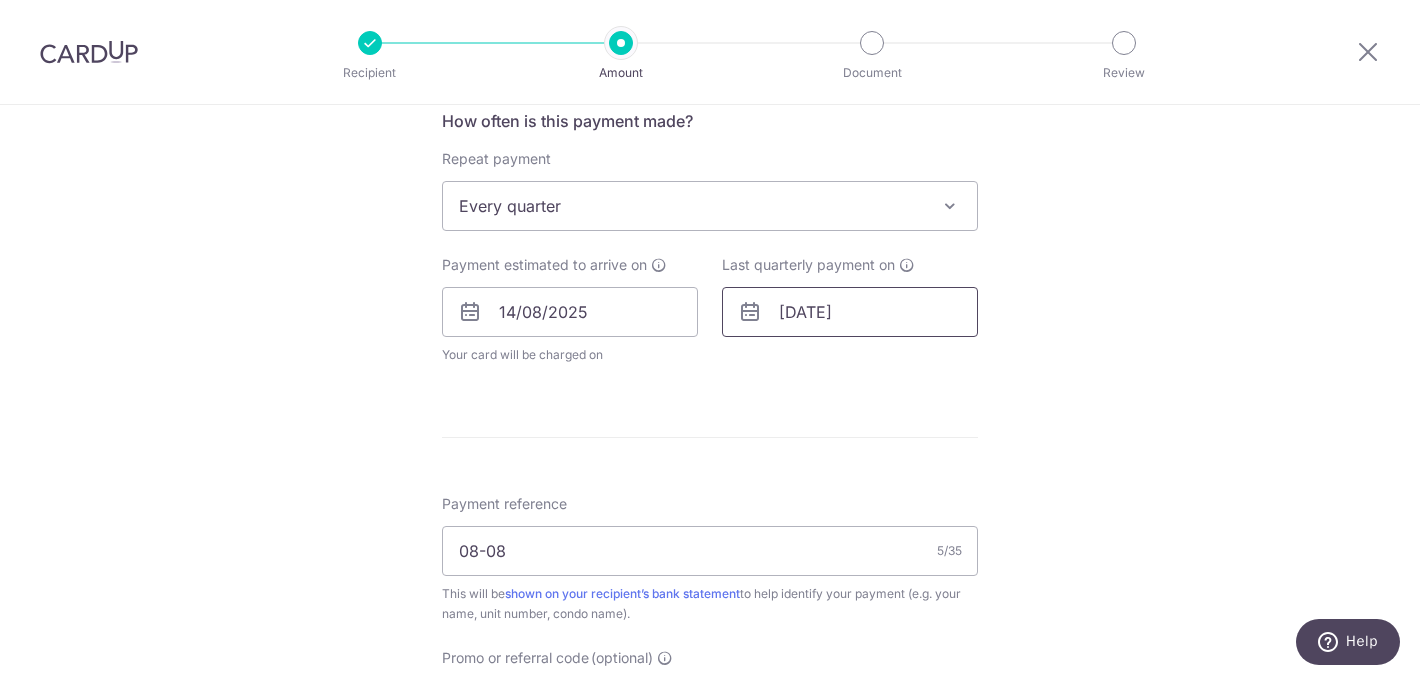 click on "[DATE]" at bounding box center (850, 312) 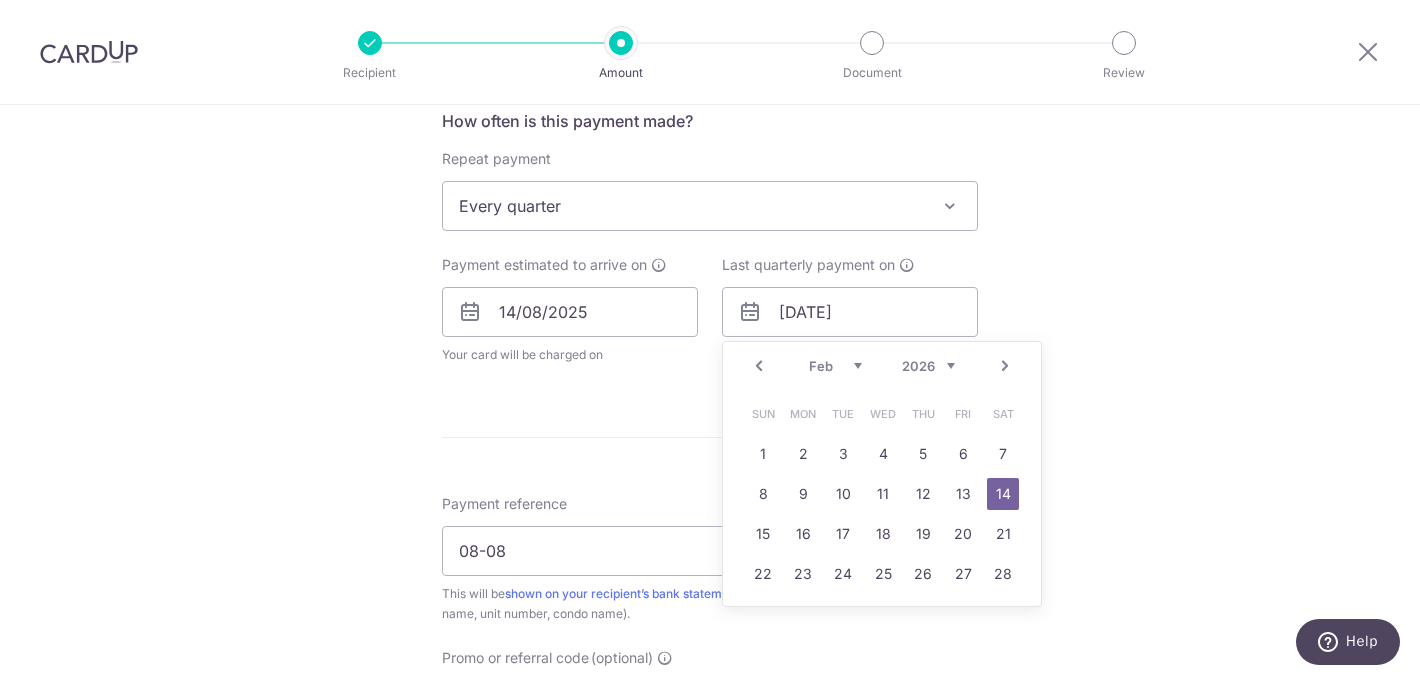 click on "Next" at bounding box center [1005, 366] 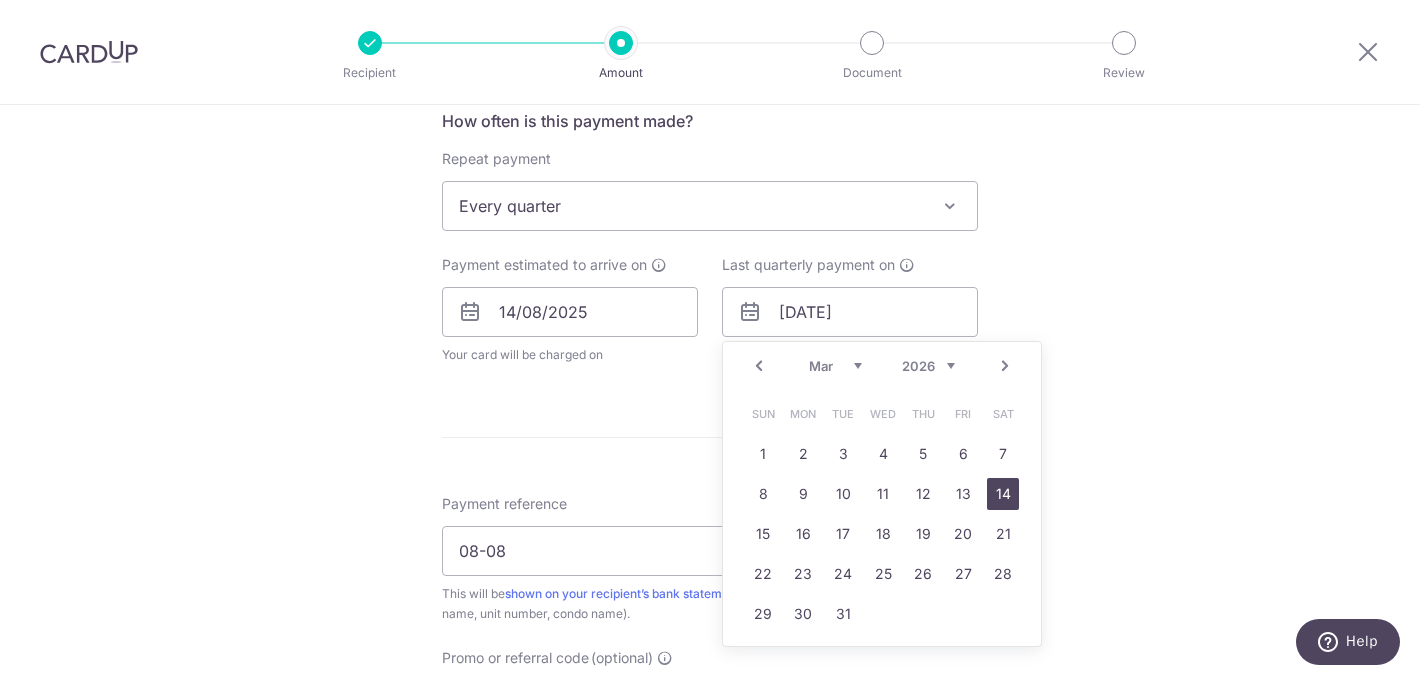 click on "14" at bounding box center (1003, 494) 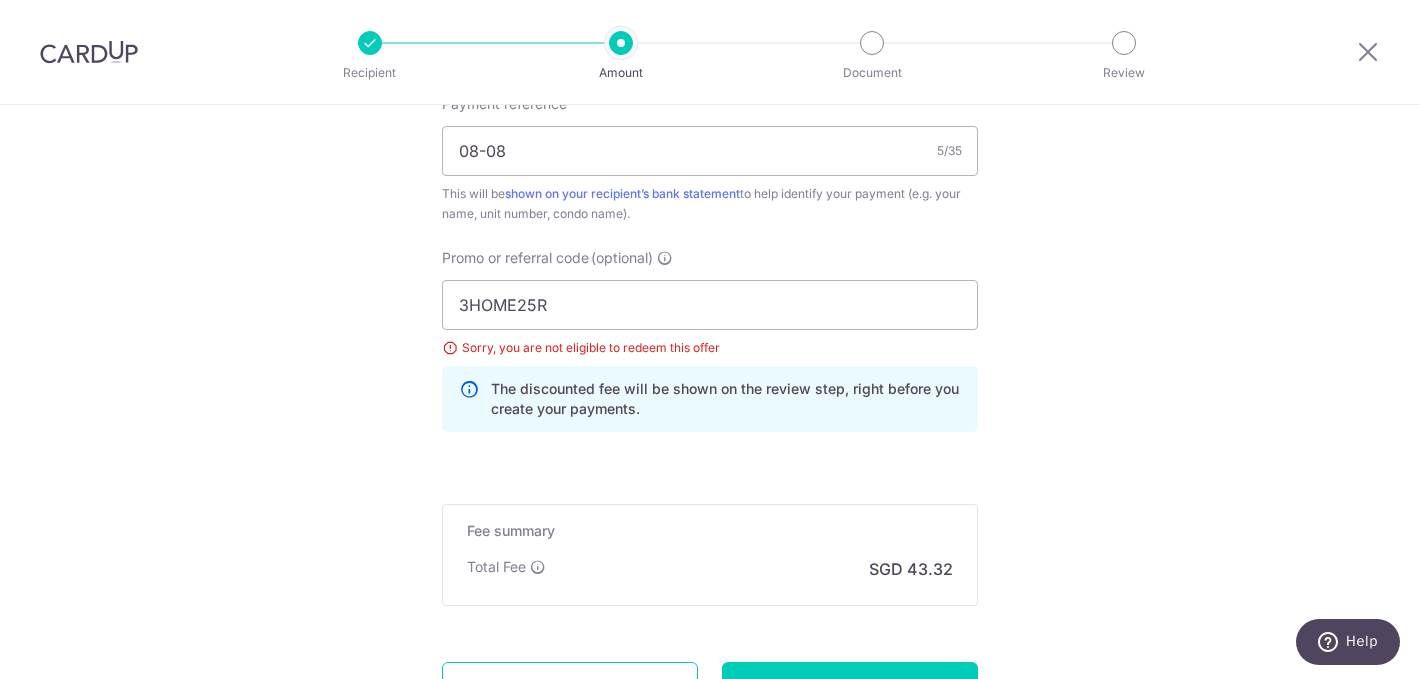 scroll, scrollTop: 1378, scrollLeft: 0, axis: vertical 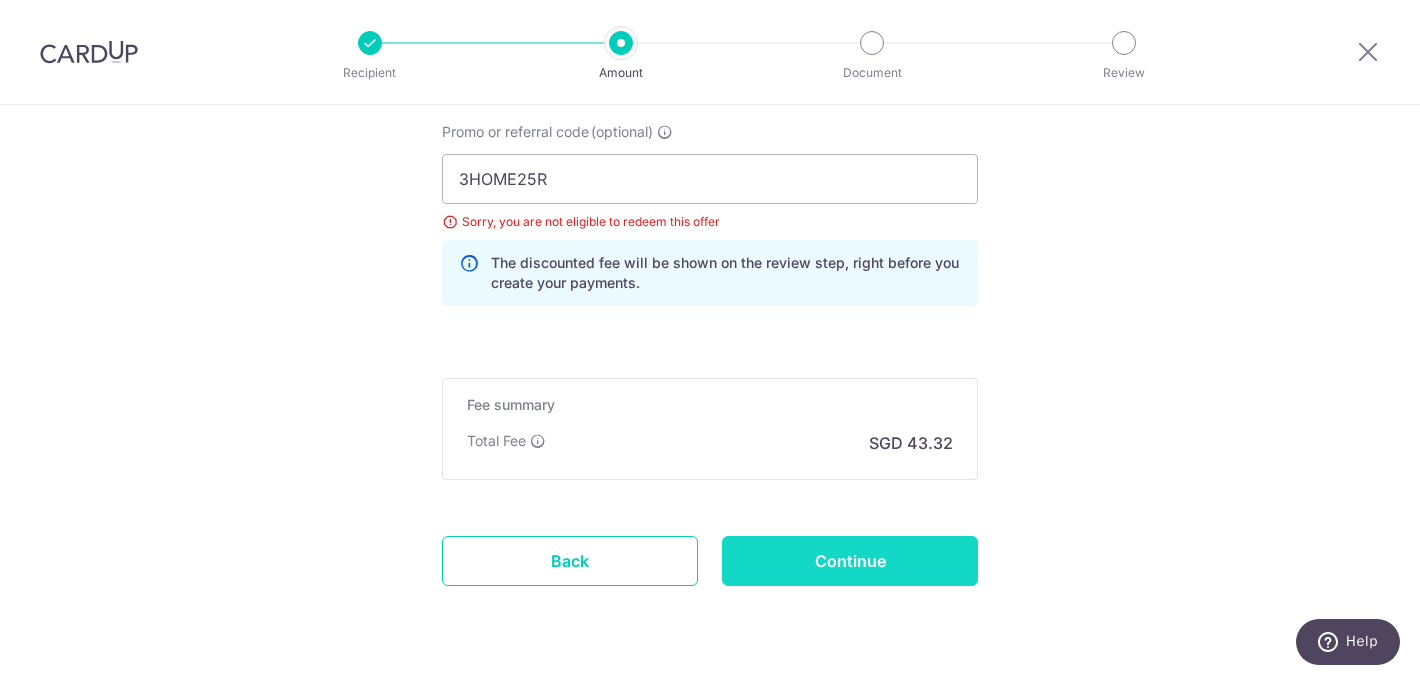 click on "Continue" at bounding box center (850, 561) 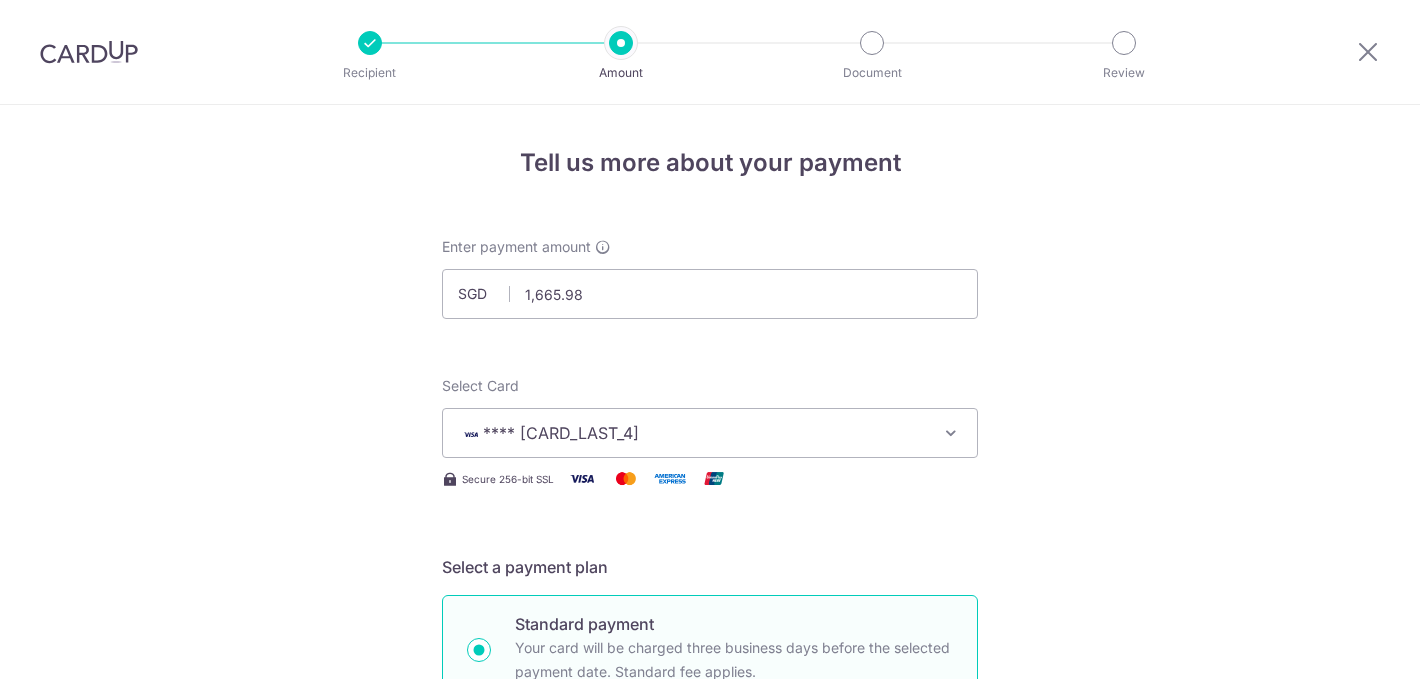 scroll, scrollTop: 0, scrollLeft: 0, axis: both 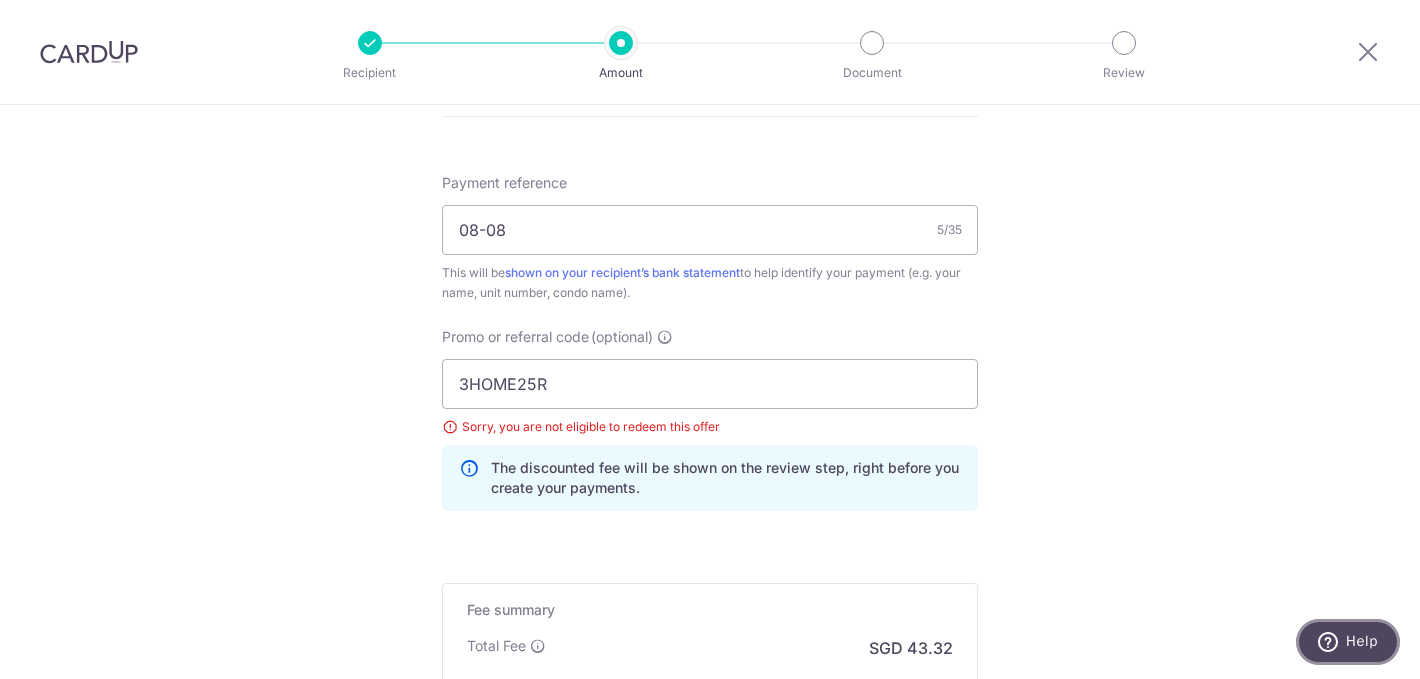 click on "Help" at bounding box center [1362, 641] 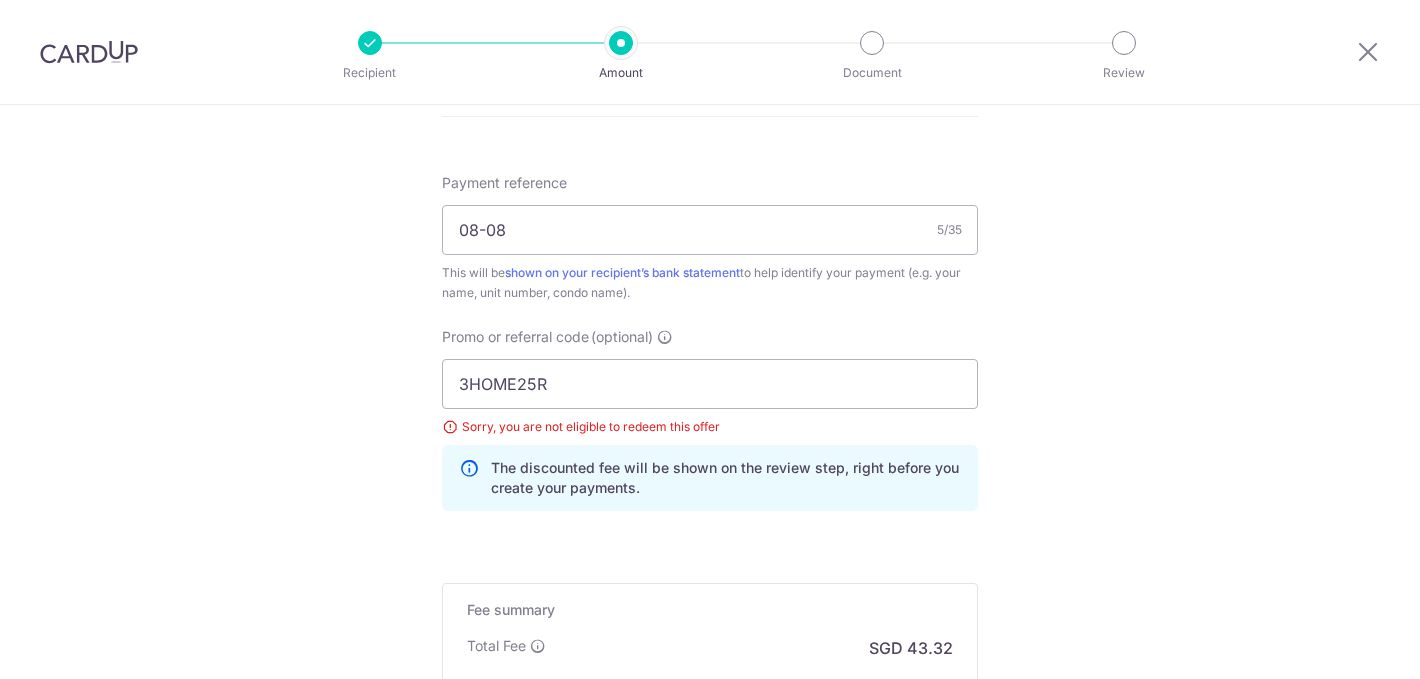 scroll, scrollTop: 0, scrollLeft: 0, axis: both 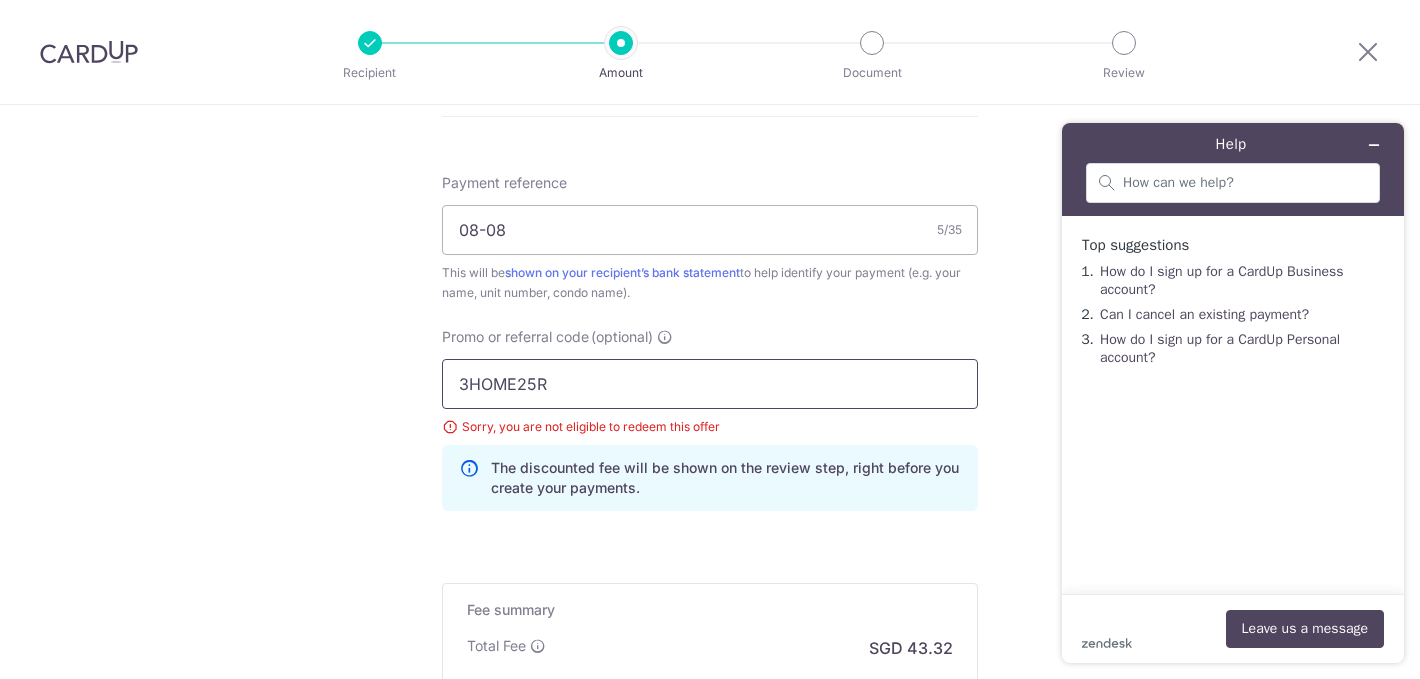 click on "3HOME25R" at bounding box center (710, 384) 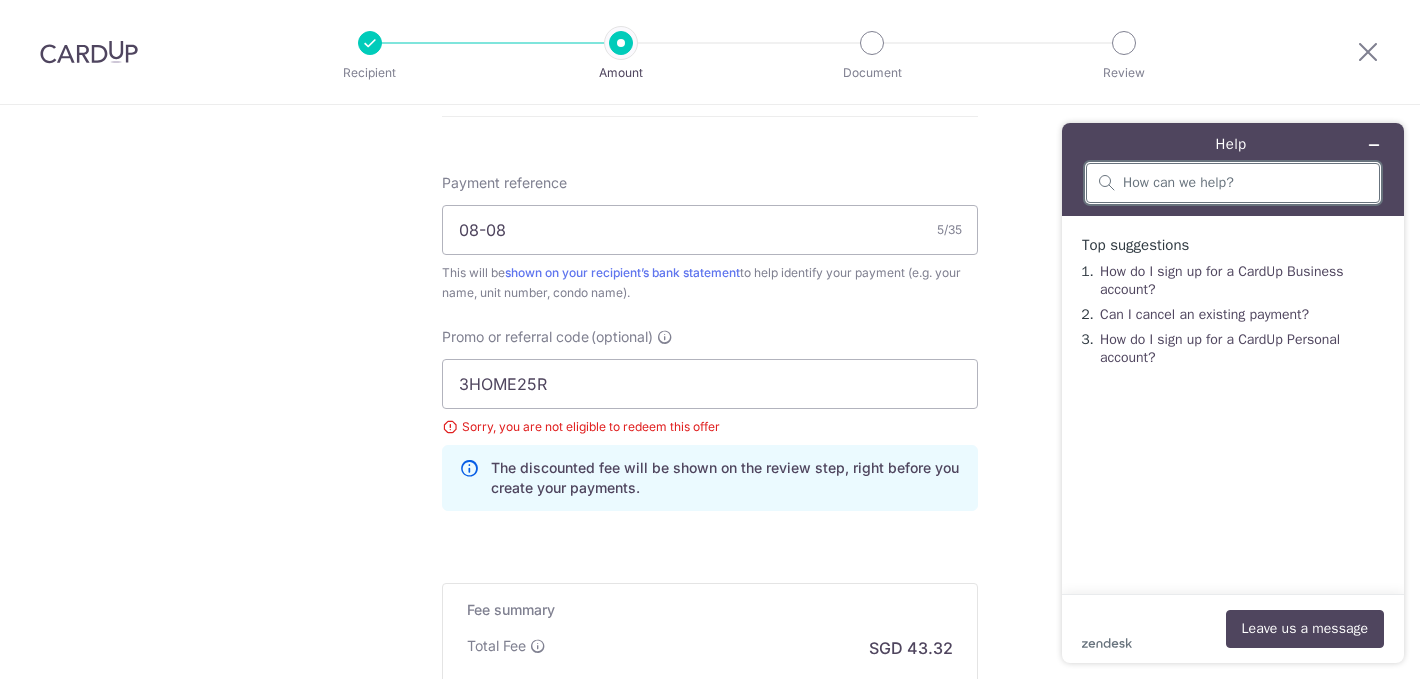 click at bounding box center [1245, 183] 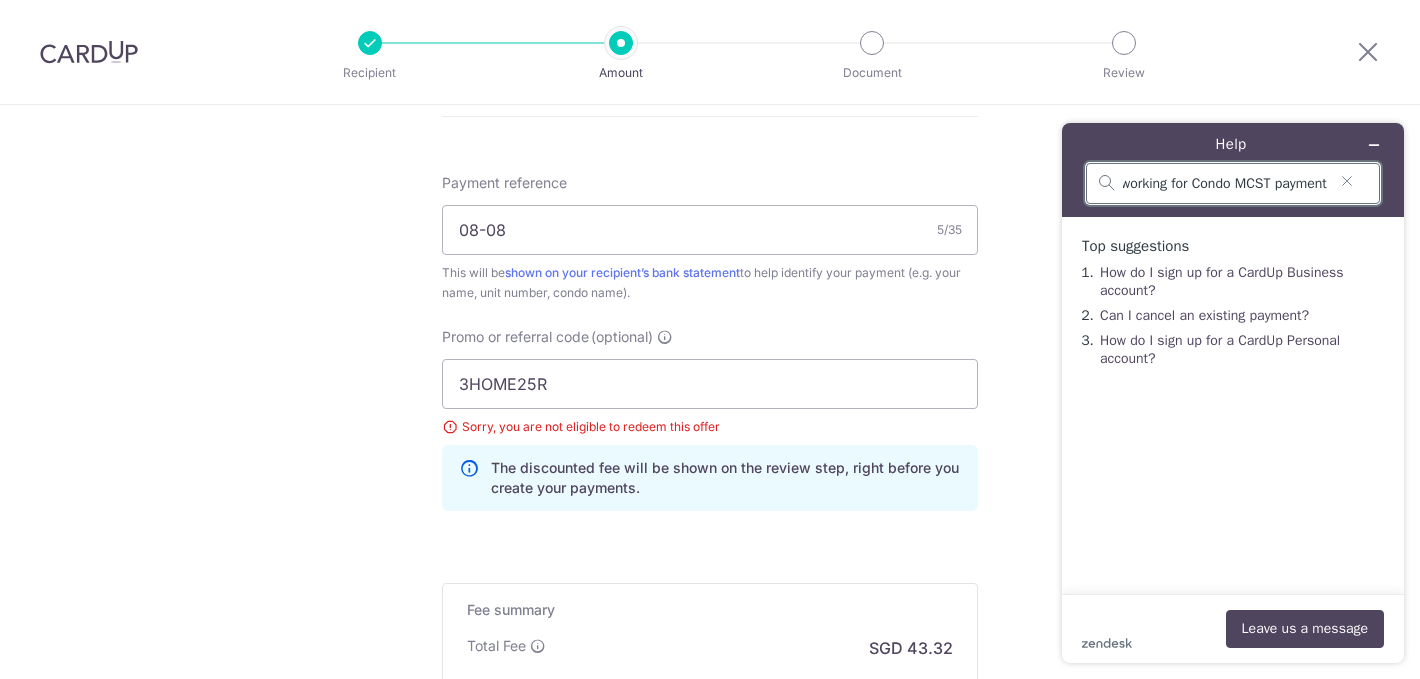 type on "3HOME25R promo code not working for Condo MCST payment" 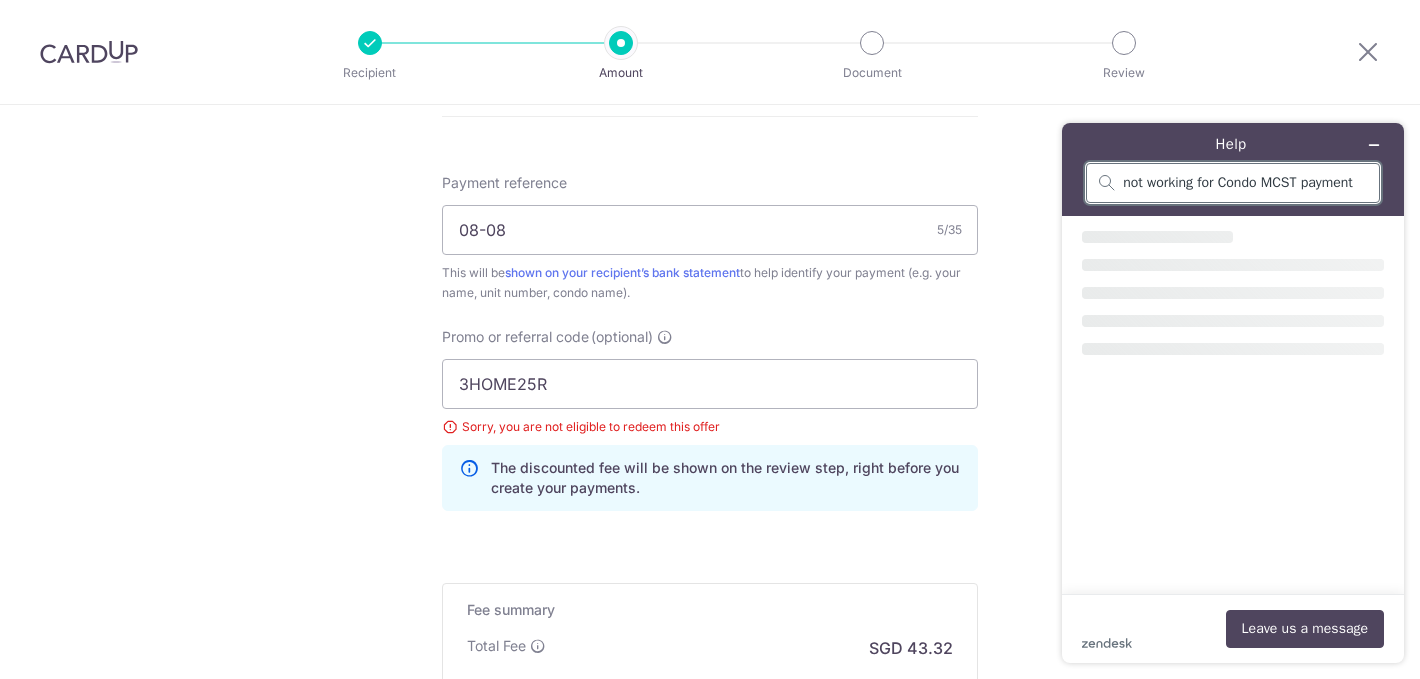 scroll, scrollTop: 0, scrollLeft: 0, axis: both 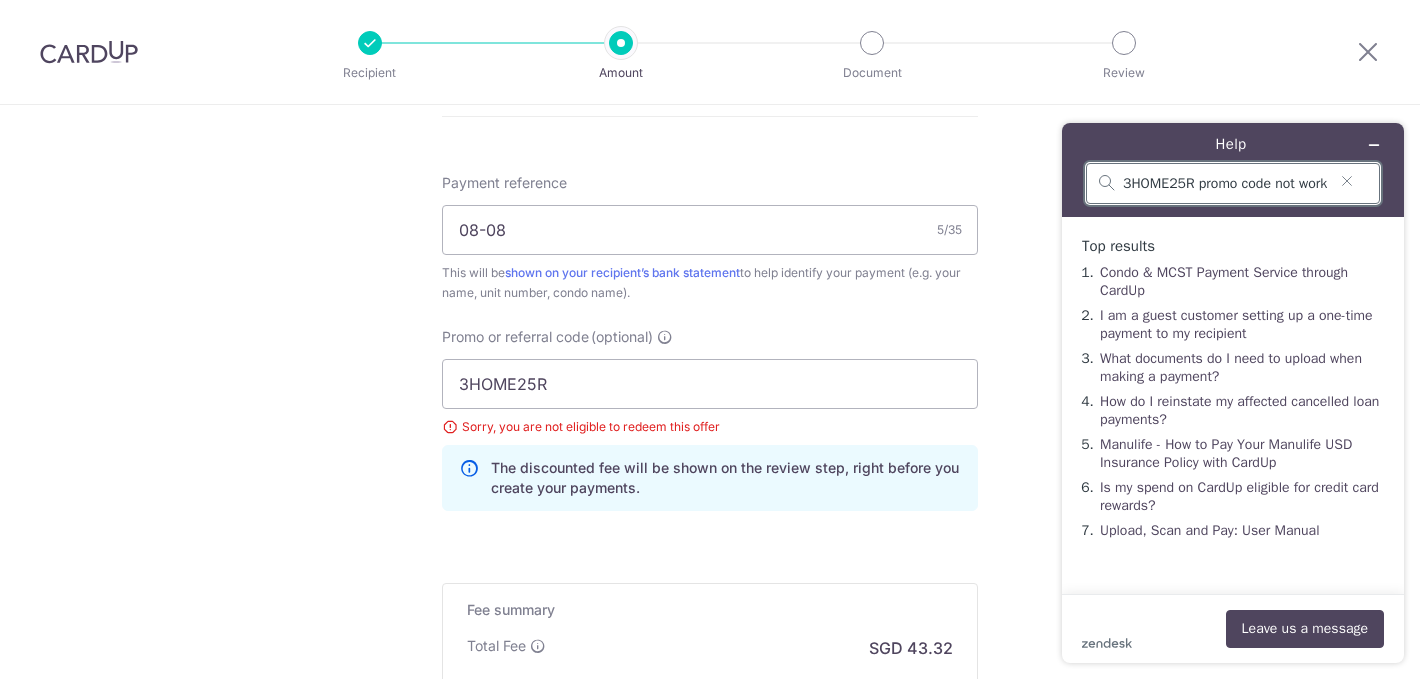 click on "3HOME25R promo code not working for Condo MCST payment" at bounding box center [1225, 184] 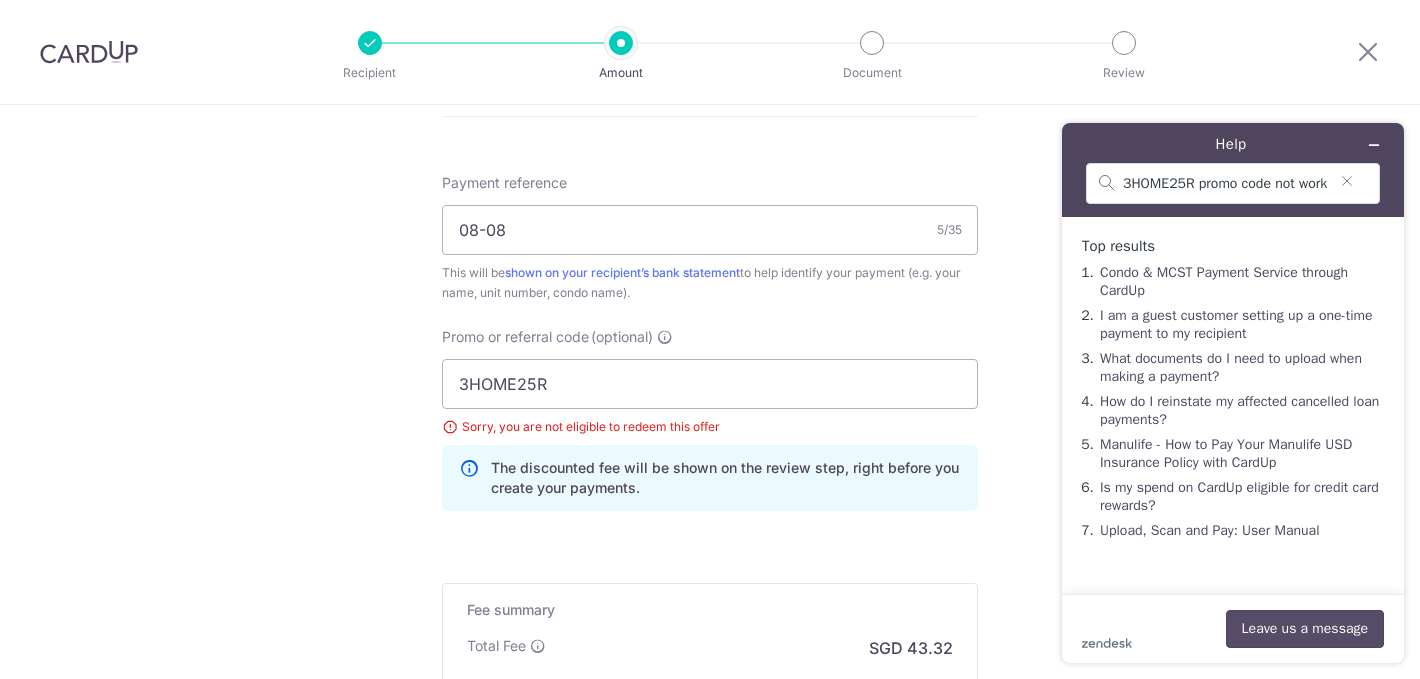 click on "Leave us a message" at bounding box center [1305, 629] 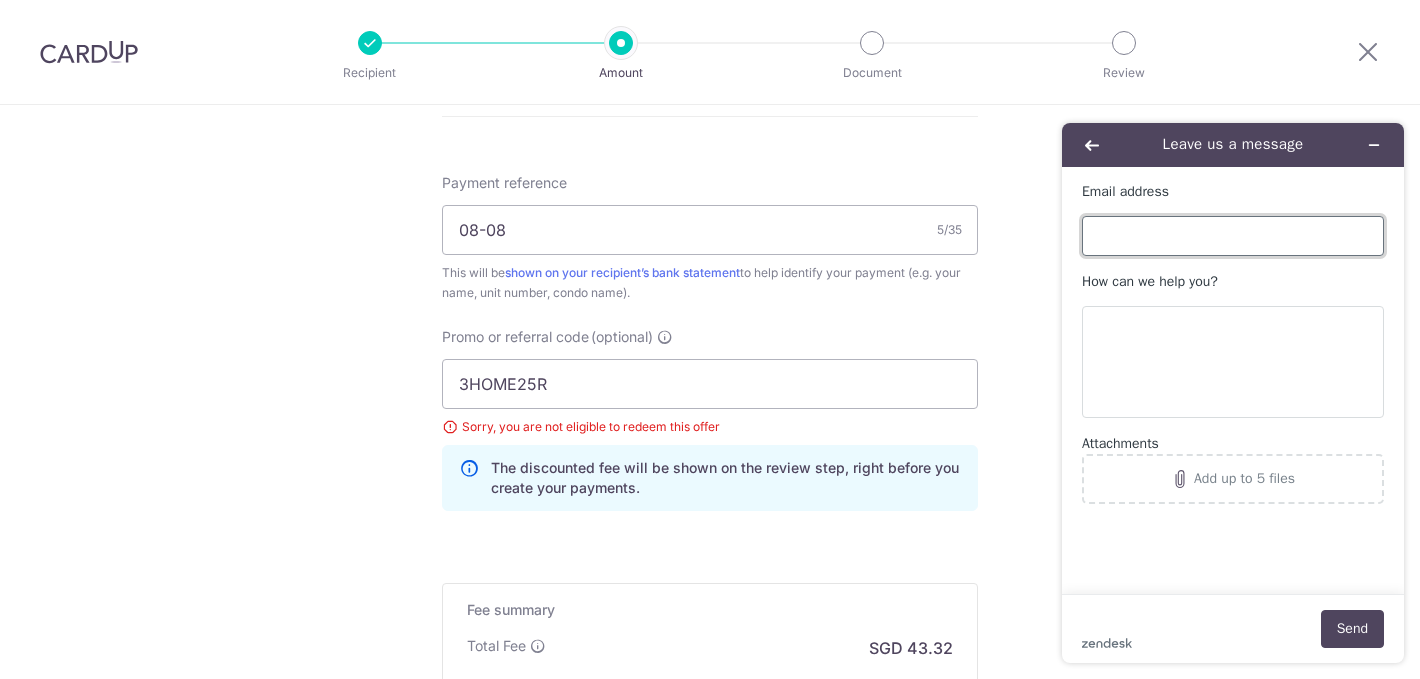 click on "Email address" at bounding box center [1233, 236] 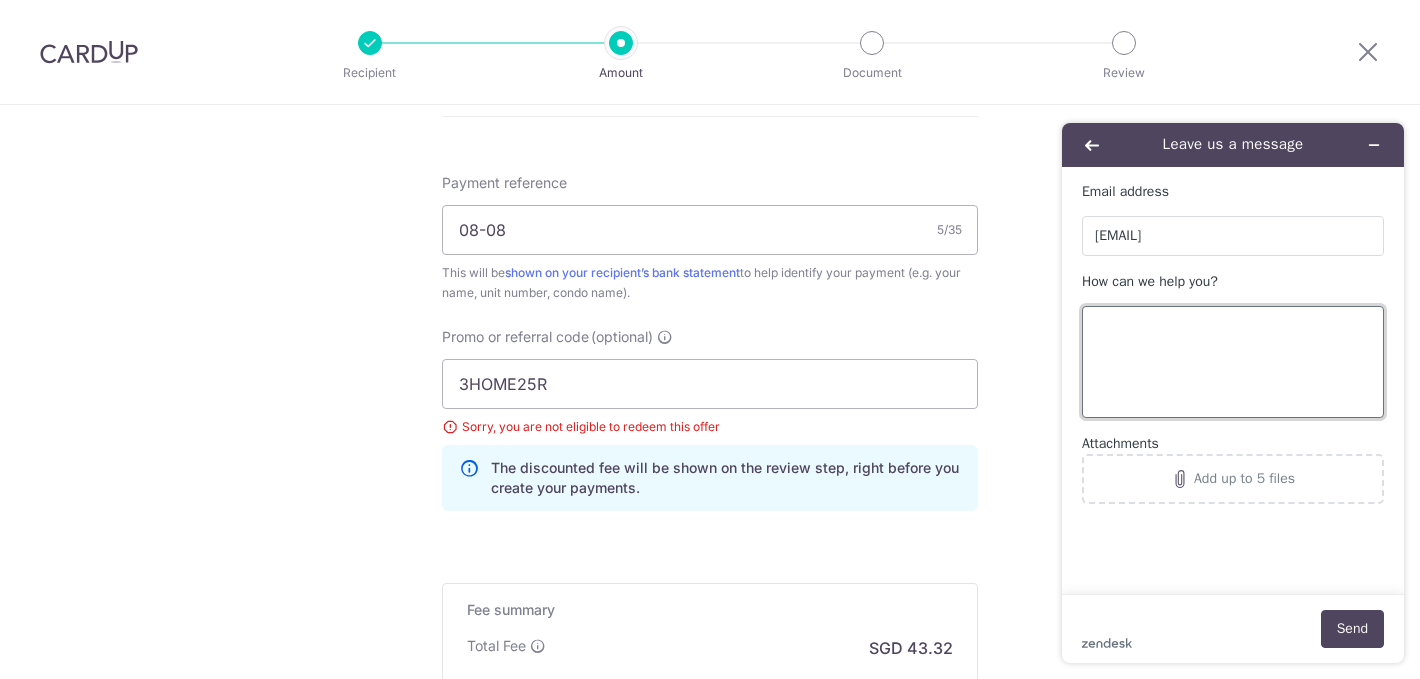 click on "How can we help you?" at bounding box center [1233, 362] 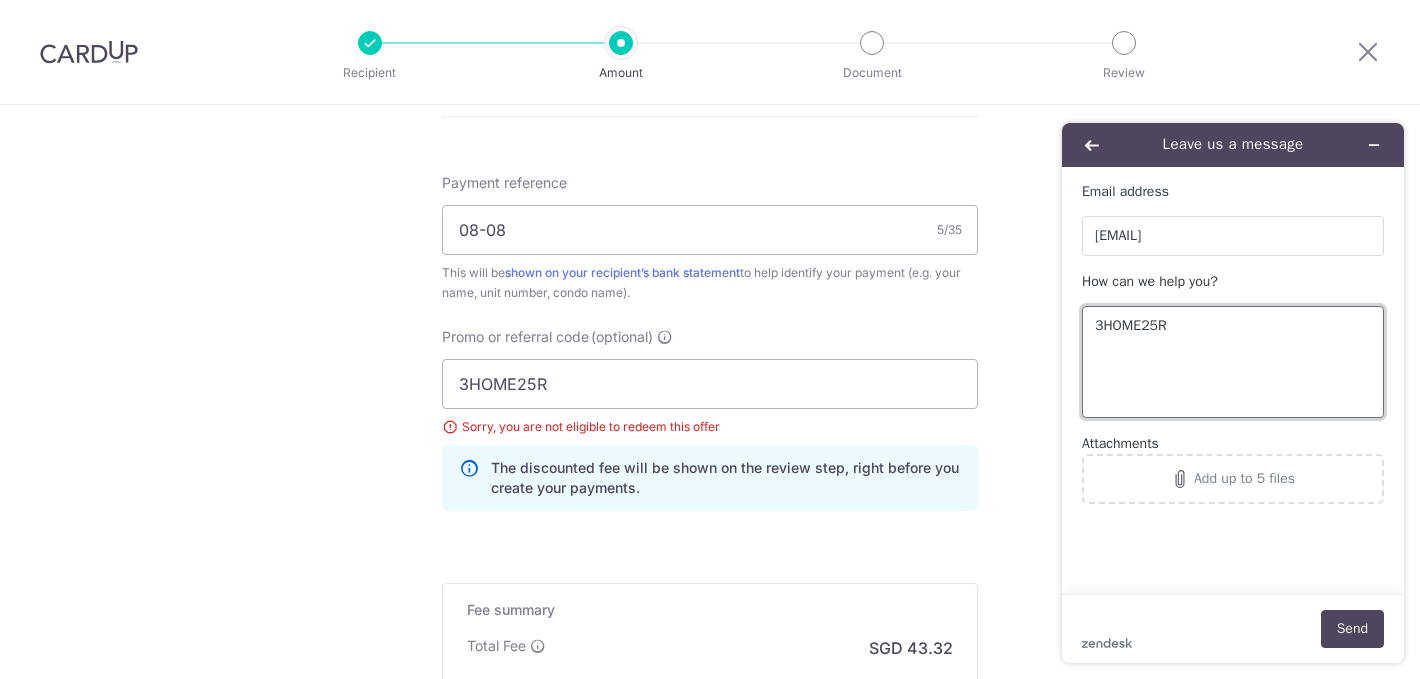 click on "3HOME25R" at bounding box center (1233, 362) 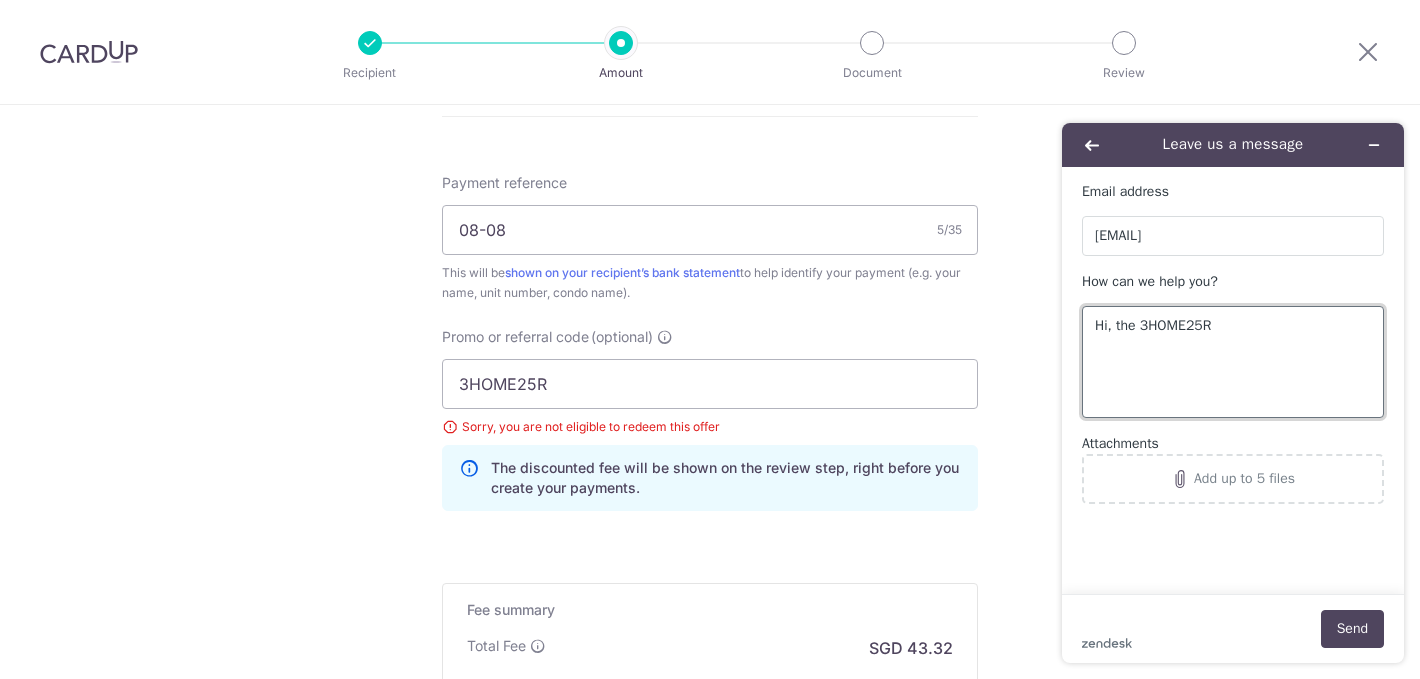 click on "Hi, the 3HOME25R" at bounding box center (1233, 362) 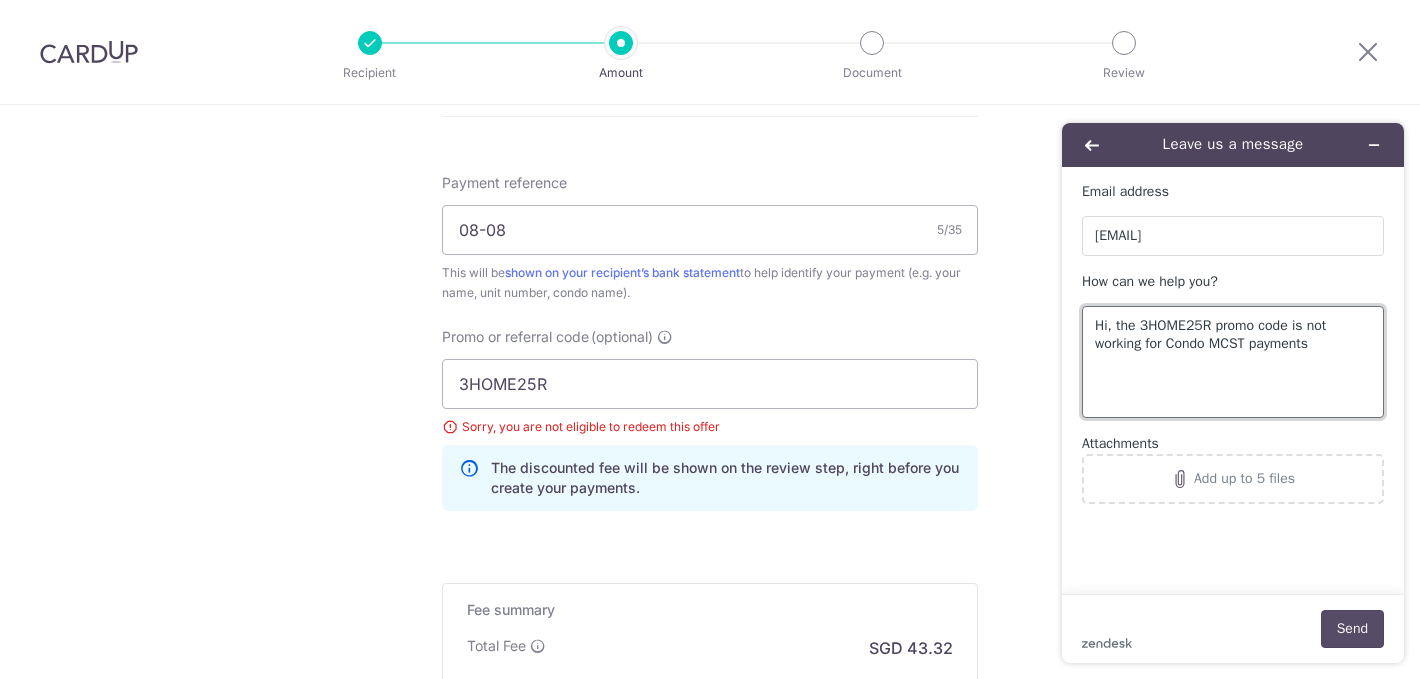 type on "Hi, the 3HOME25R promo code is not working for Condo MCST payments" 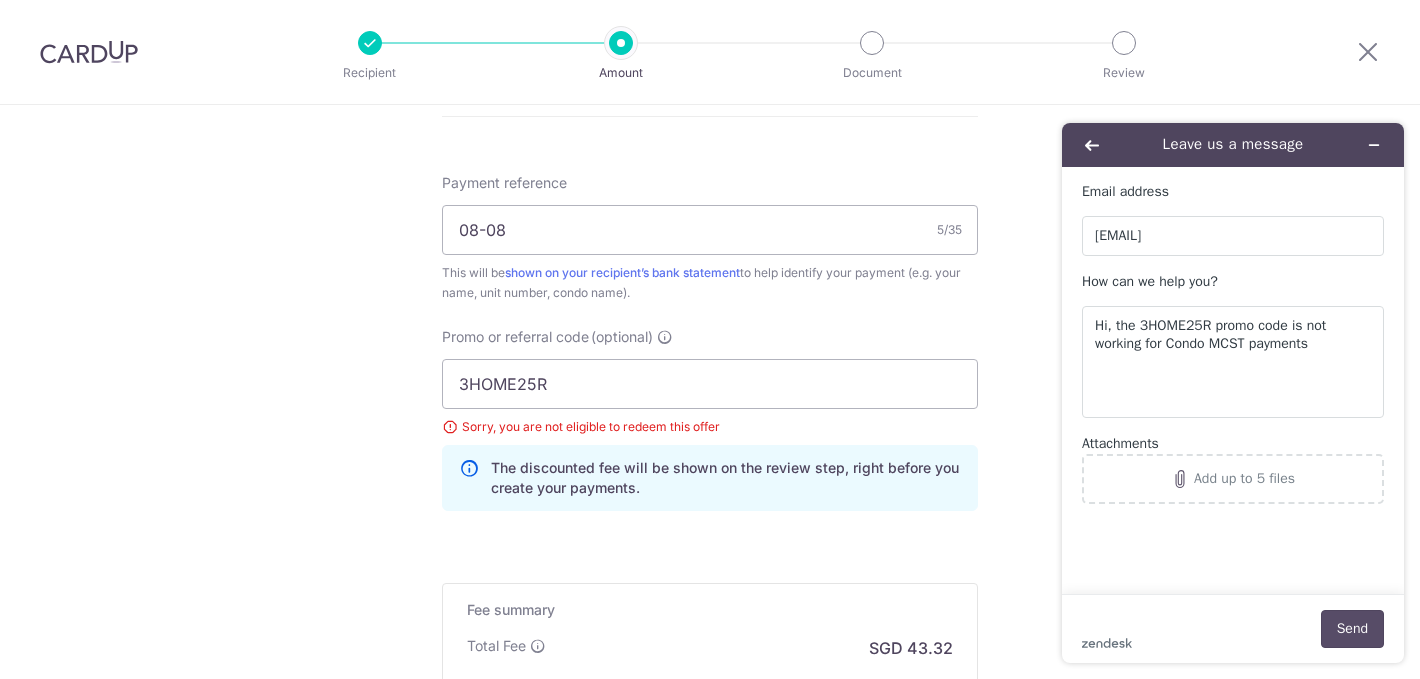 click on "Send" at bounding box center (1352, 629) 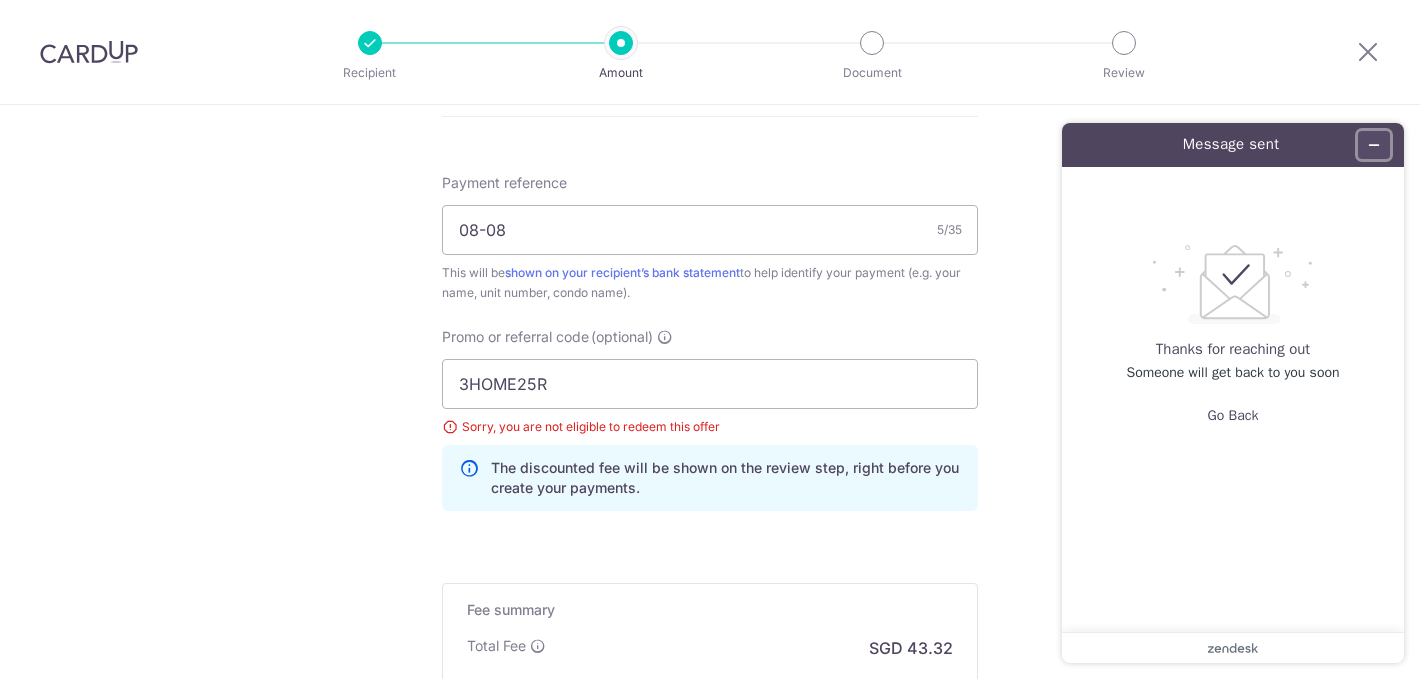 click 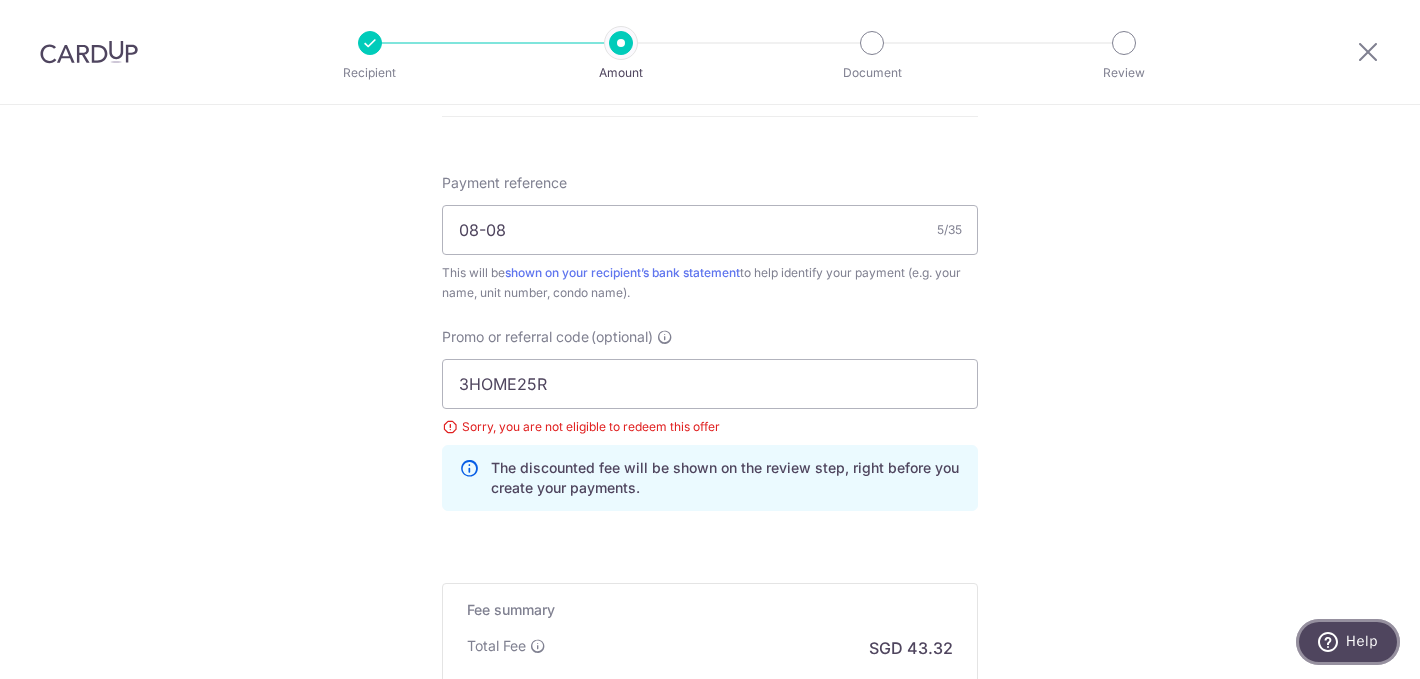 scroll, scrollTop: 1325, scrollLeft: 0, axis: vertical 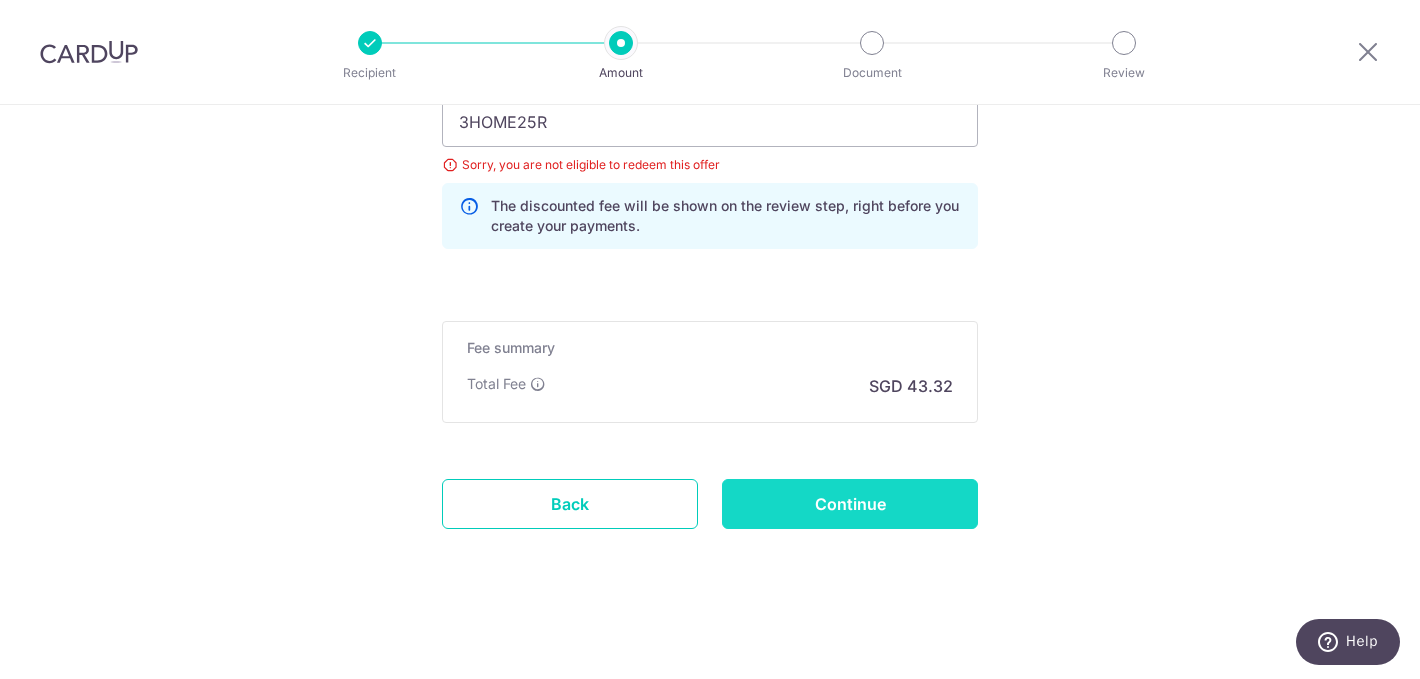 click on "Continue" at bounding box center [850, 504] 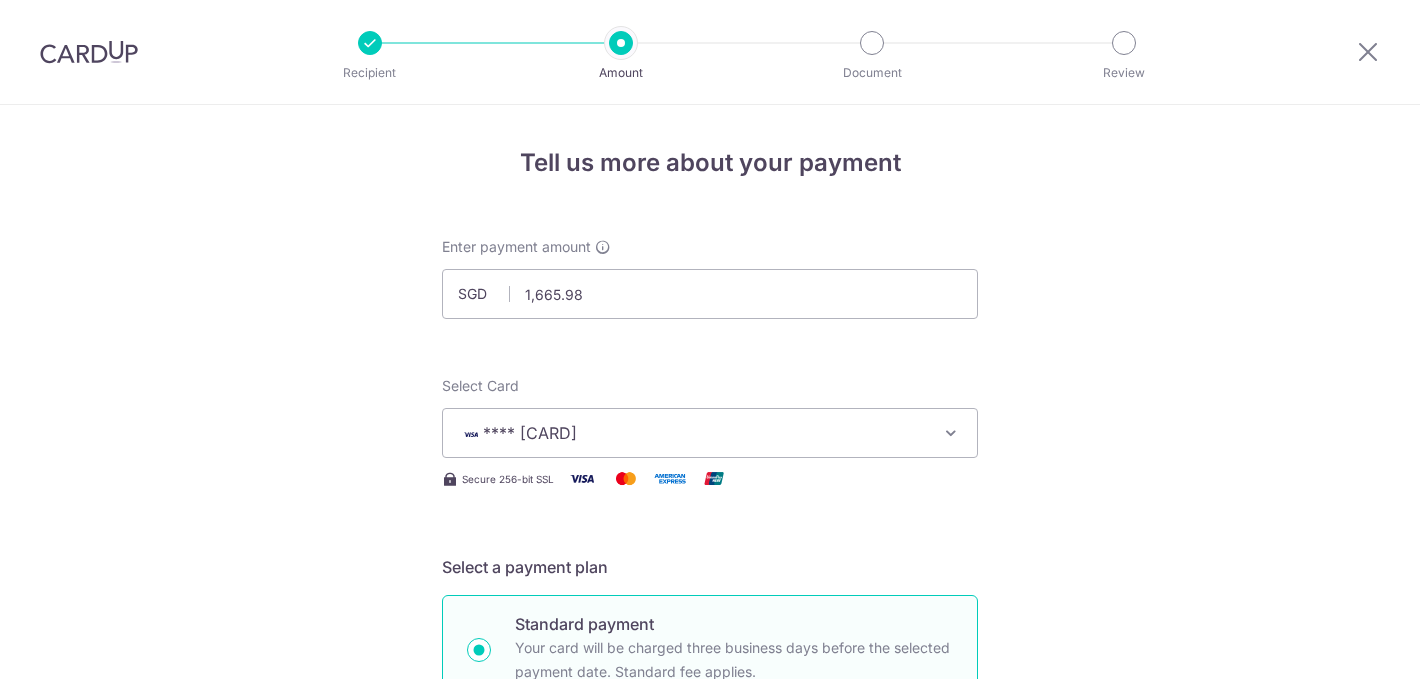 scroll, scrollTop: 0, scrollLeft: 0, axis: both 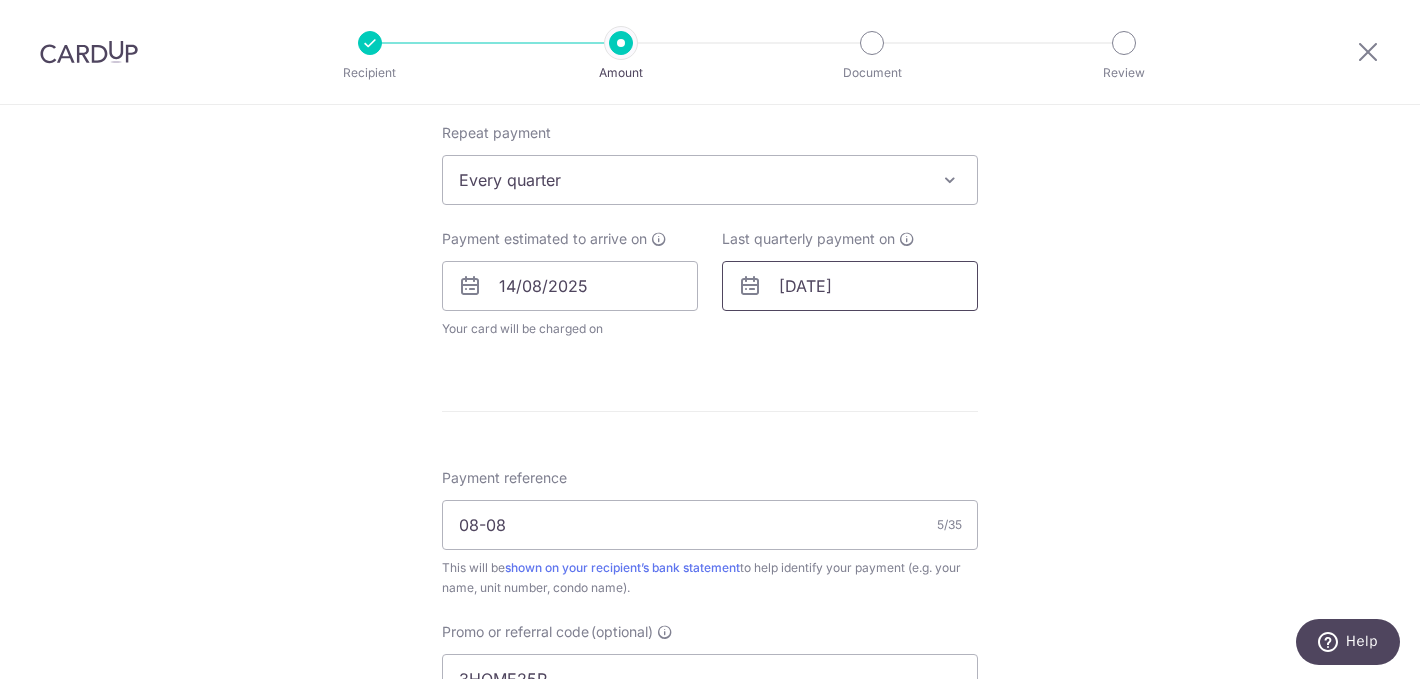 click on "[DATE]" at bounding box center (850, 286) 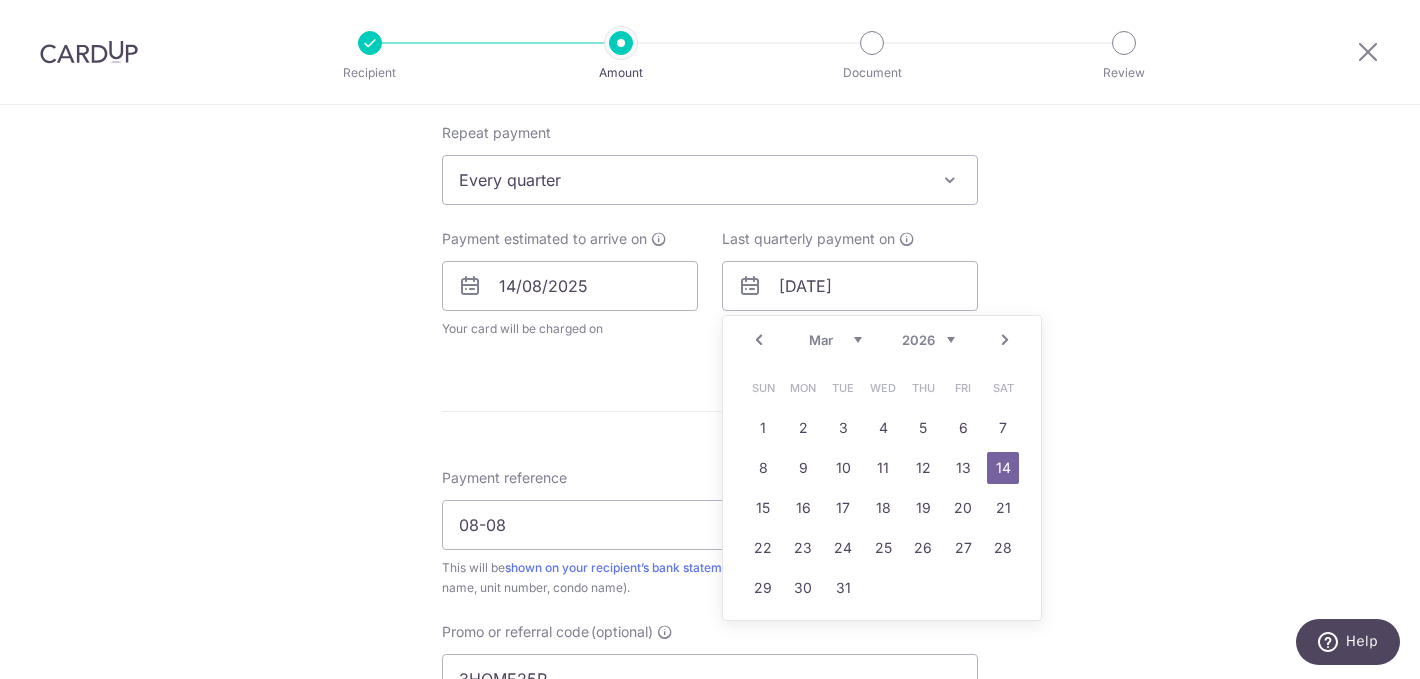 click on "Next" at bounding box center [1005, 340] 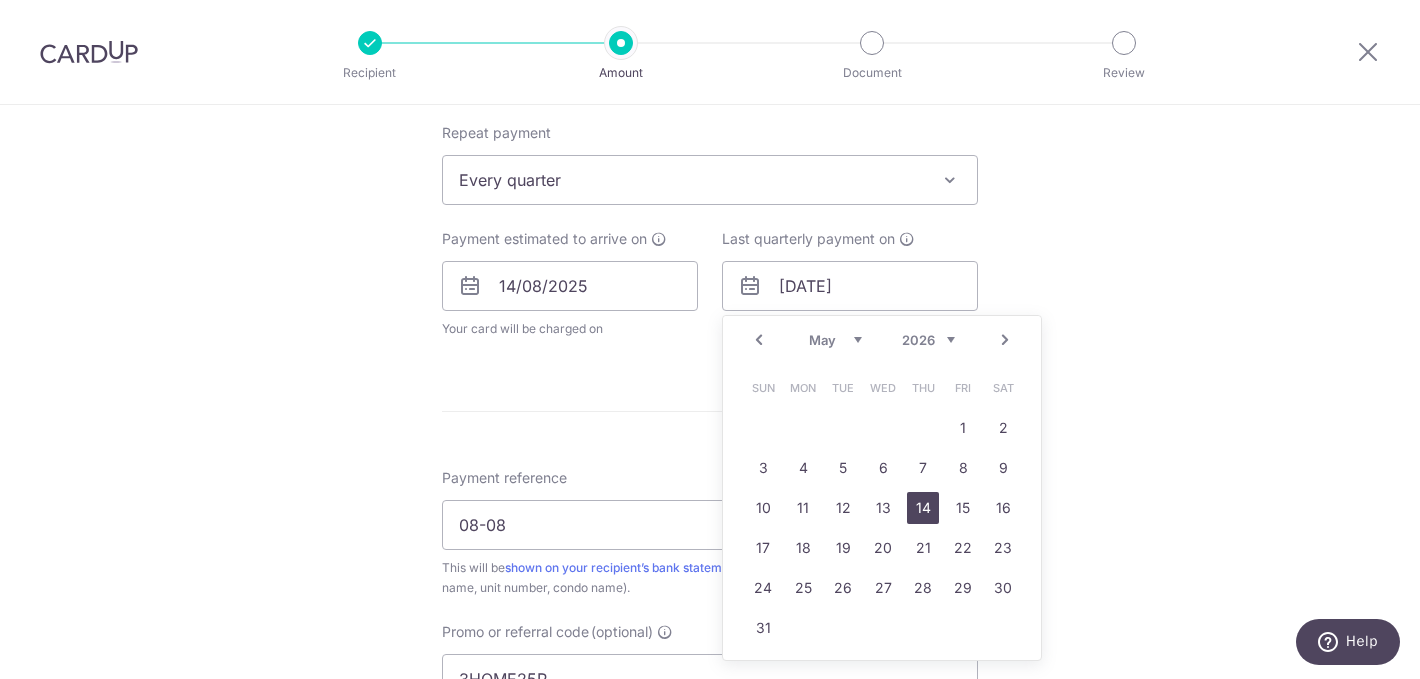 click on "14" at bounding box center [923, 508] 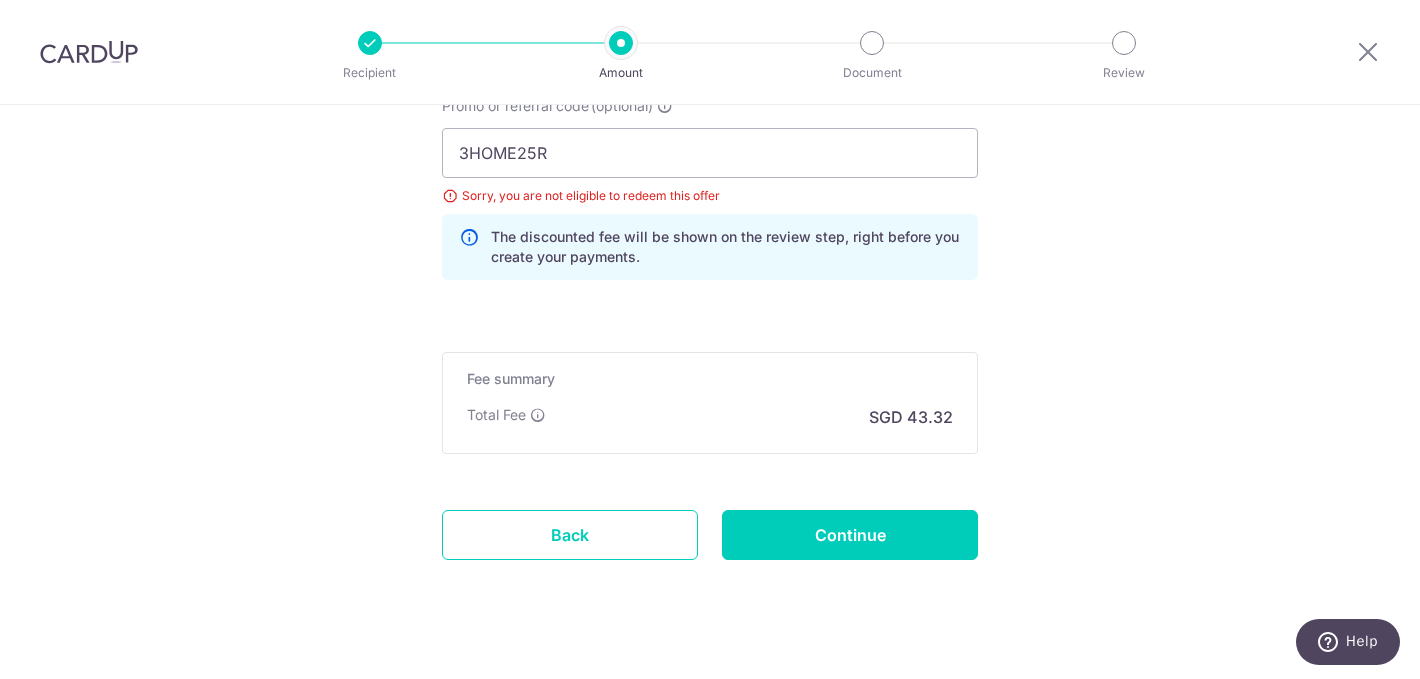 scroll, scrollTop: 1416, scrollLeft: 0, axis: vertical 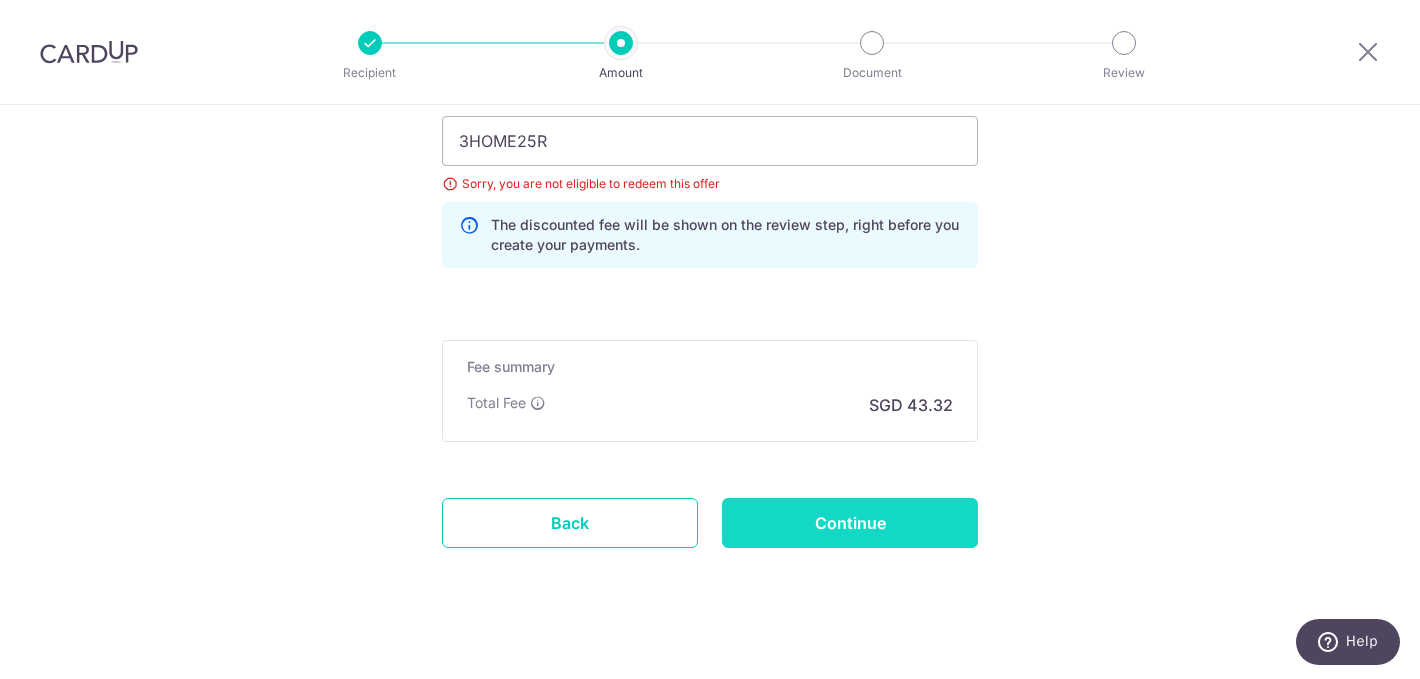 click on "Continue" at bounding box center (850, 523) 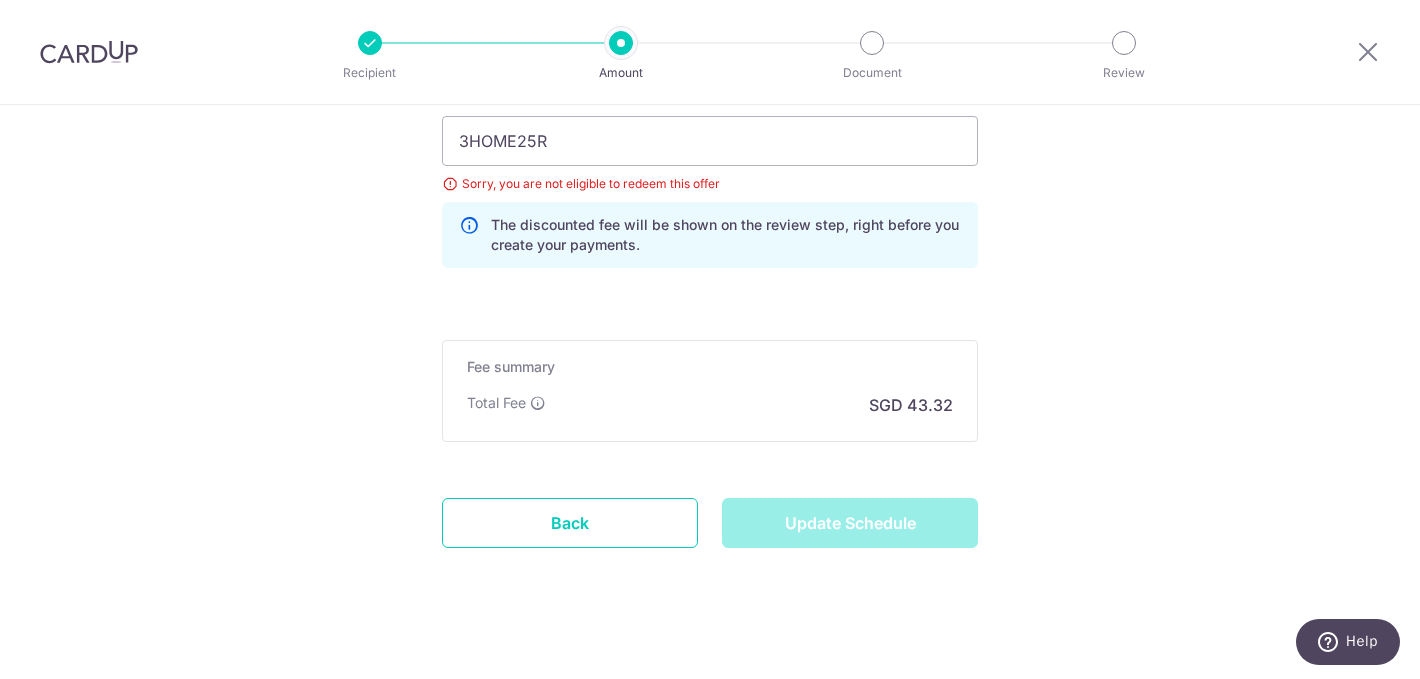 type on "Update Schedule" 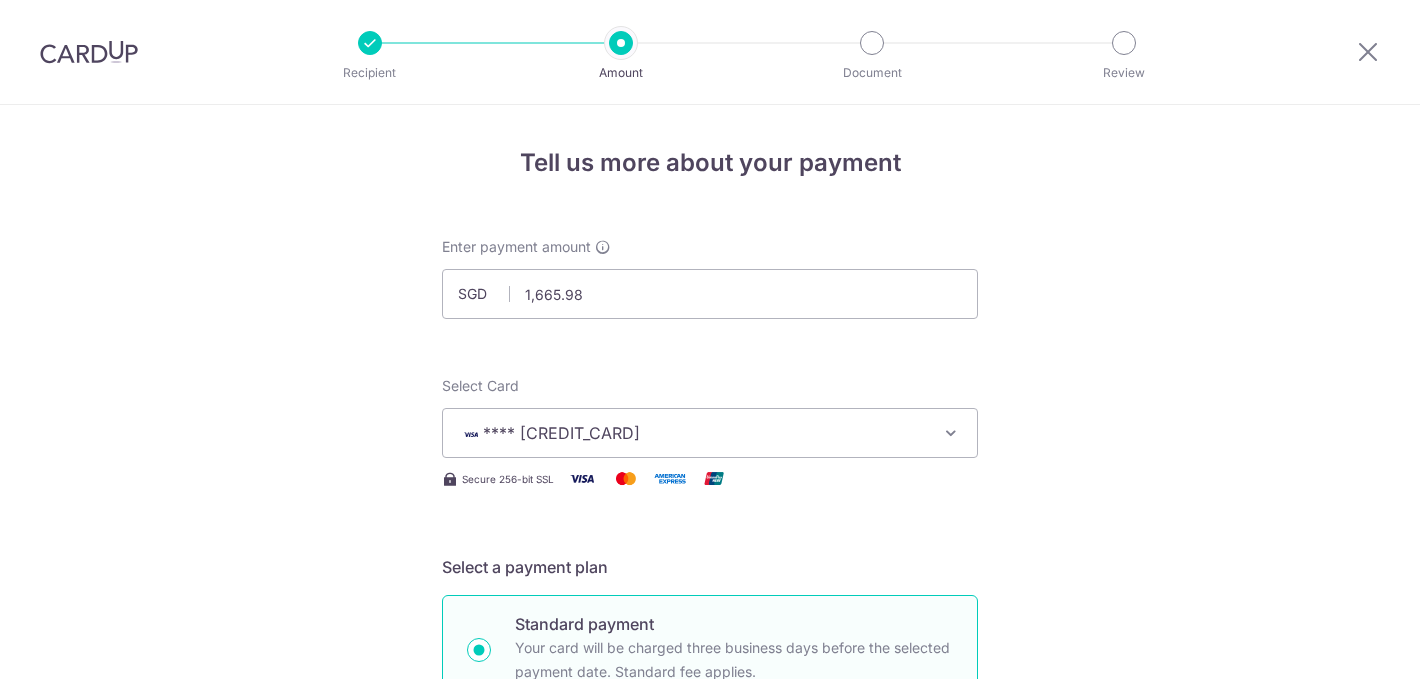 scroll, scrollTop: 0, scrollLeft: 0, axis: both 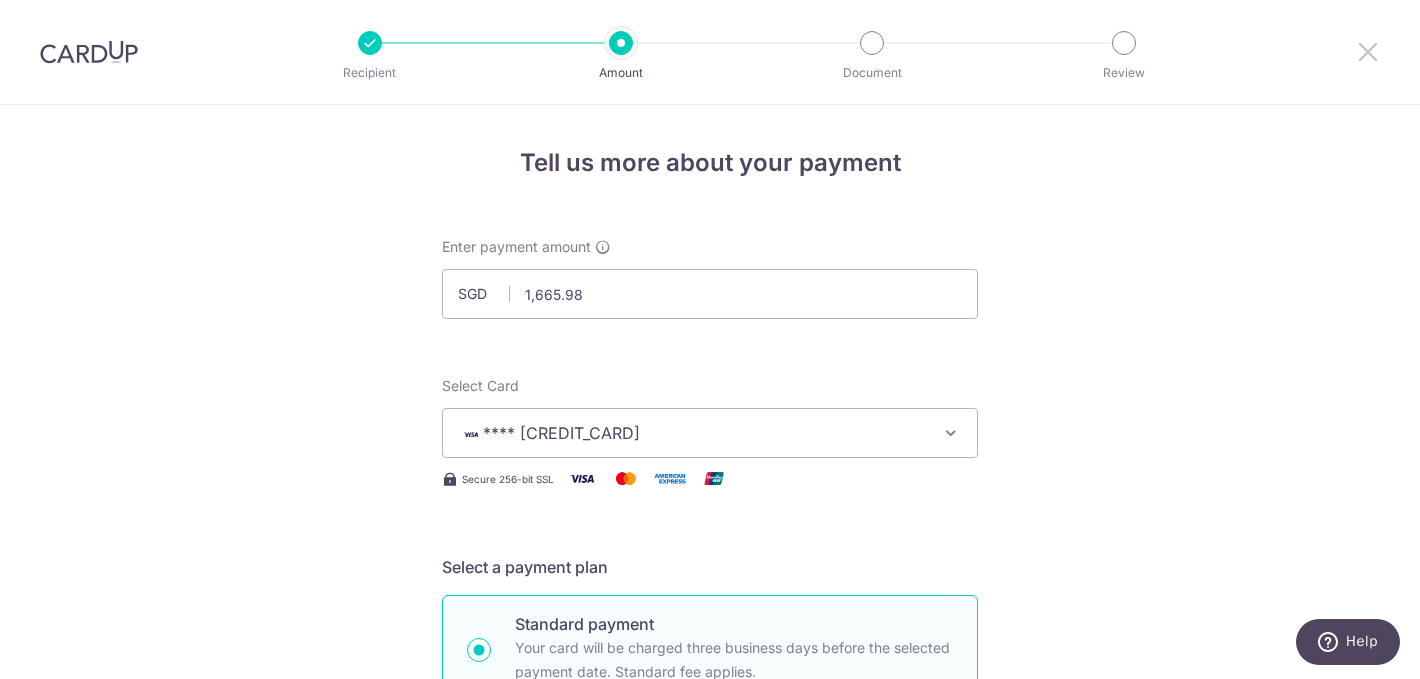 click at bounding box center [1368, 51] 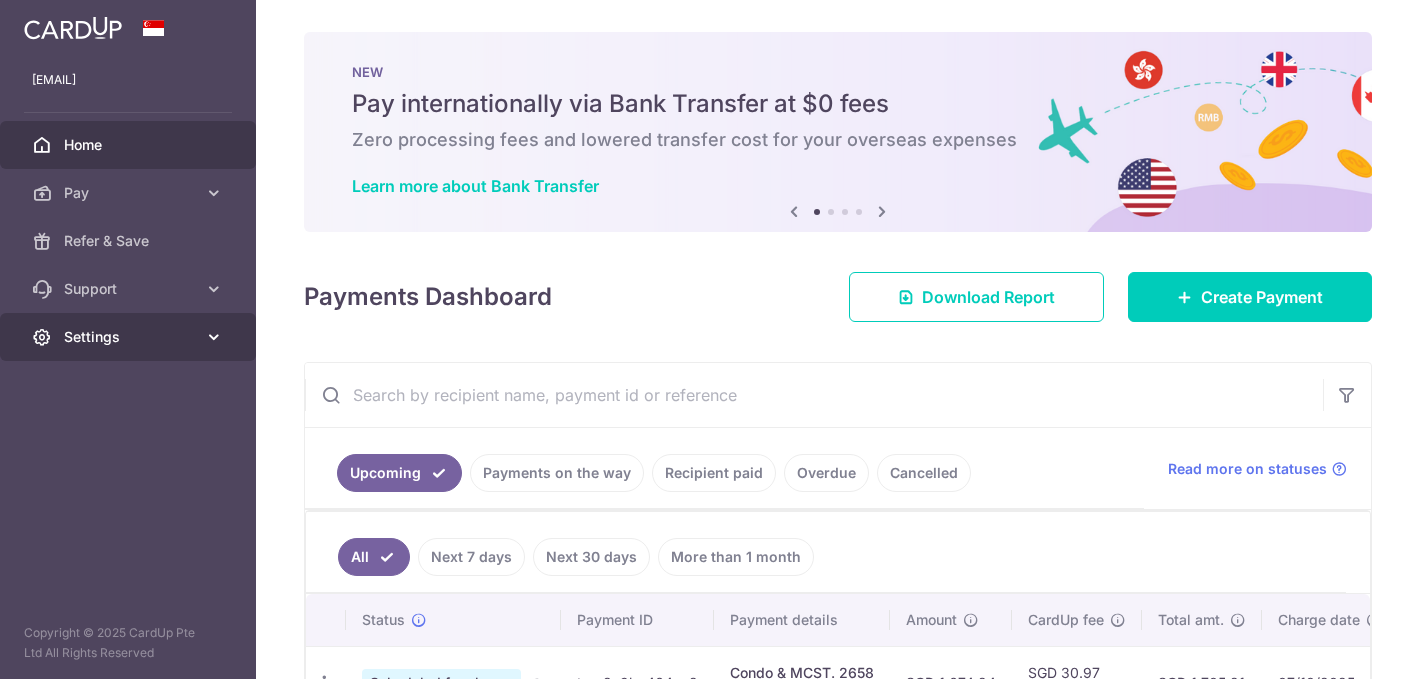 click on "Settings" at bounding box center (128, 337) 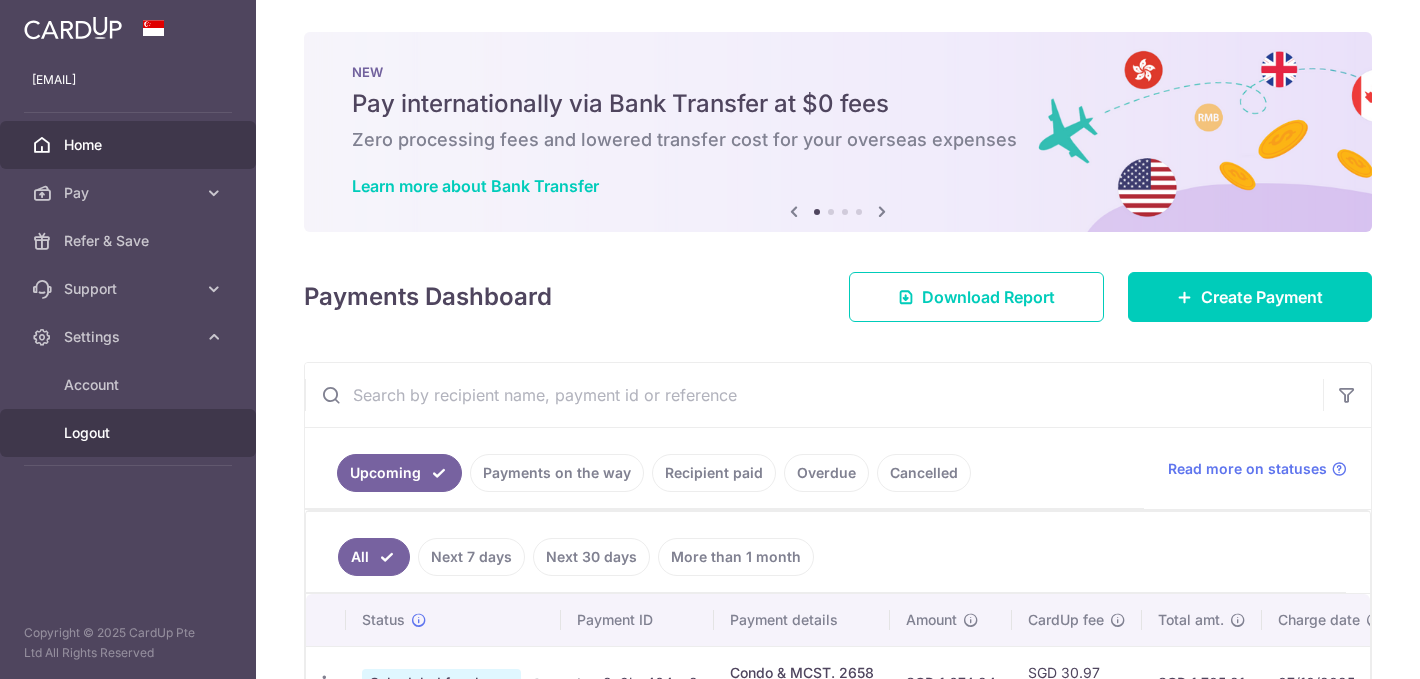 click on "Logout" at bounding box center (128, 433) 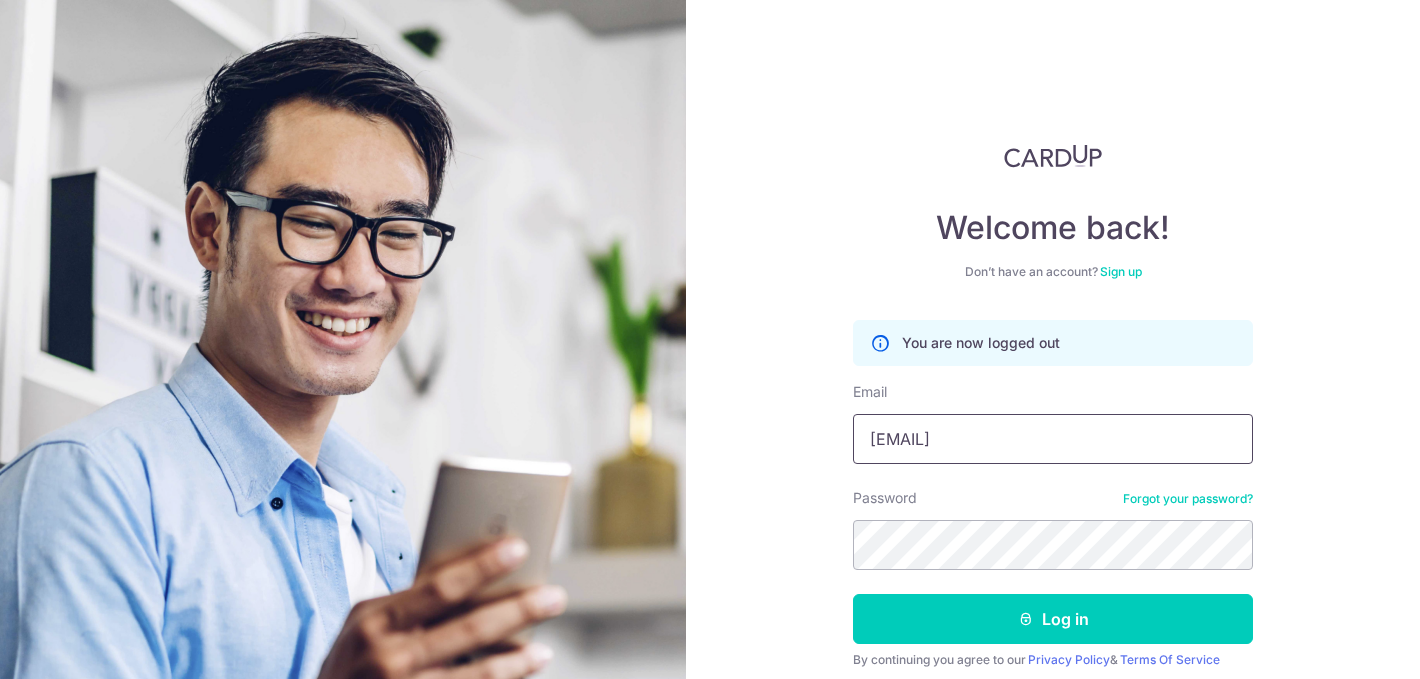 scroll, scrollTop: 0, scrollLeft: 0, axis: both 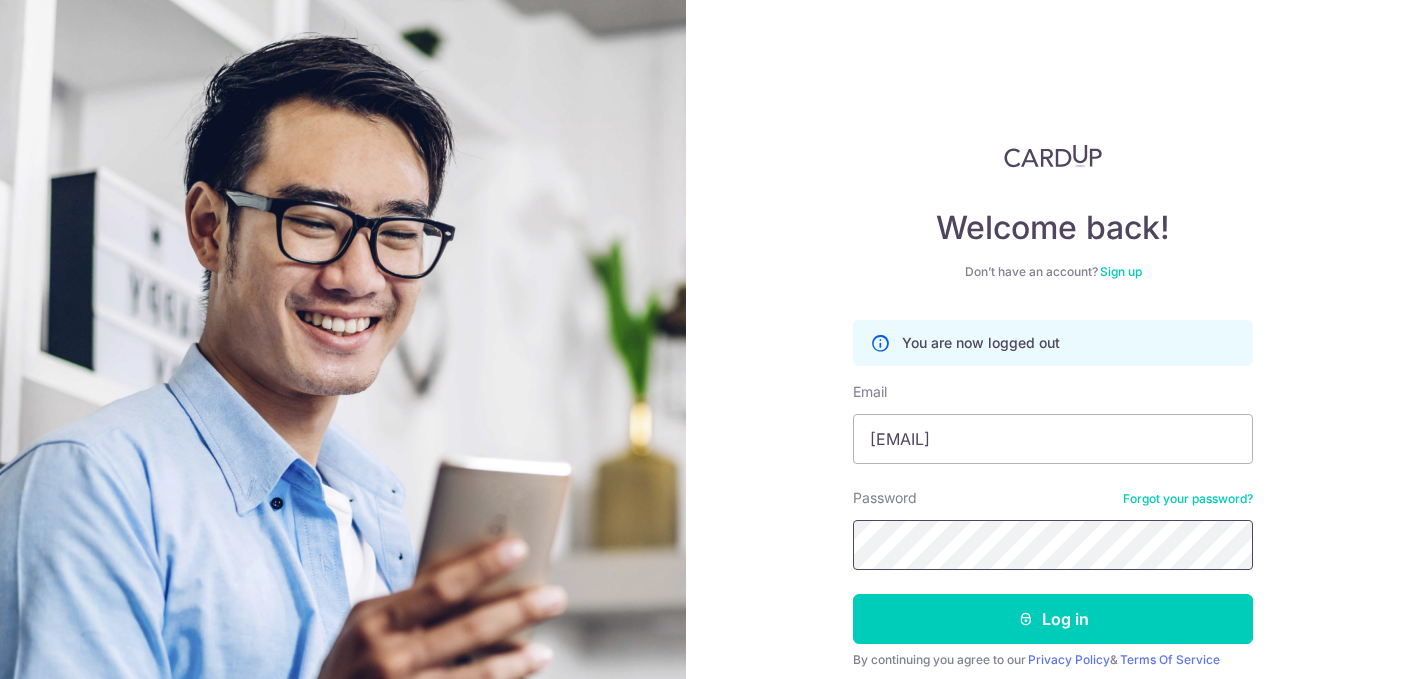 click on "Log in" at bounding box center (1053, 619) 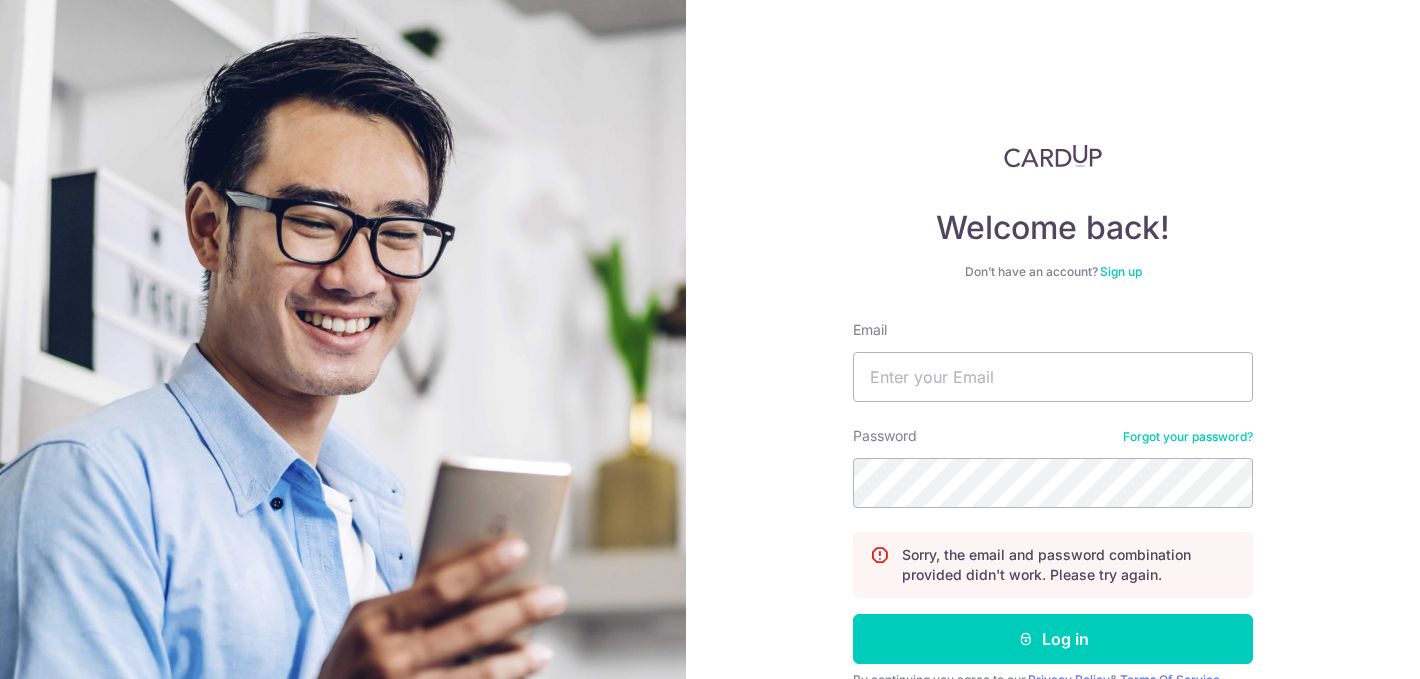 scroll, scrollTop: 0, scrollLeft: 0, axis: both 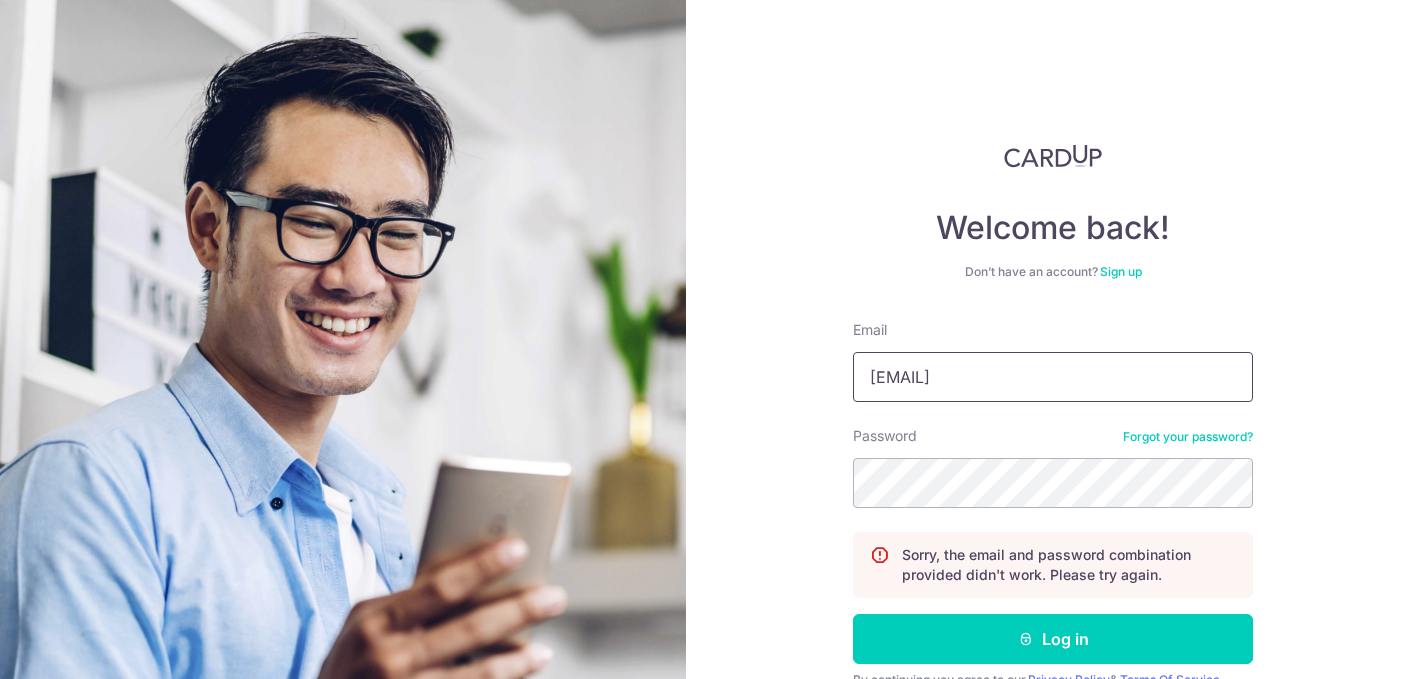 click on "[EMAIL]" at bounding box center (1053, 377) 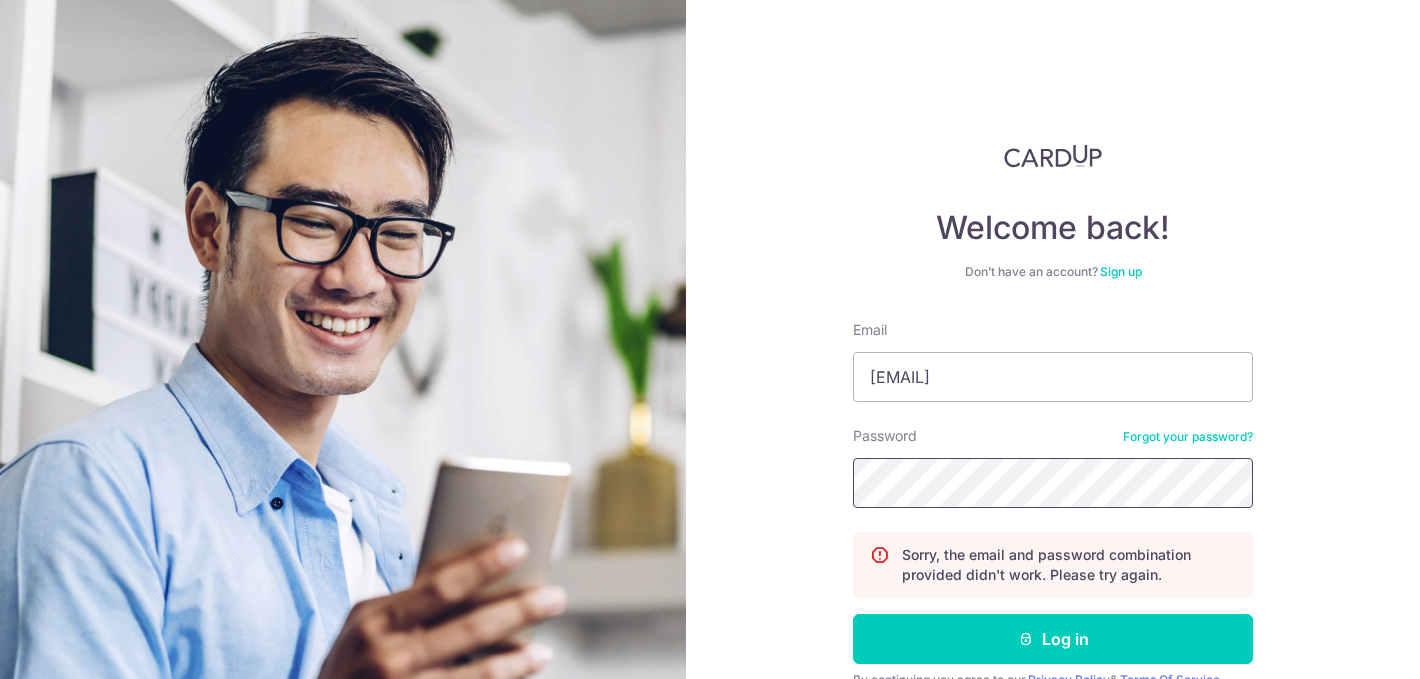 click on "Log in" at bounding box center [1053, 639] 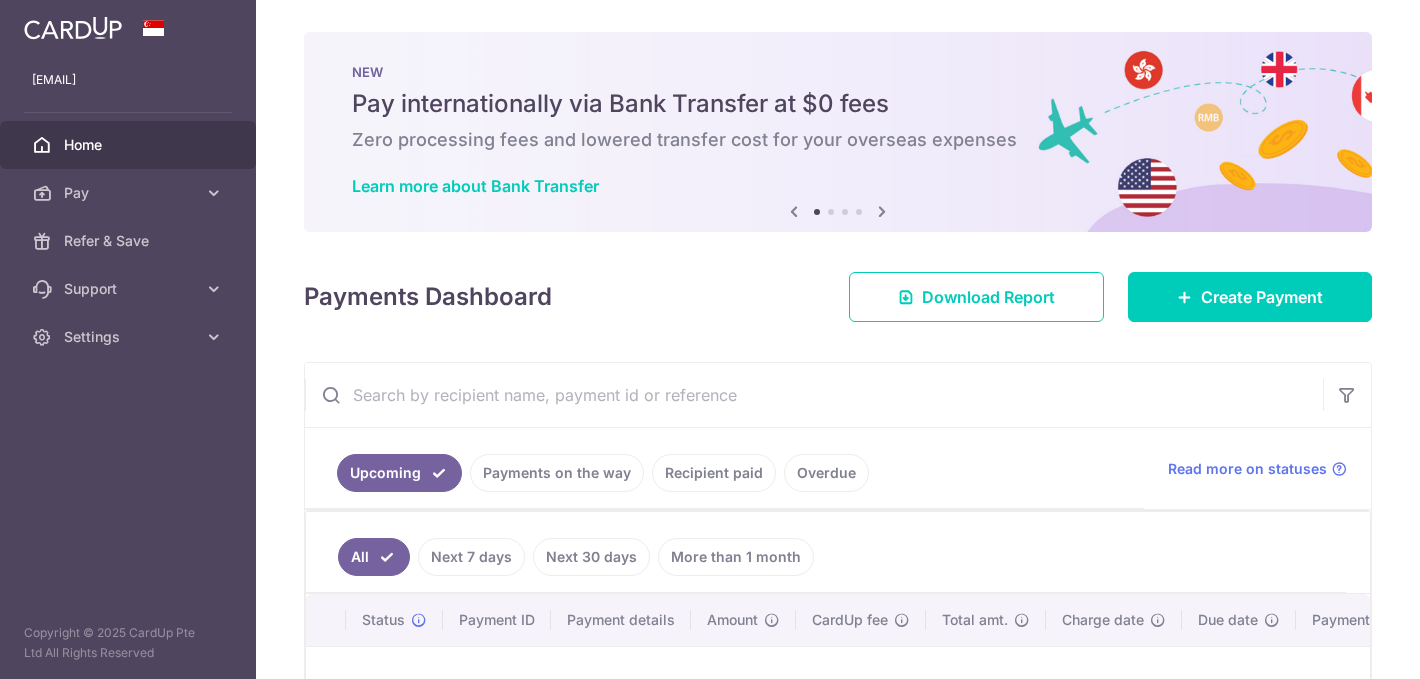 scroll, scrollTop: 0, scrollLeft: 0, axis: both 